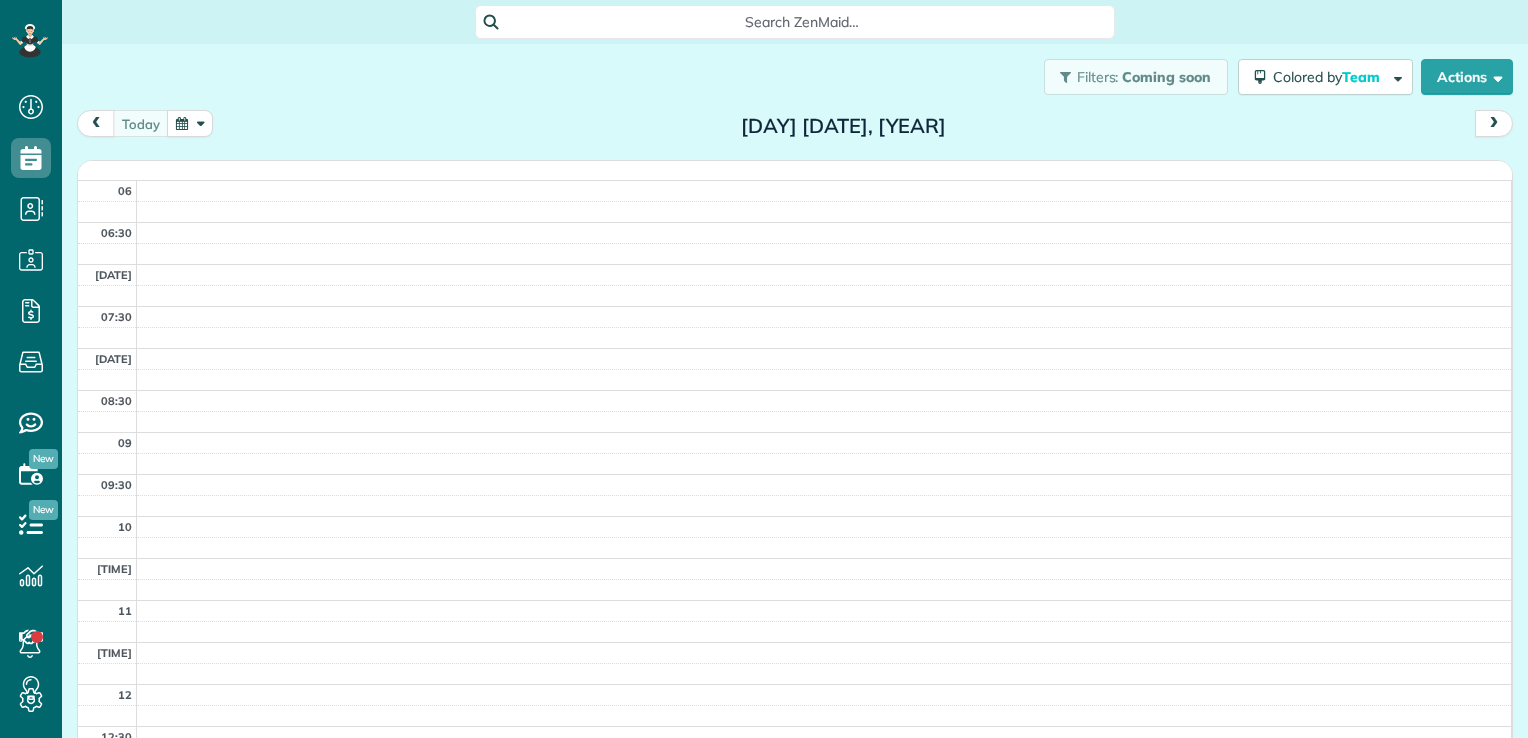 scroll, scrollTop: 0, scrollLeft: 0, axis: both 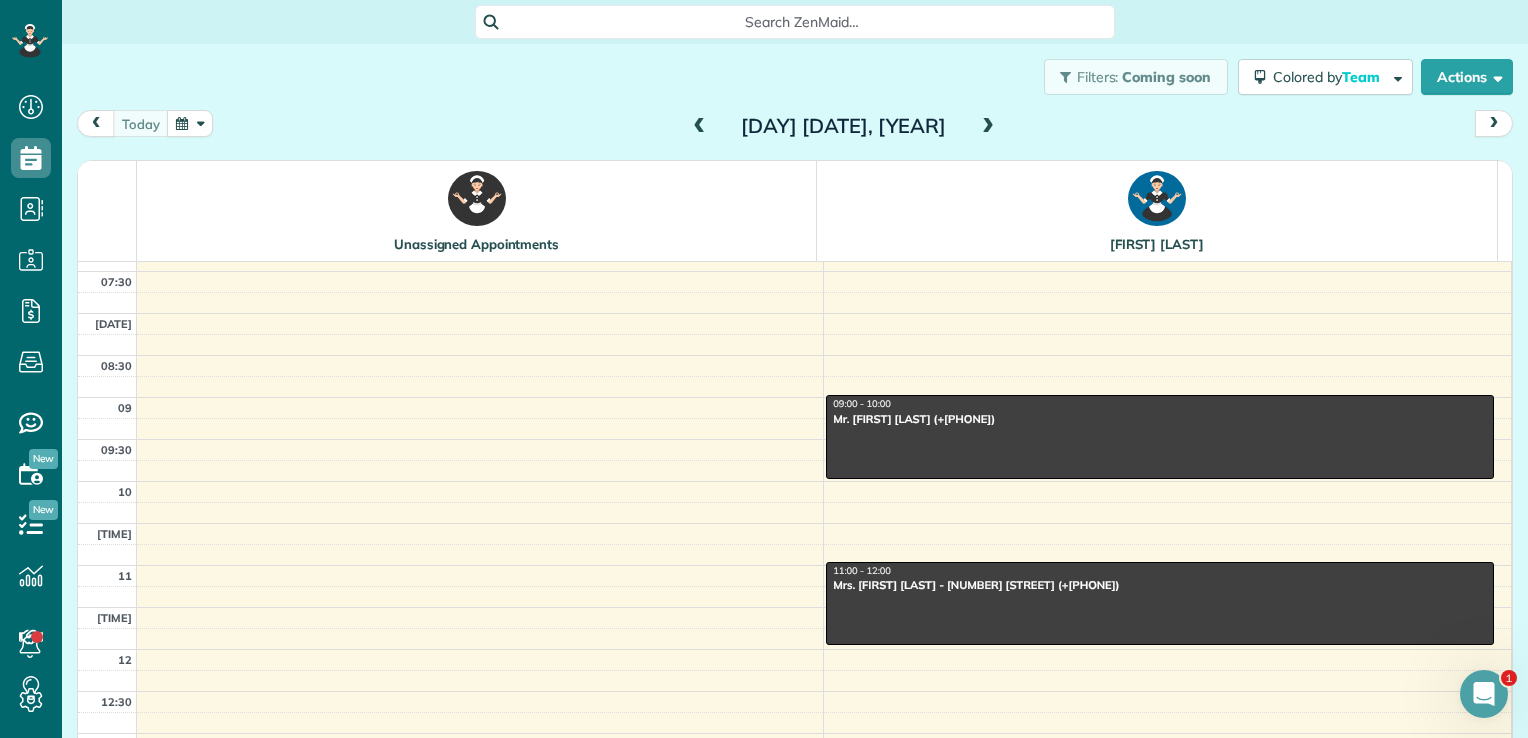 click at bounding box center [988, 127] 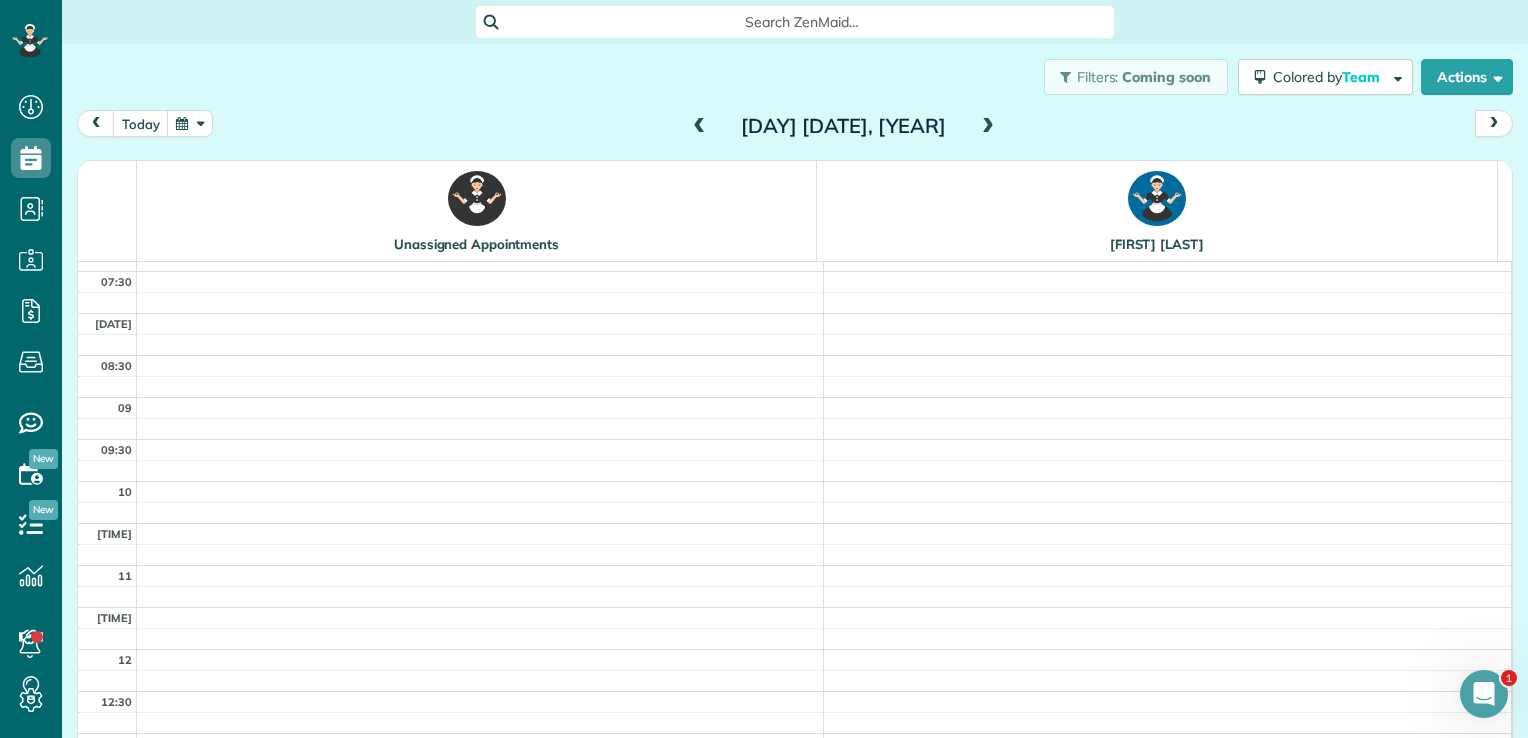 scroll, scrollTop: 0, scrollLeft: 0, axis: both 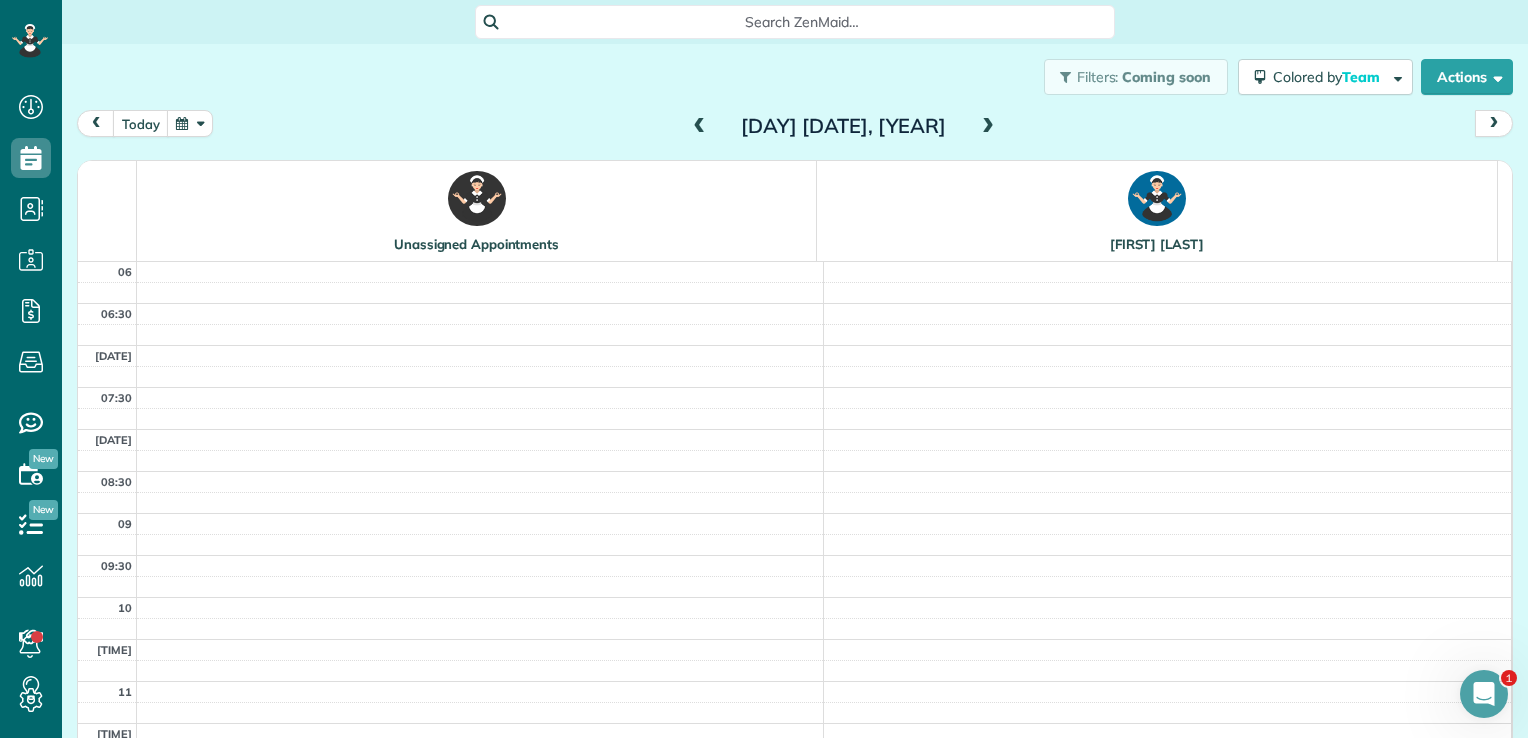 click at bounding box center (988, 127) 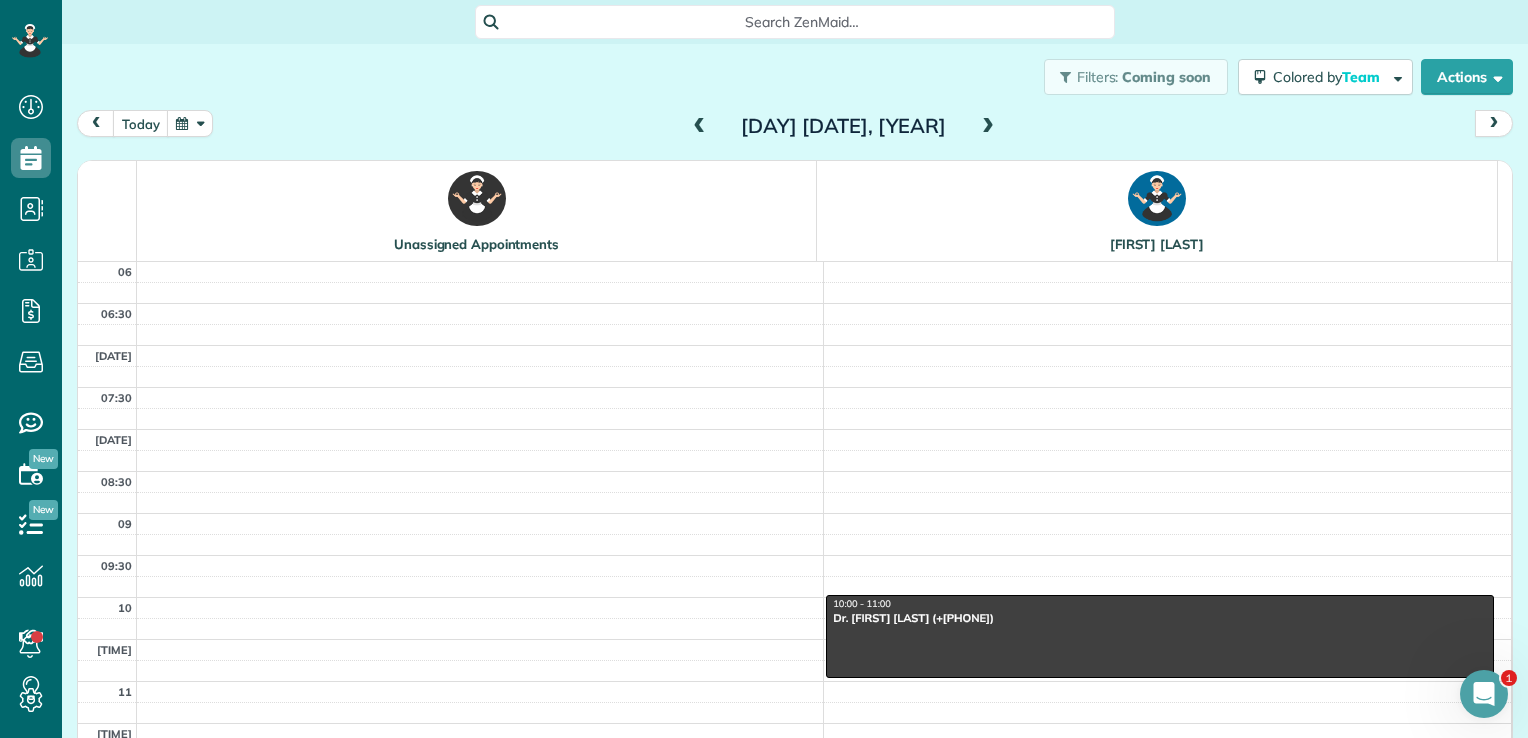 click at bounding box center (988, 127) 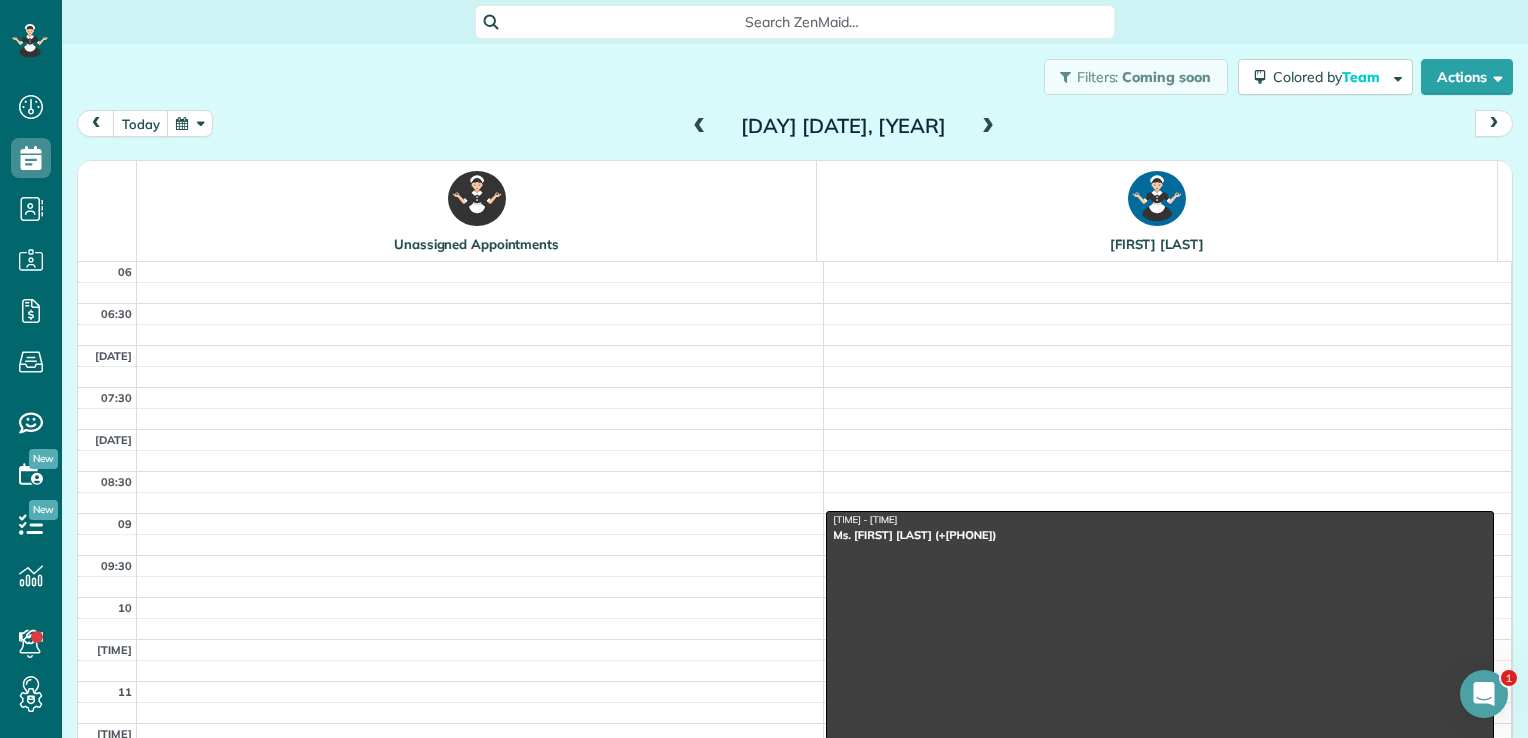click at bounding box center (988, 127) 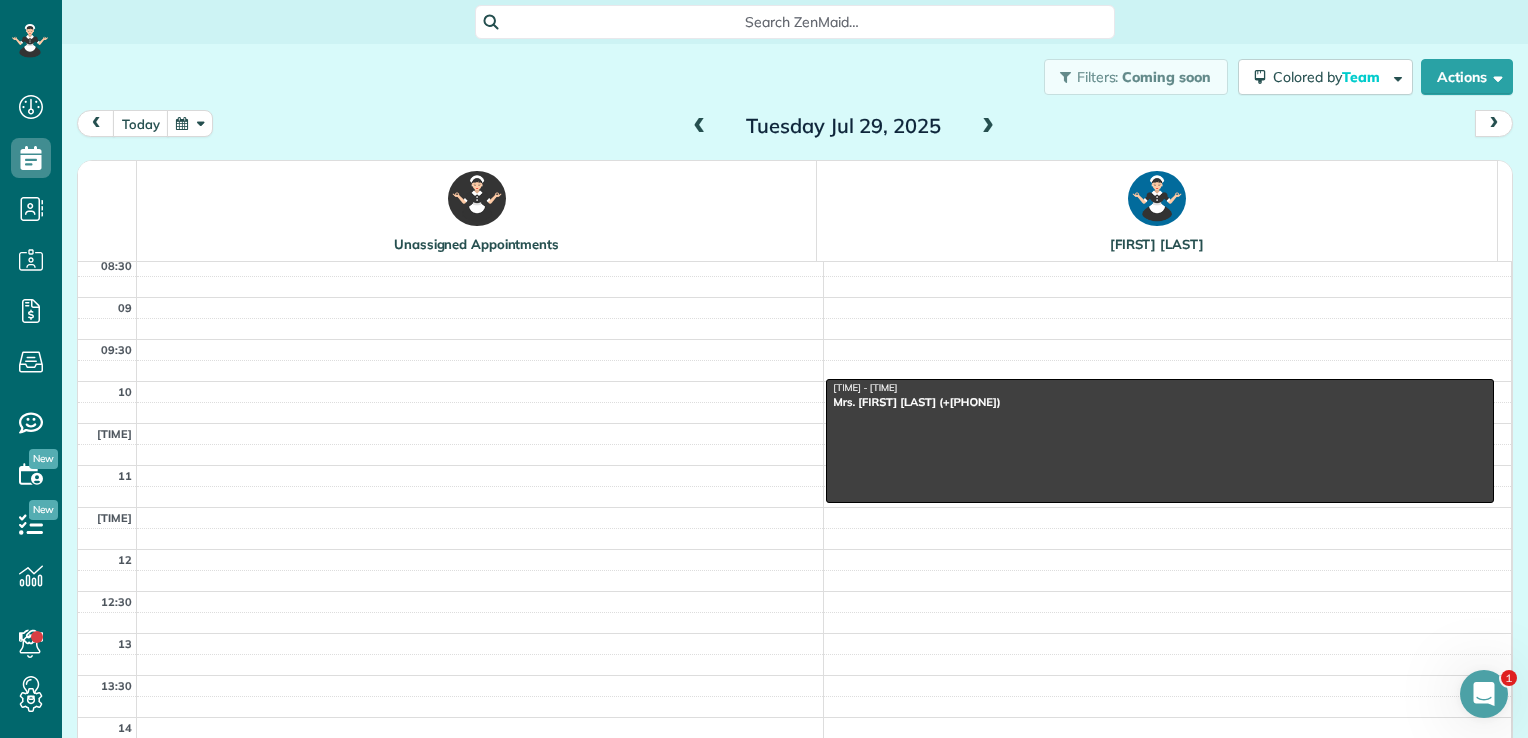 scroll, scrollTop: 191, scrollLeft: 0, axis: vertical 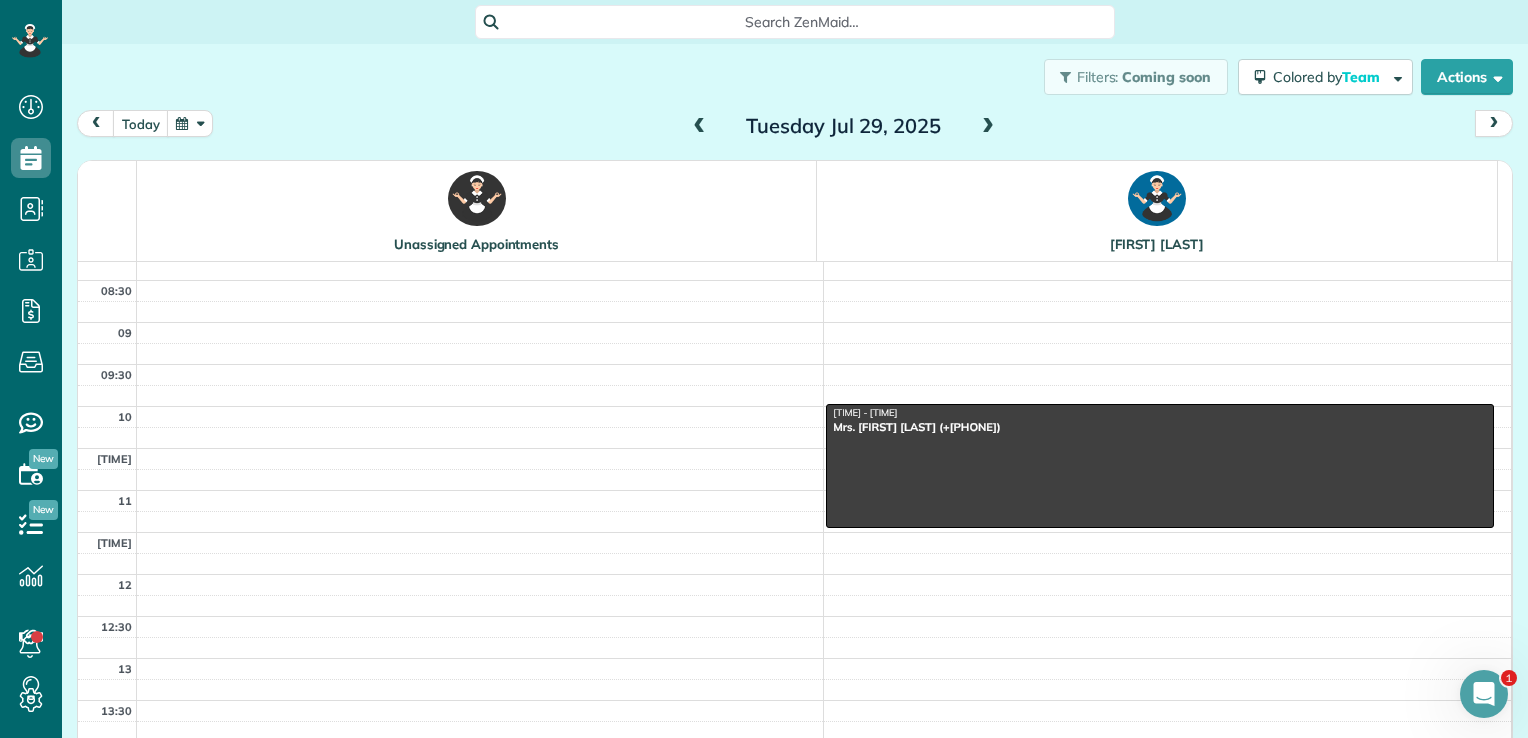 click at bounding box center [988, 127] 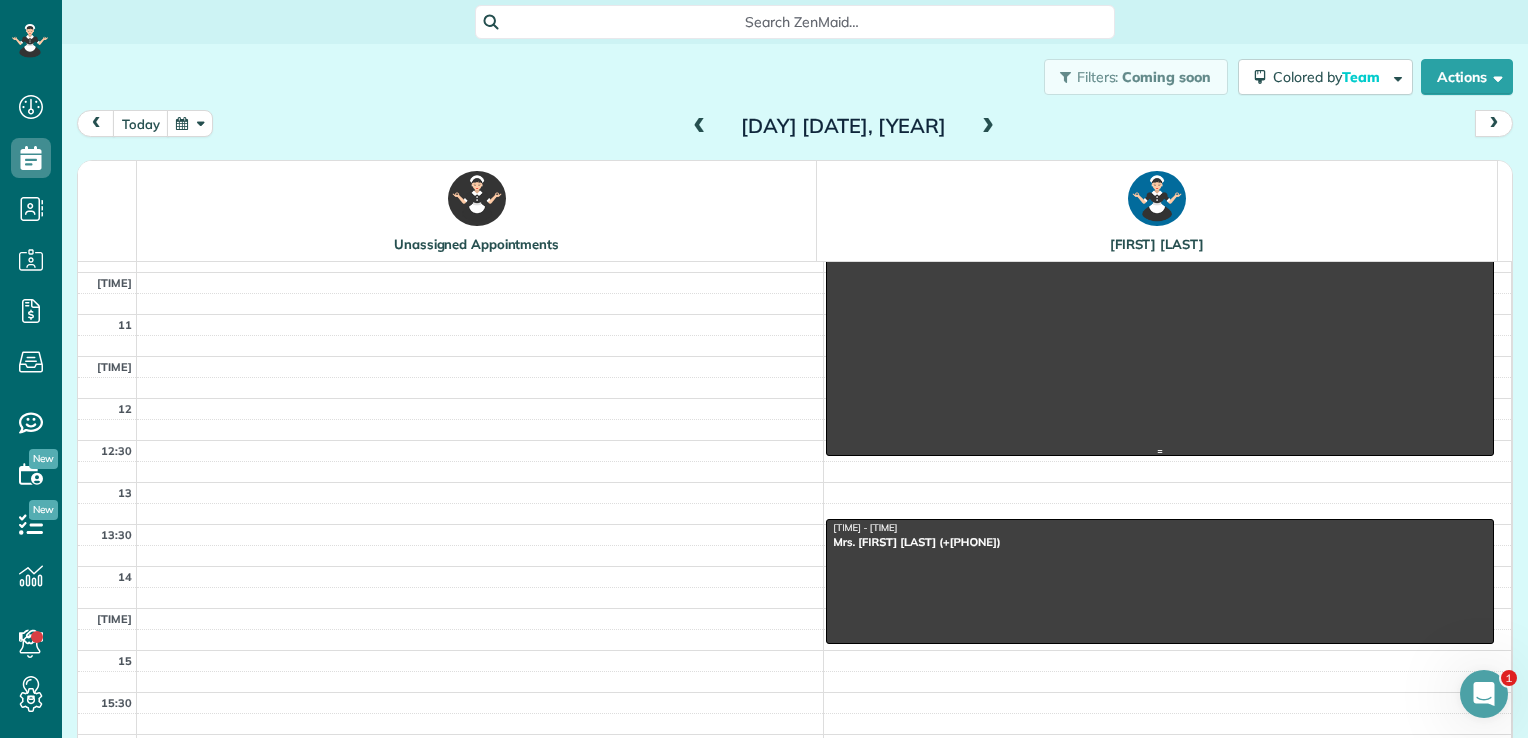 scroll, scrollTop: 368, scrollLeft: 0, axis: vertical 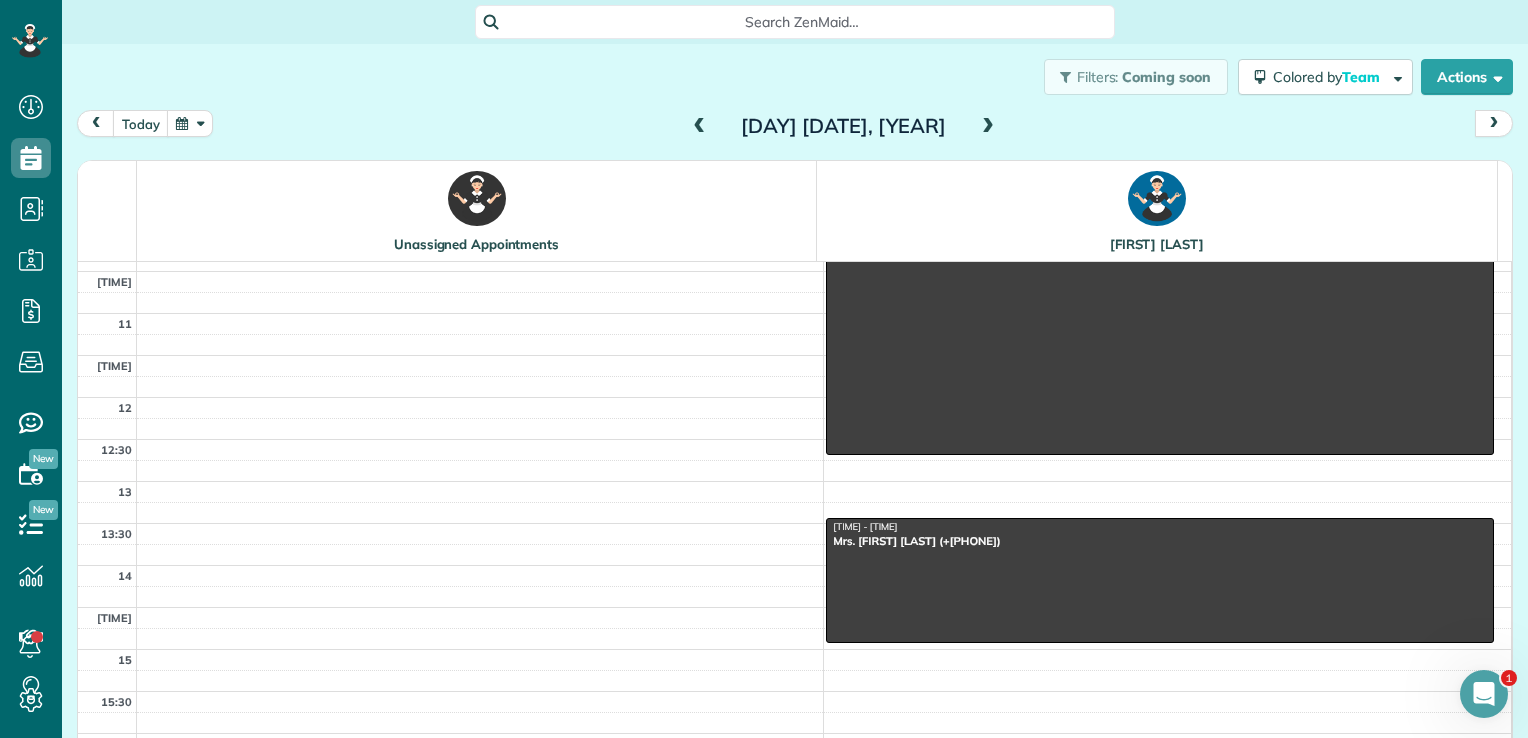 click at bounding box center (988, 127) 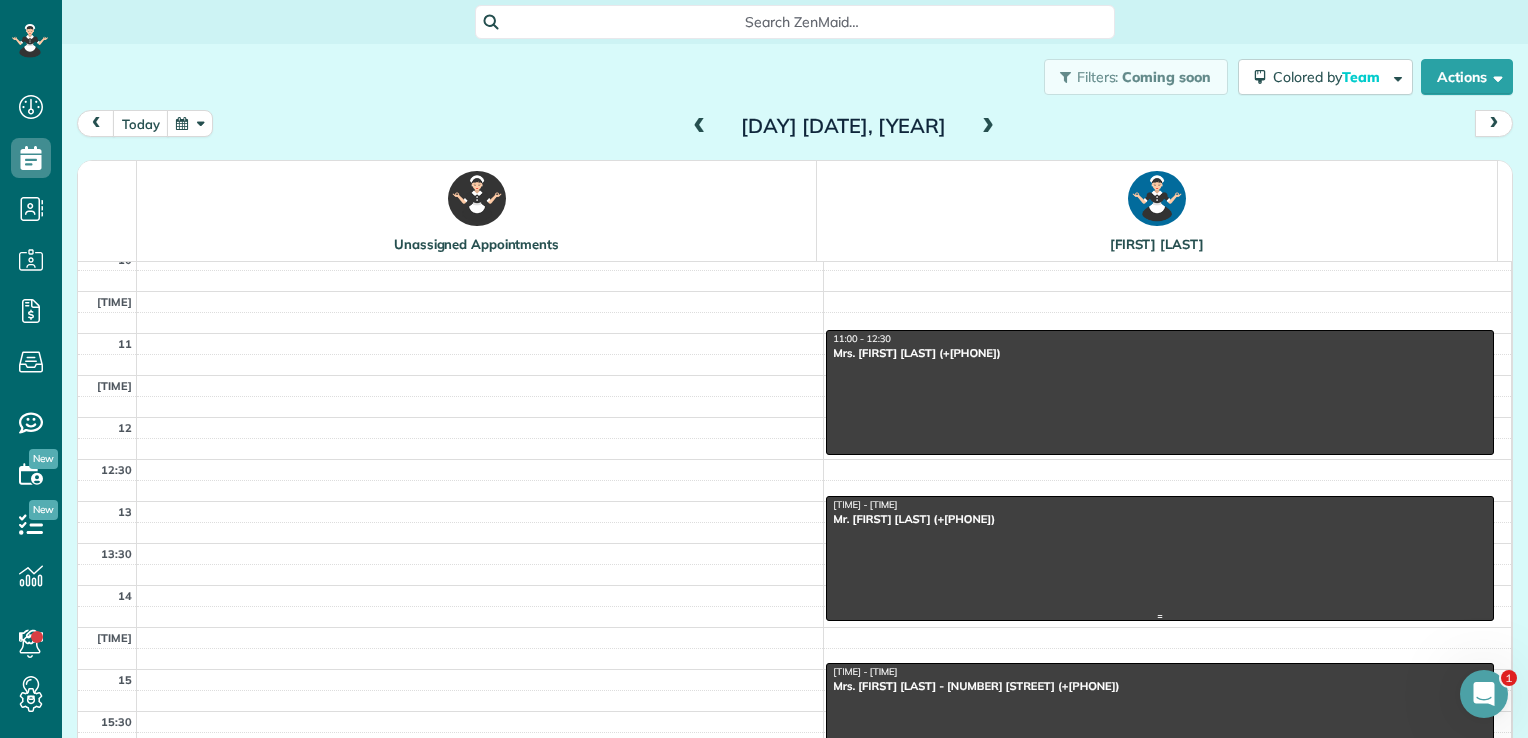 scroll, scrollTop: 347, scrollLeft: 0, axis: vertical 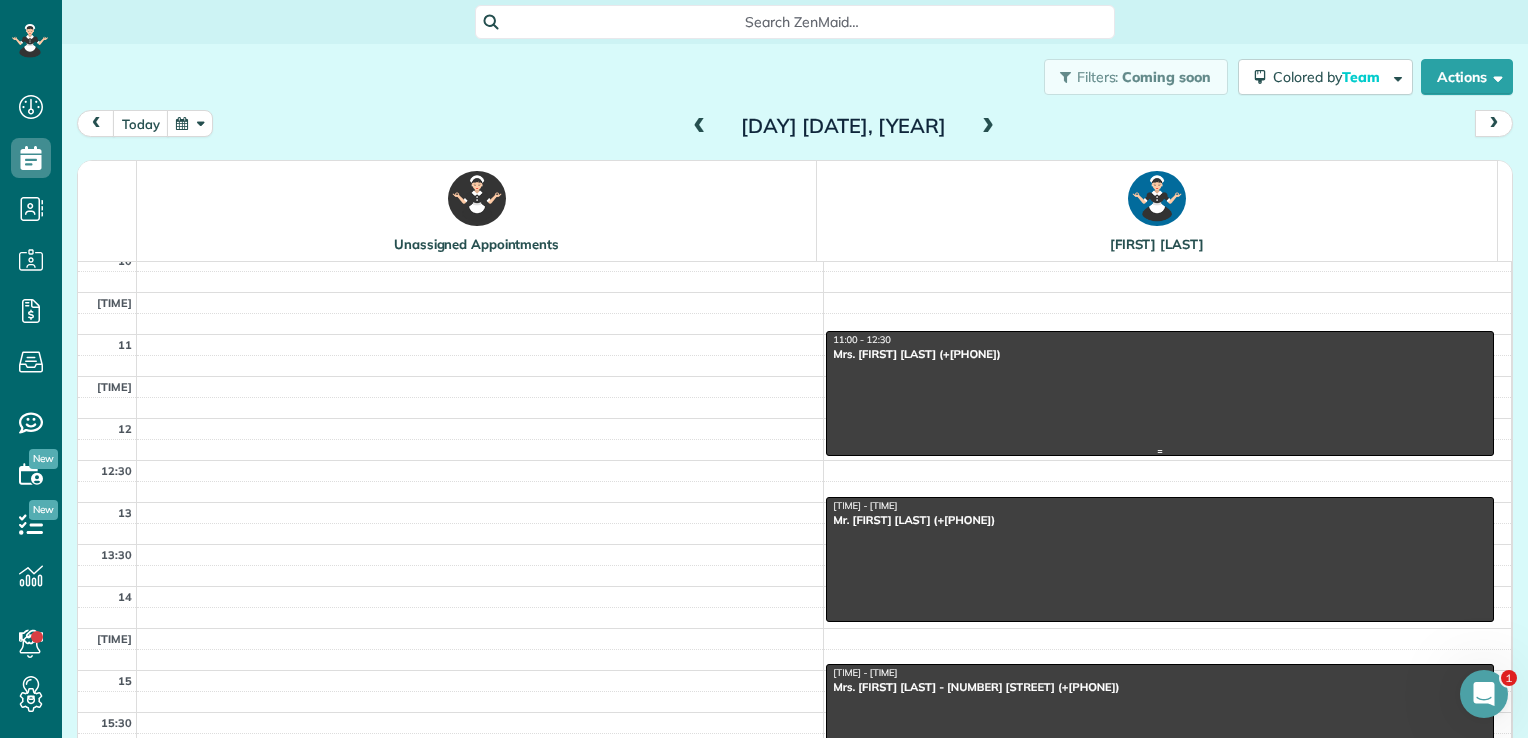 click at bounding box center (1160, 393) 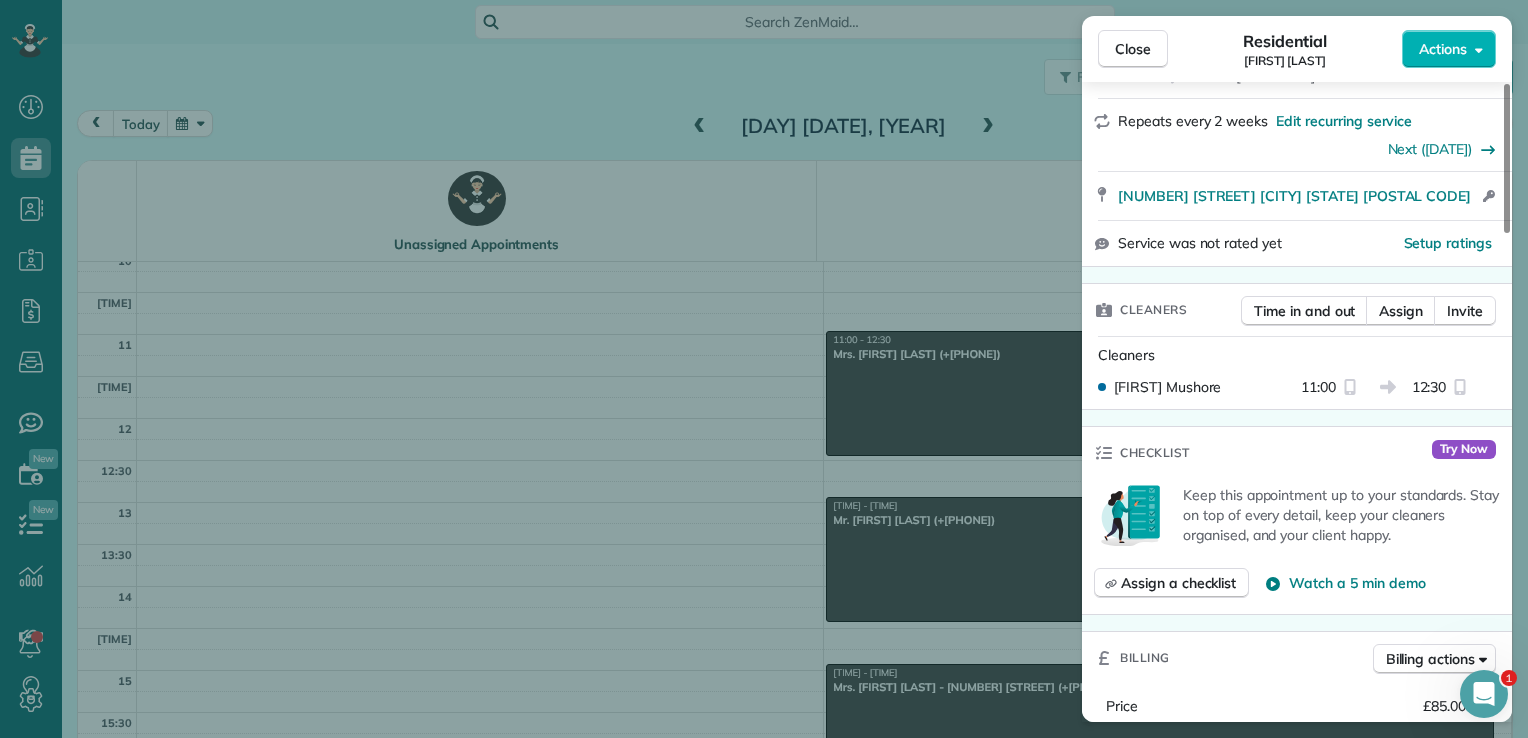 scroll, scrollTop: 0, scrollLeft: 0, axis: both 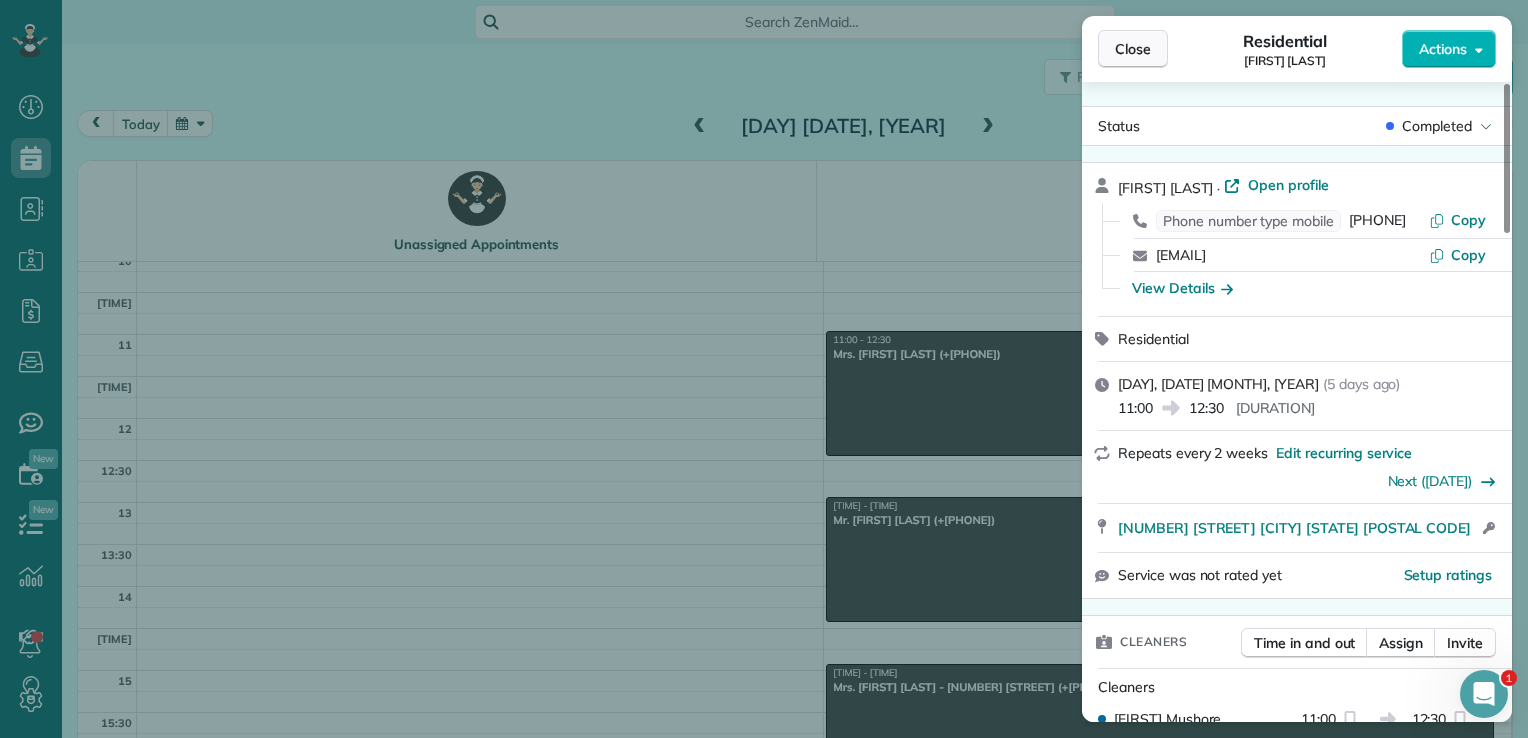 click on "Close" at bounding box center [1133, 49] 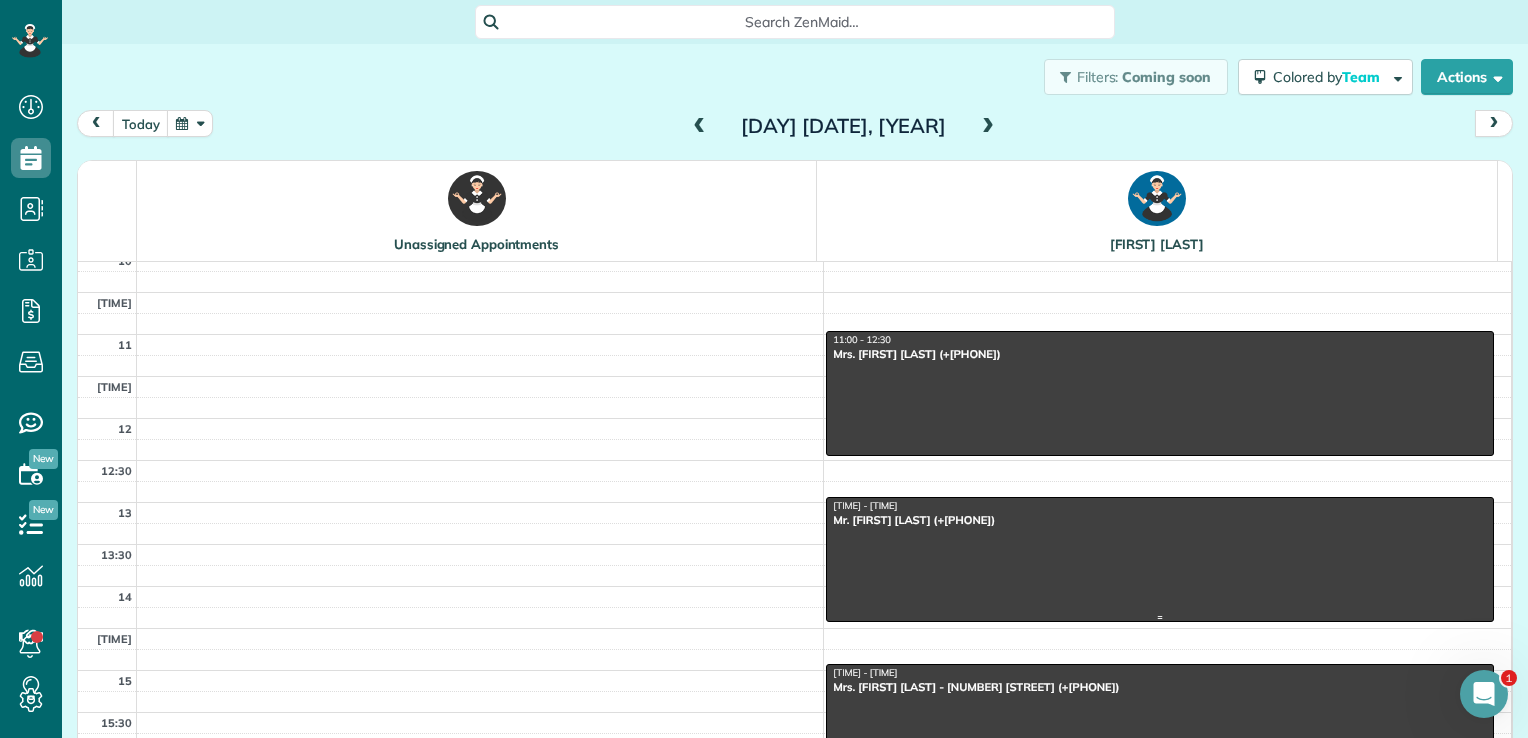click at bounding box center (1160, 559) 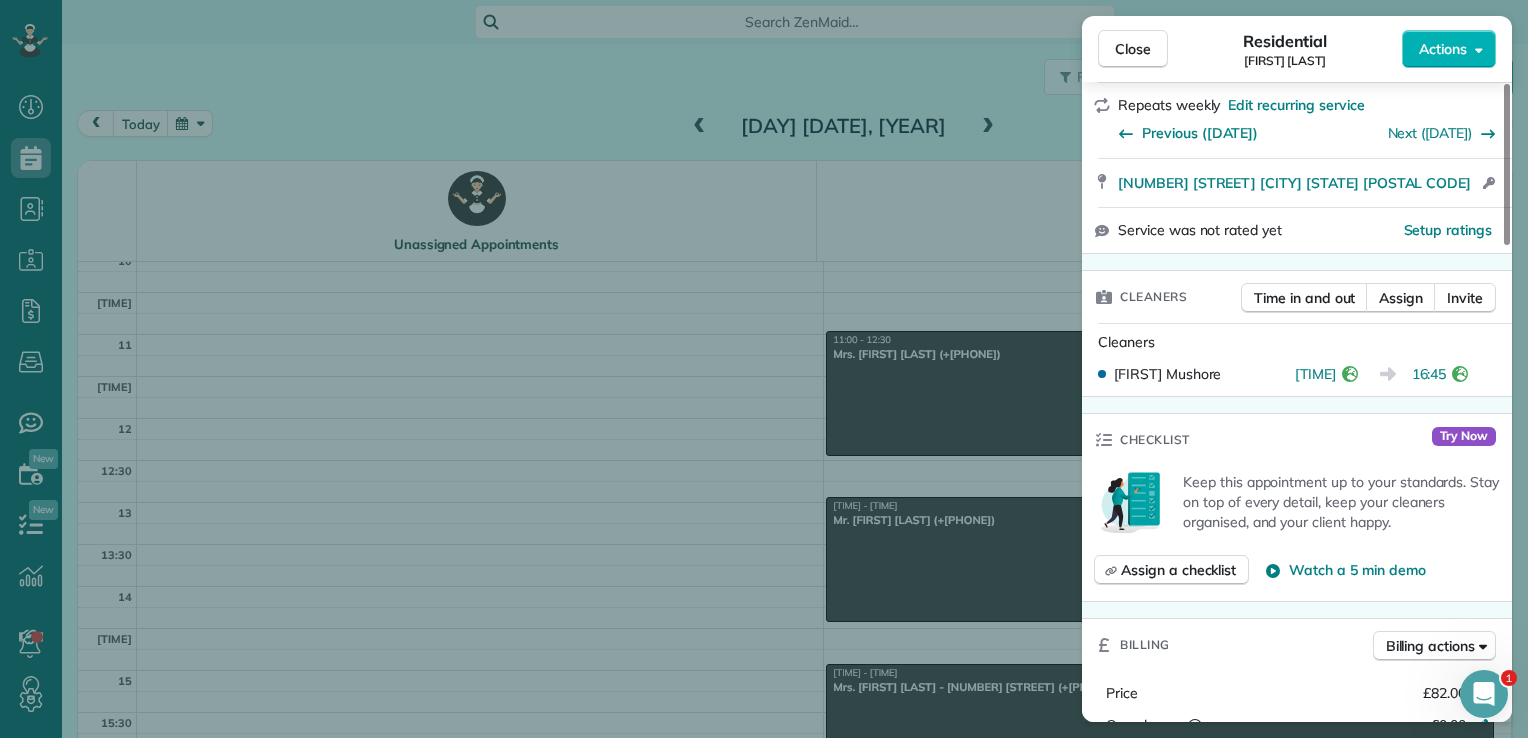 scroll, scrollTop: 338, scrollLeft: 0, axis: vertical 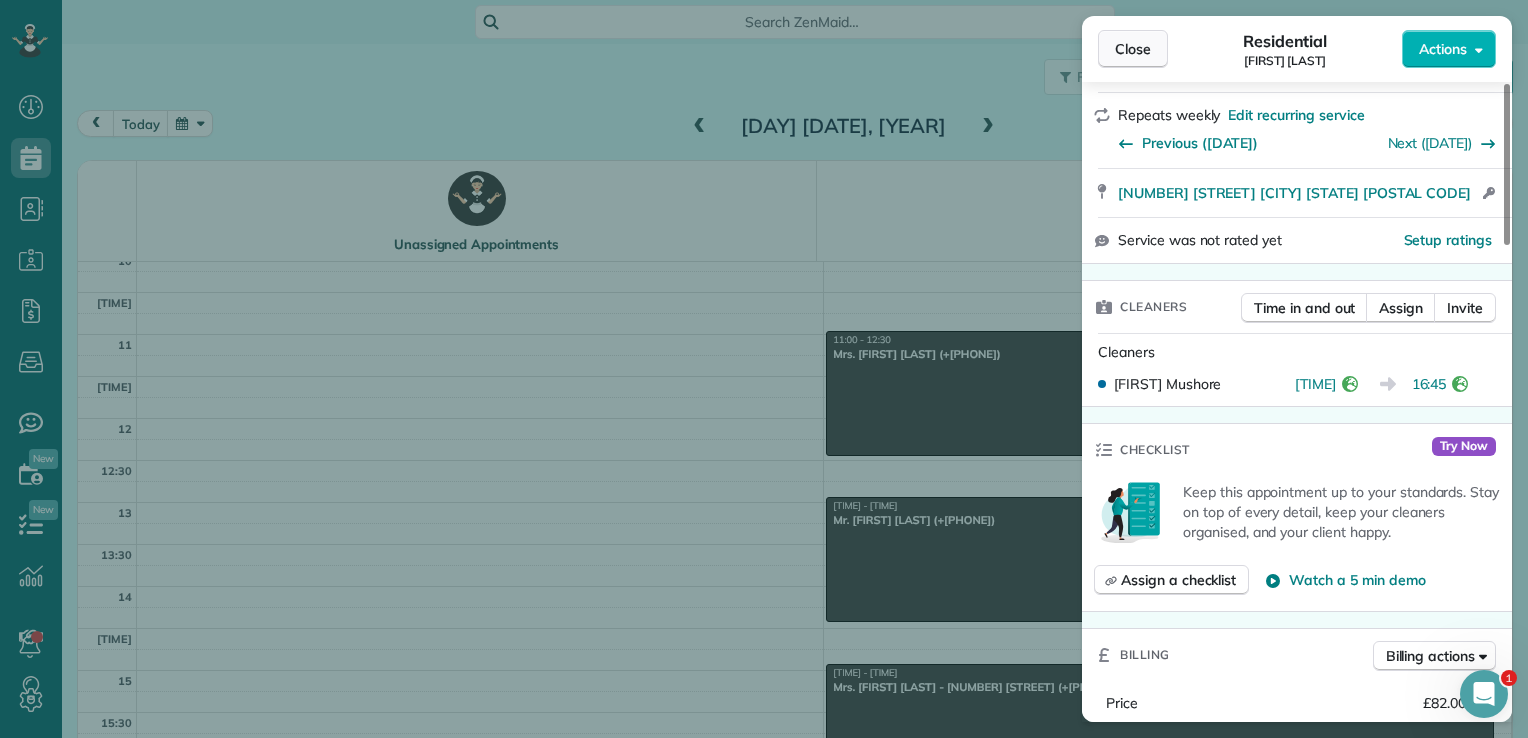 click on "Close" at bounding box center [1133, 49] 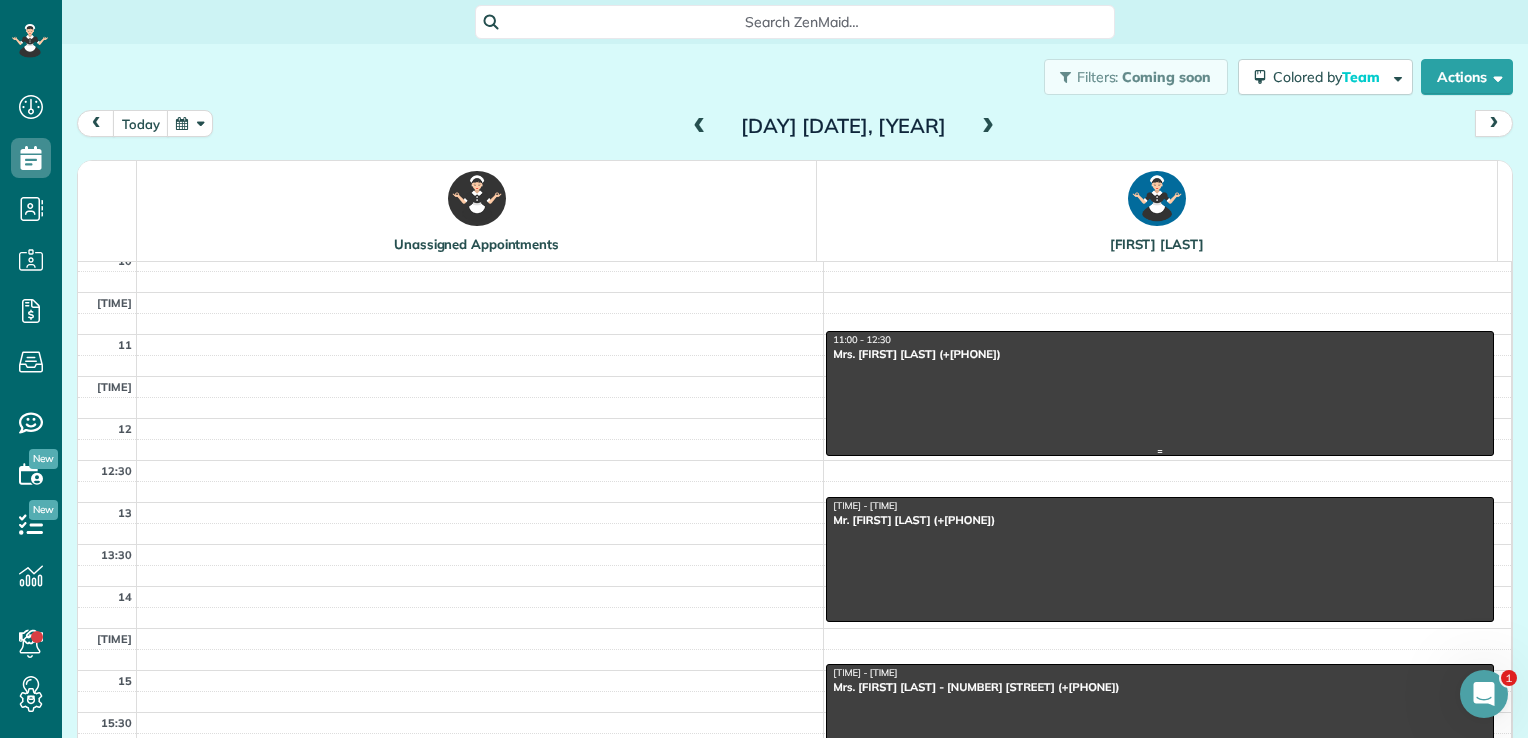 scroll, scrollTop: 0, scrollLeft: 0, axis: both 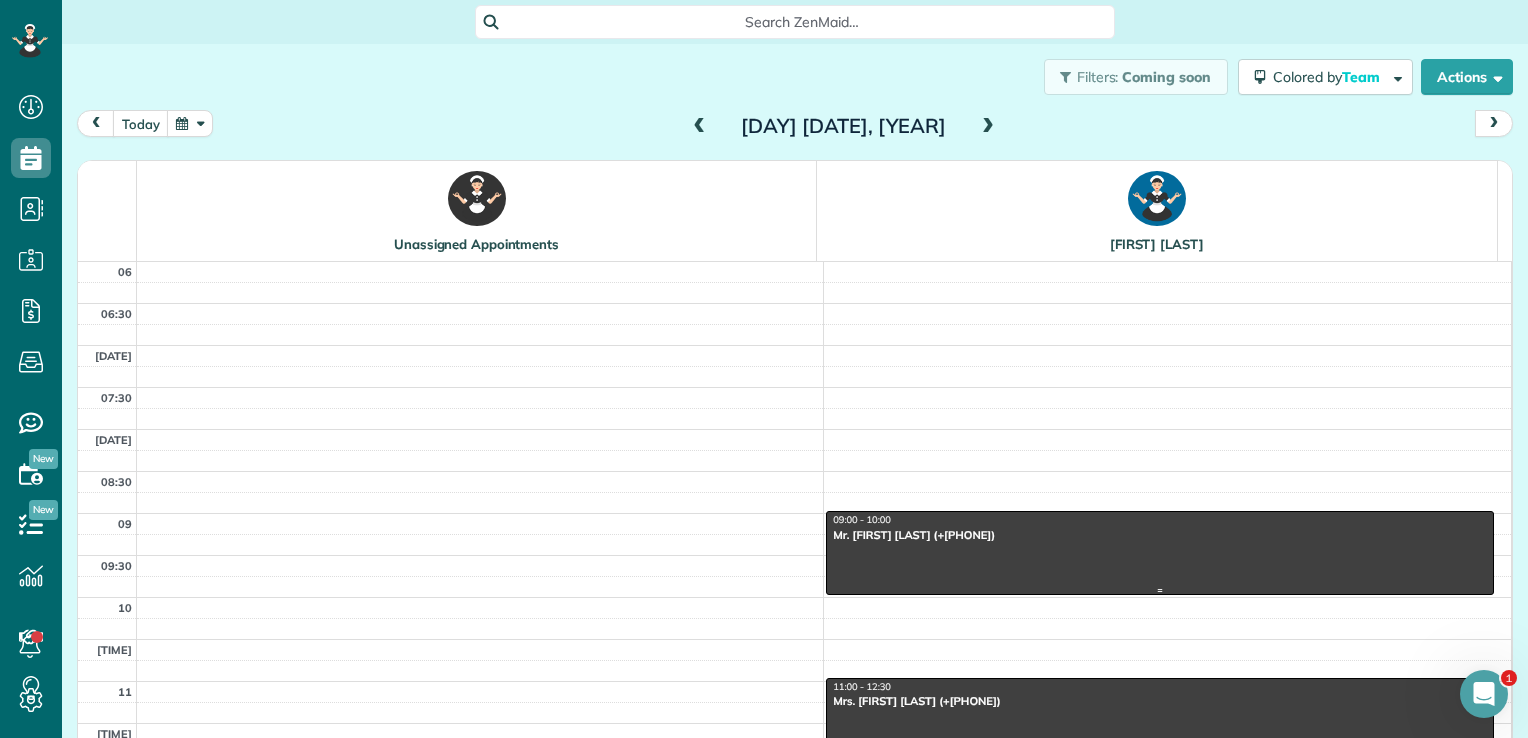 click on "Mr. [FIRST] [LAST] (+[PHONE])" at bounding box center [1160, 535] 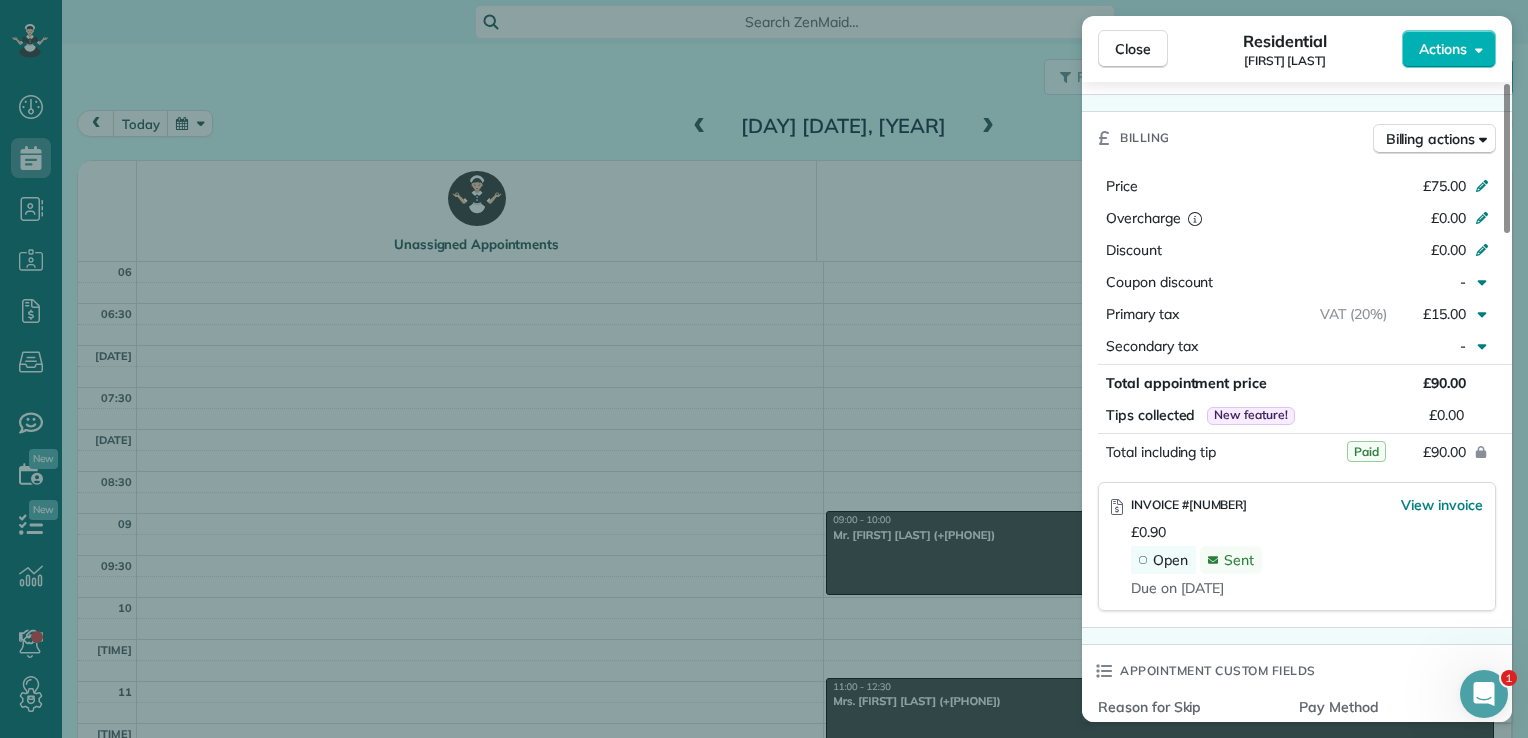 scroll, scrollTop: 900, scrollLeft: 0, axis: vertical 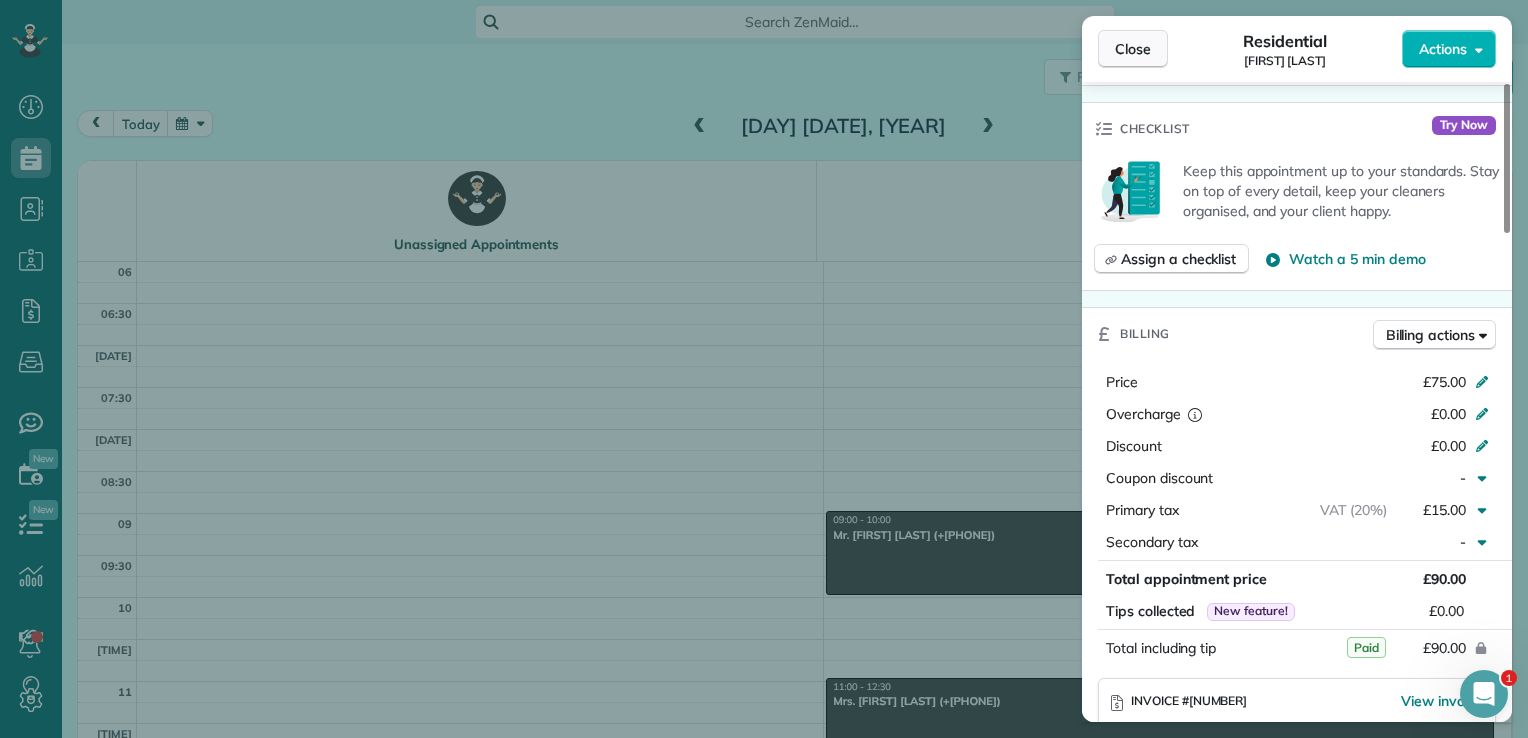 click on "Close" at bounding box center (1133, 49) 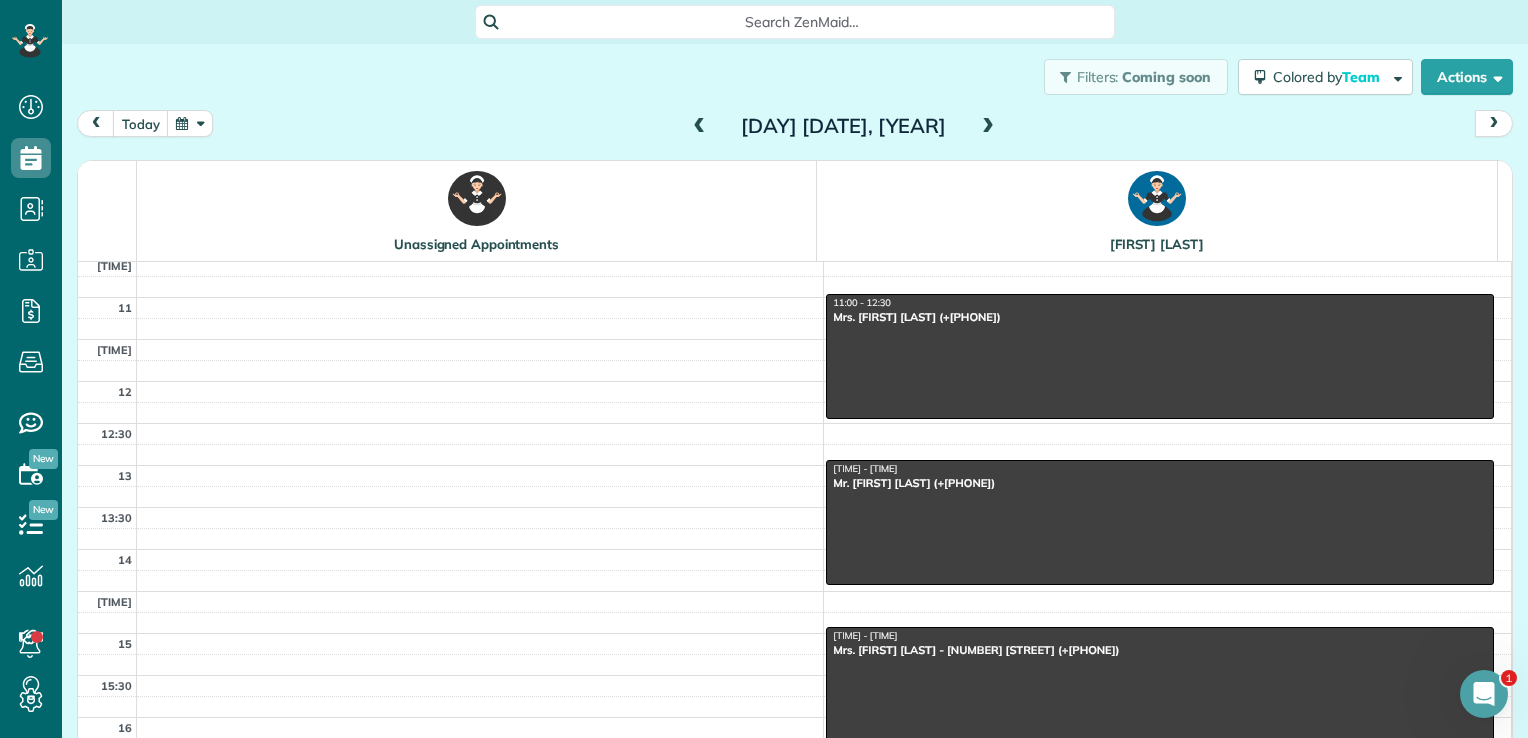 scroll, scrollTop: 388, scrollLeft: 0, axis: vertical 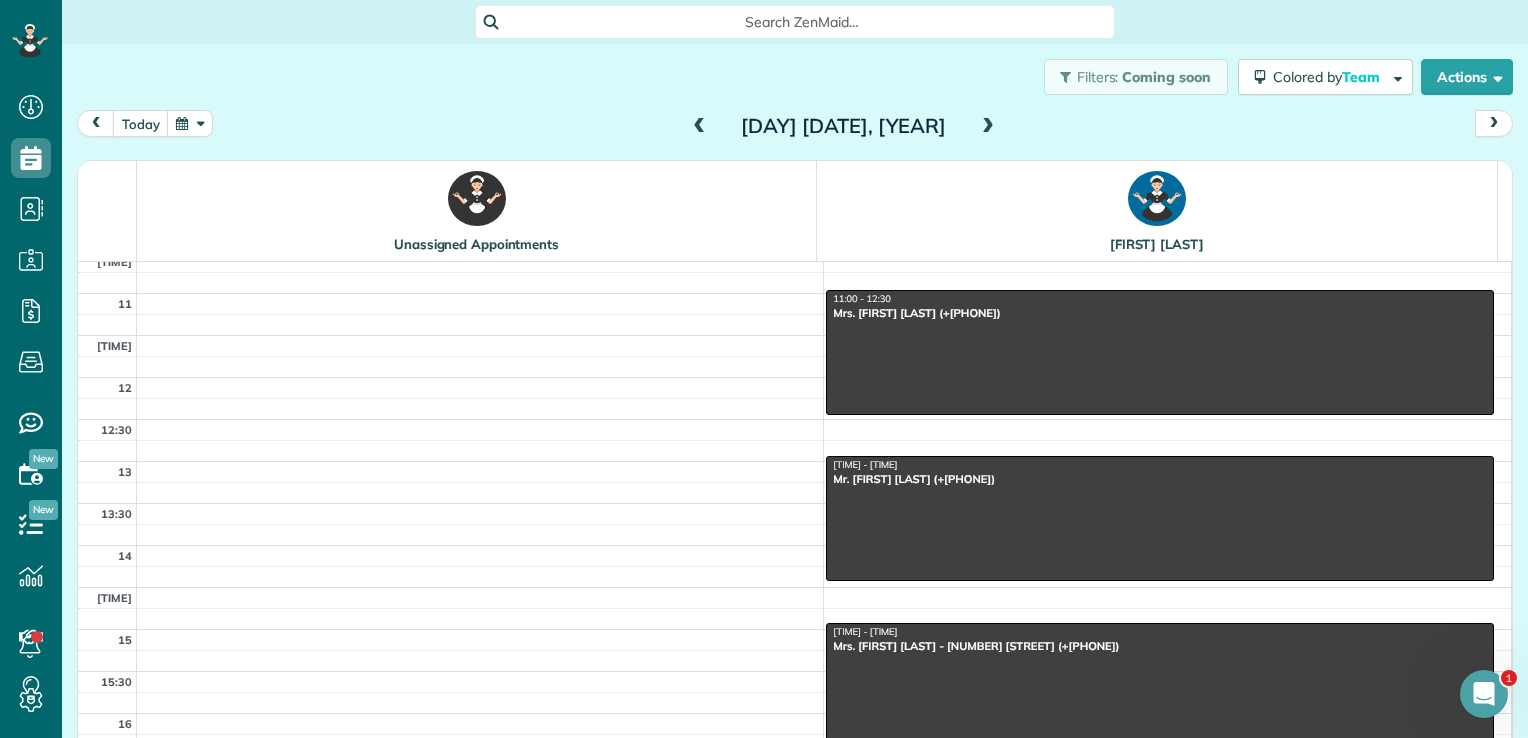 click at bounding box center [700, 127] 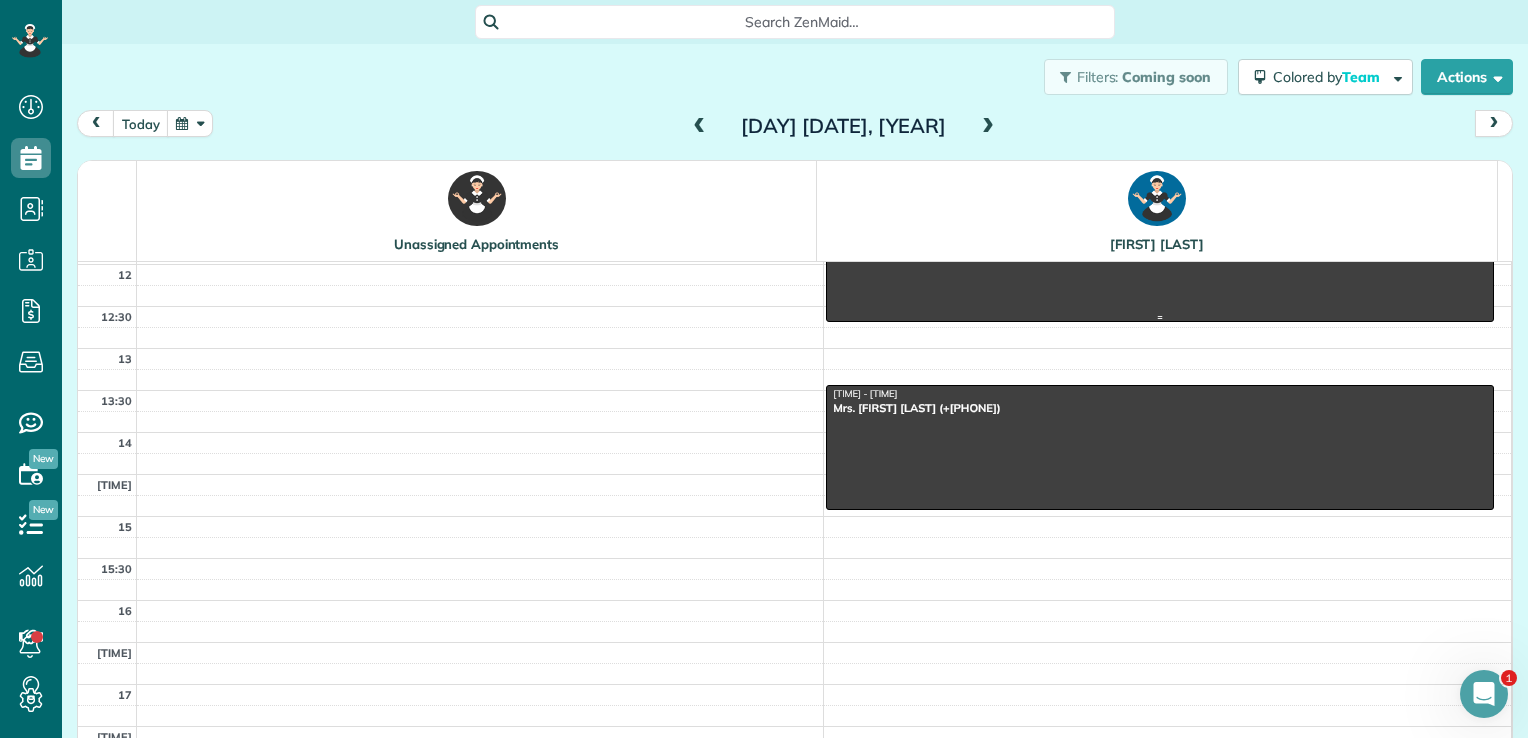 scroll, scrollTop: 501, scrollLeft: 0, axis: vertical 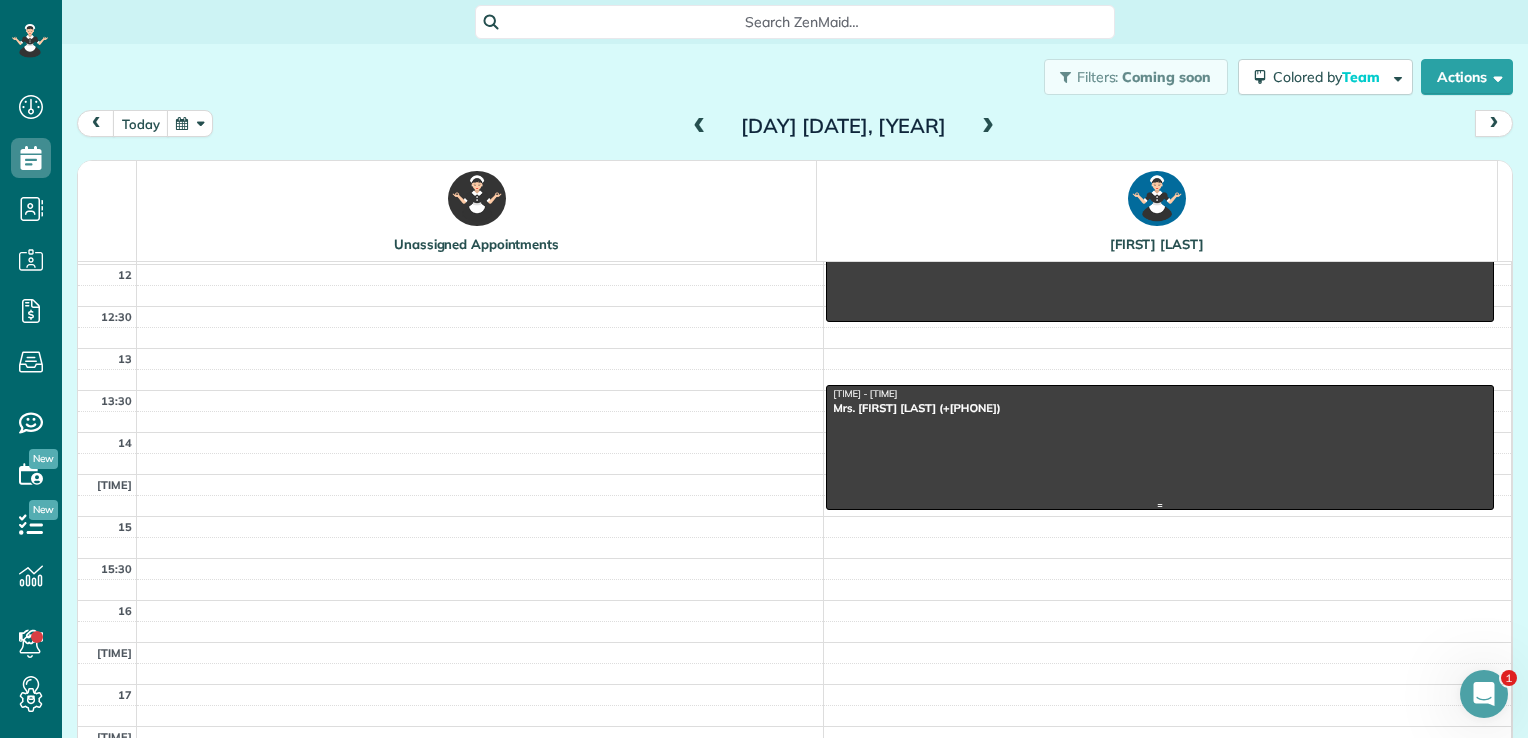 click on "Mrs. [FIRST] [LAST] (+[PHONE])" at bounding box center [1160, 408] 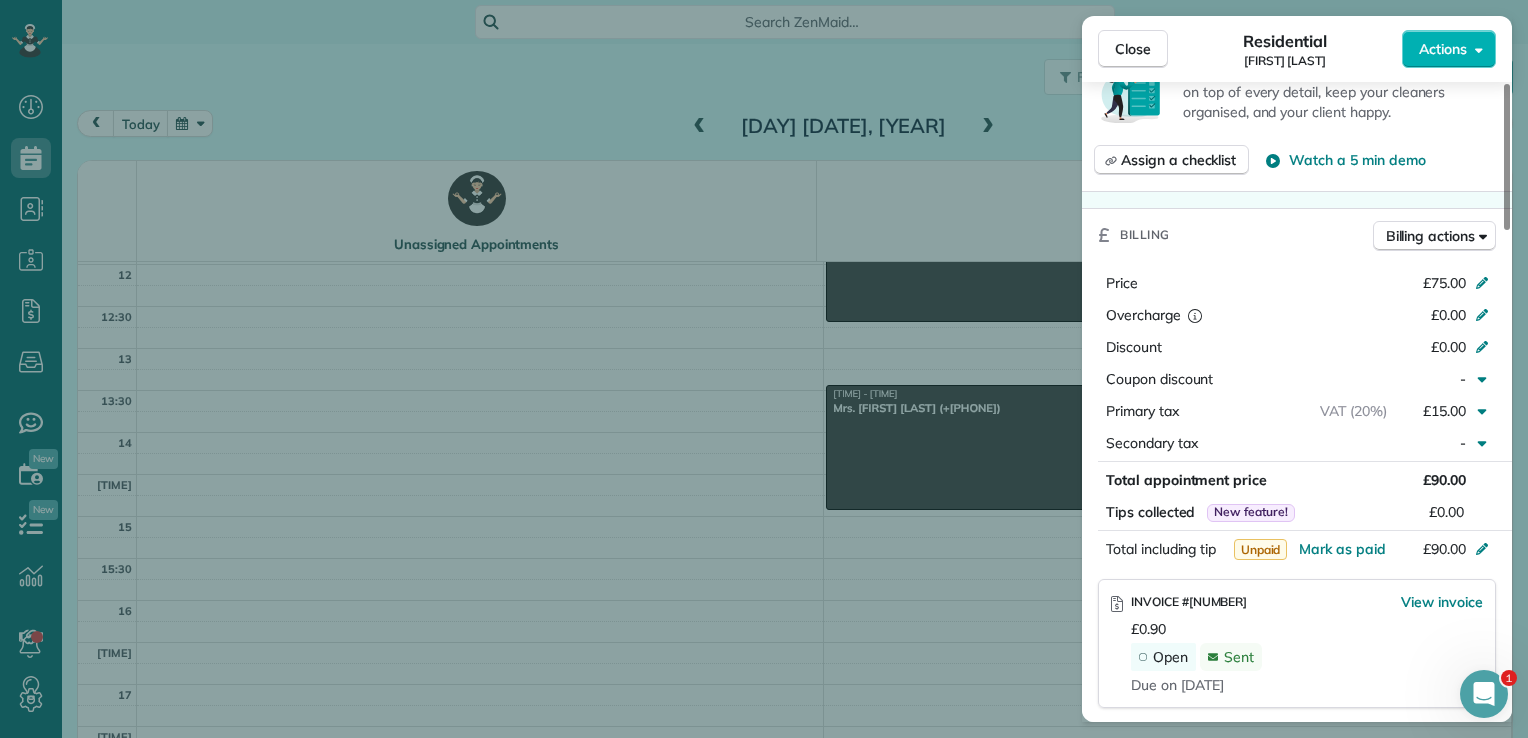 scroll, scrollTop: 754, scrollLeft: 0, axis: vertical 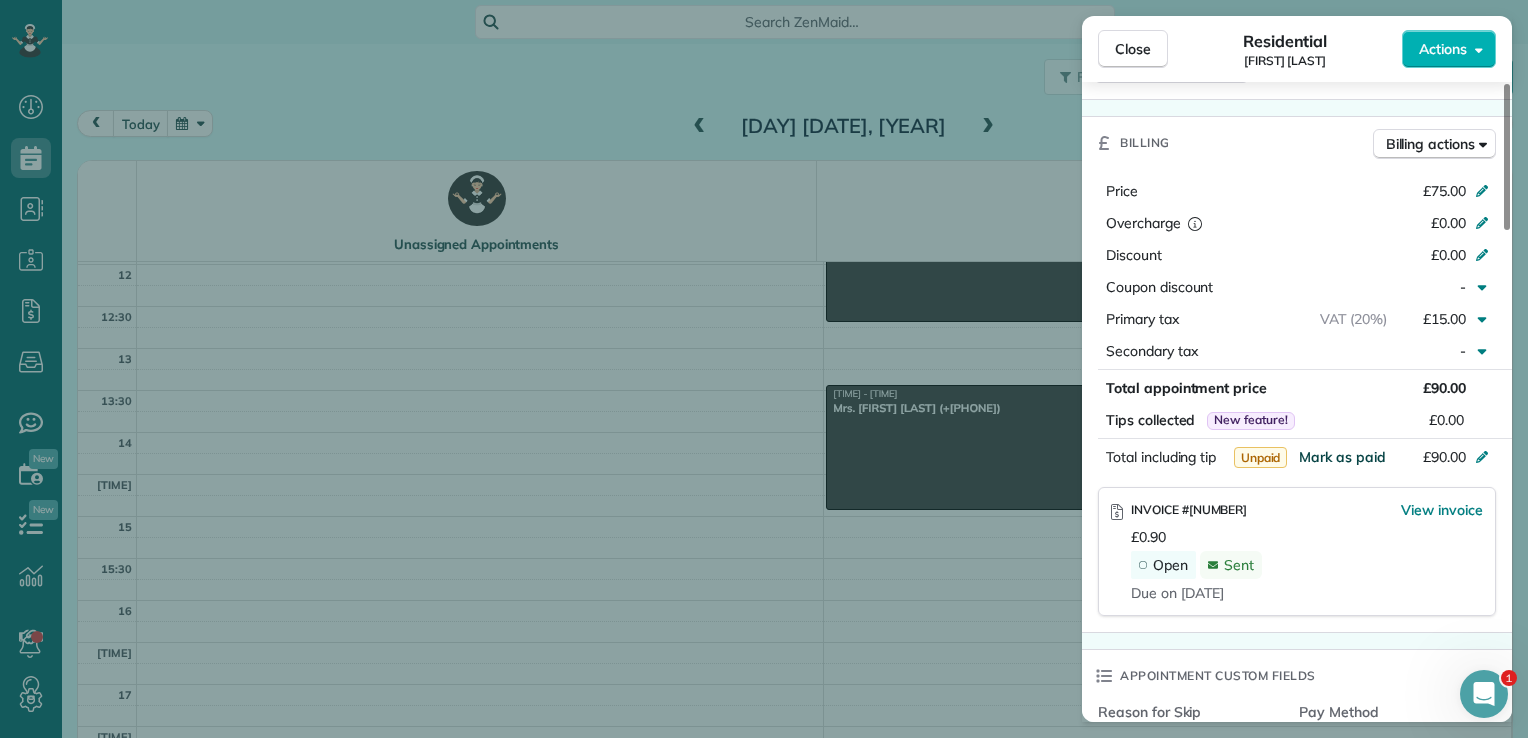 click on "Mark as paid" at bounding box center (1342, 457) 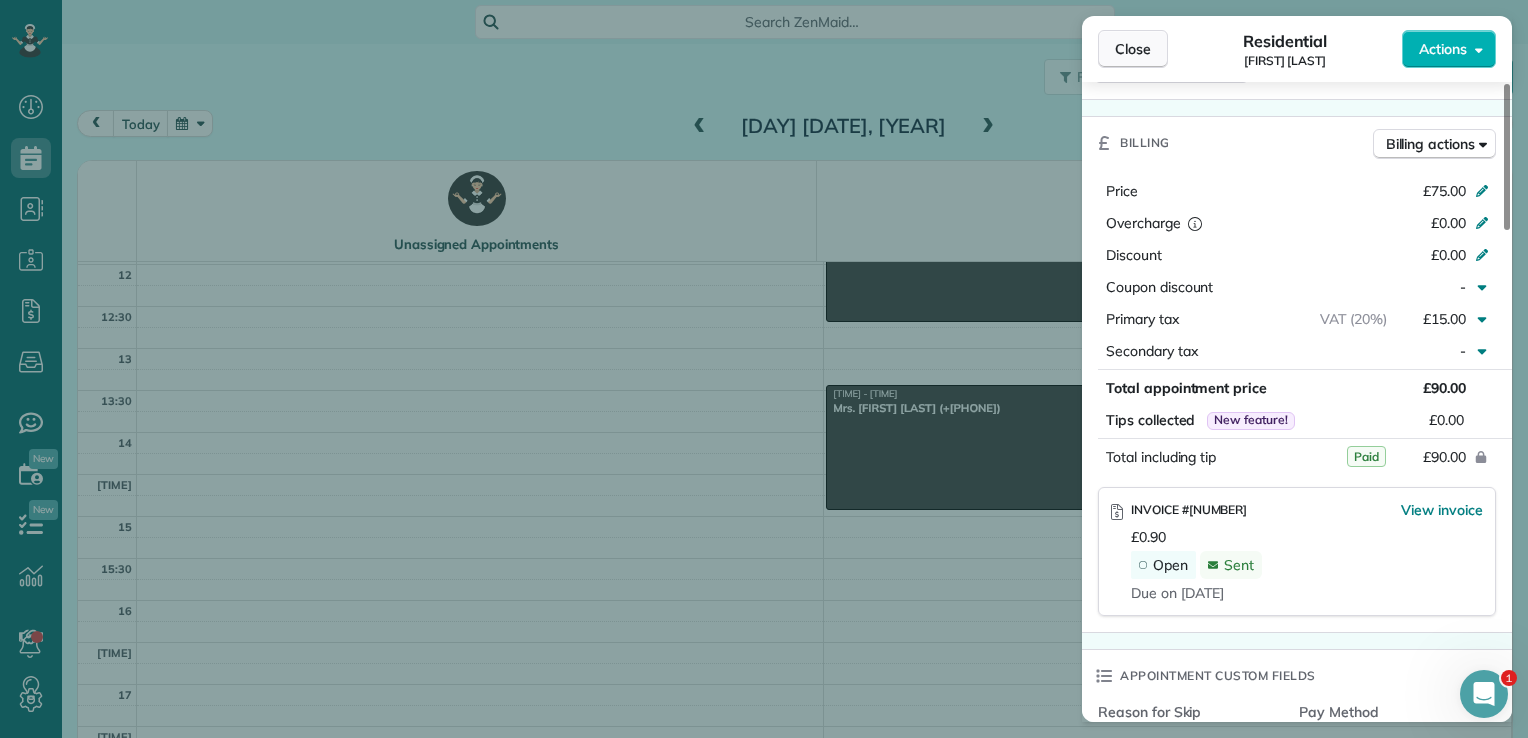 click on "Close" at bounding box center [1133, 49] 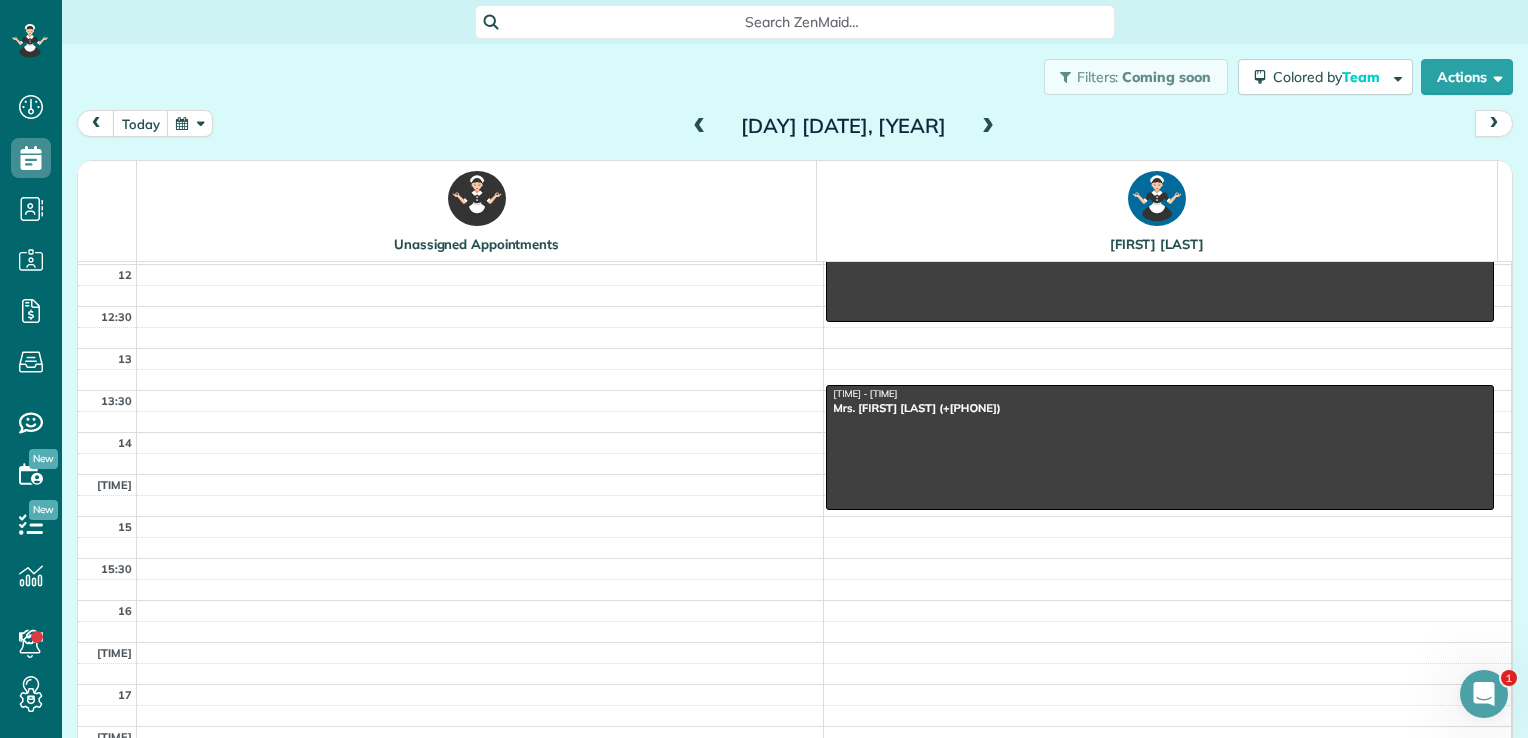 click at bounding box center [700, 127] 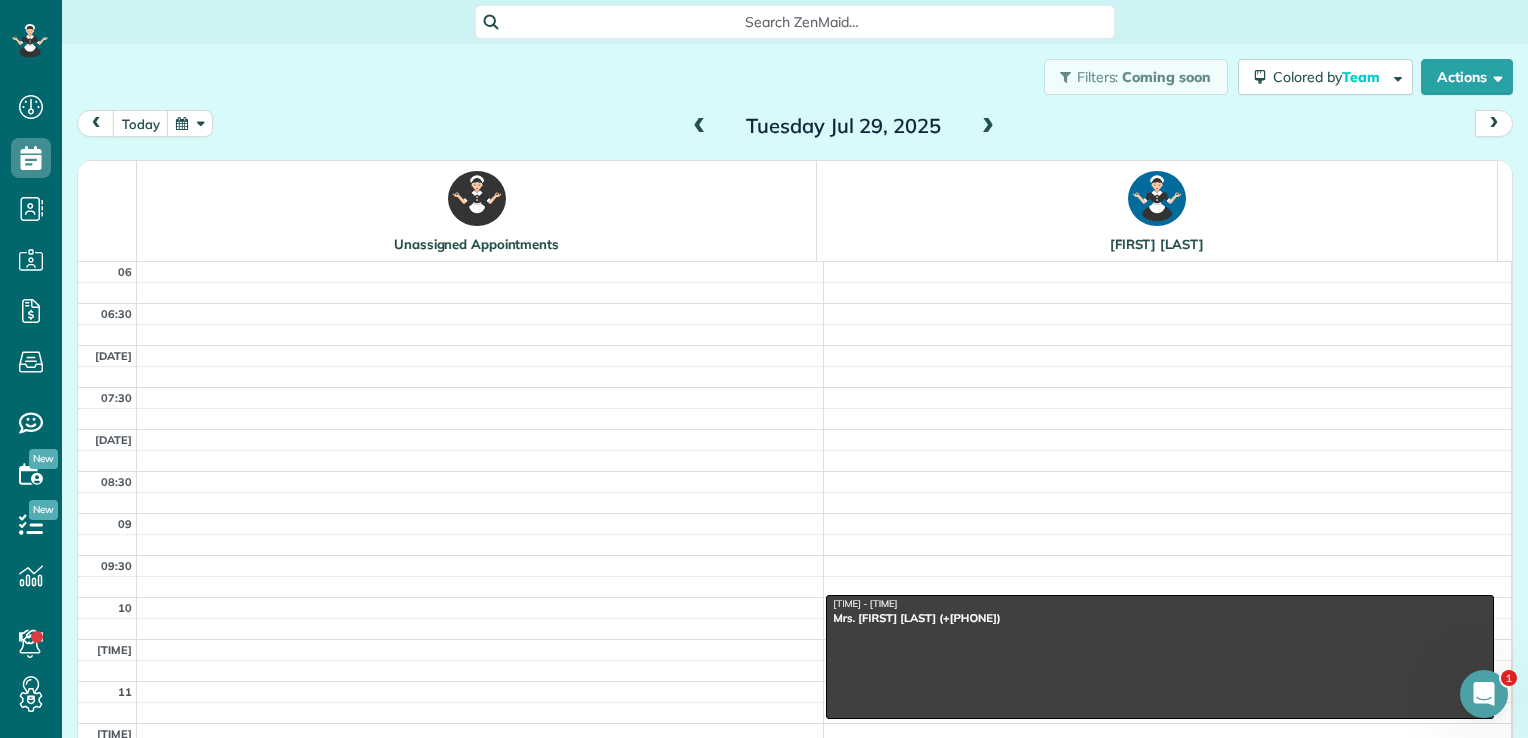 scroll, scrollTop: 0, scrollLeft: 0, axis: both 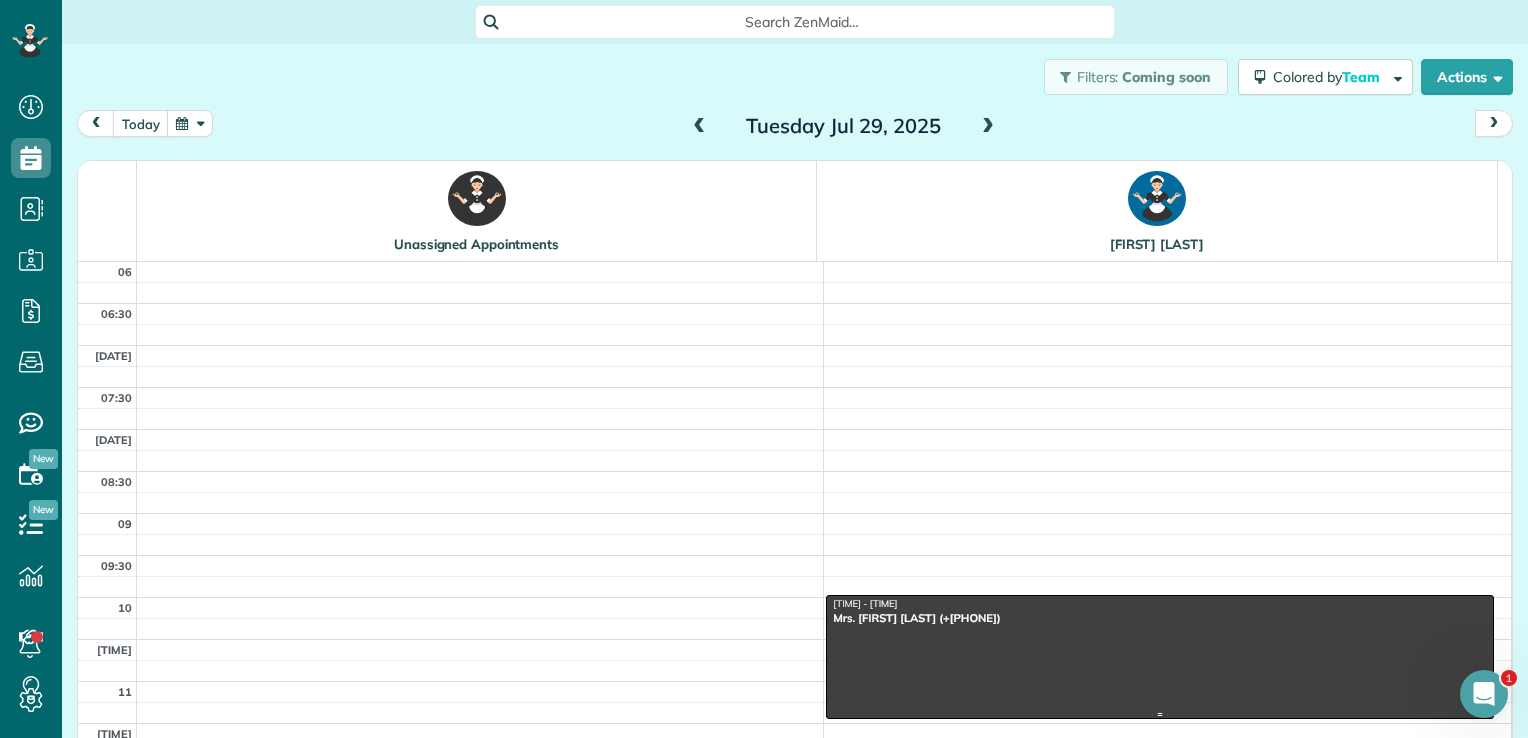 click on "Mrs. [FIRST] [LAST] (+[PHONE])" at bounding box center [1160, 618] 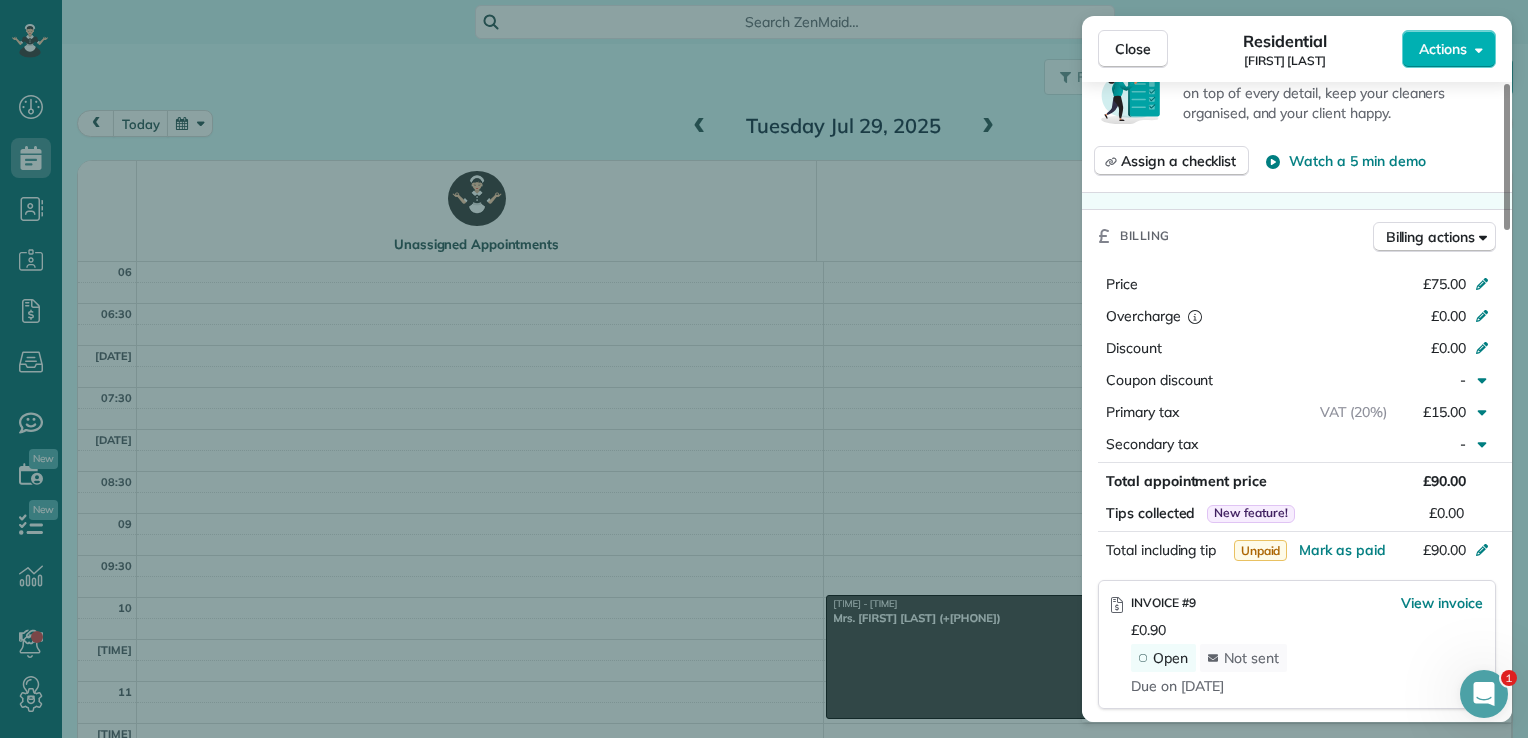 scroll, scrollTop: 756, scrollLeft: 0, axis: vertical 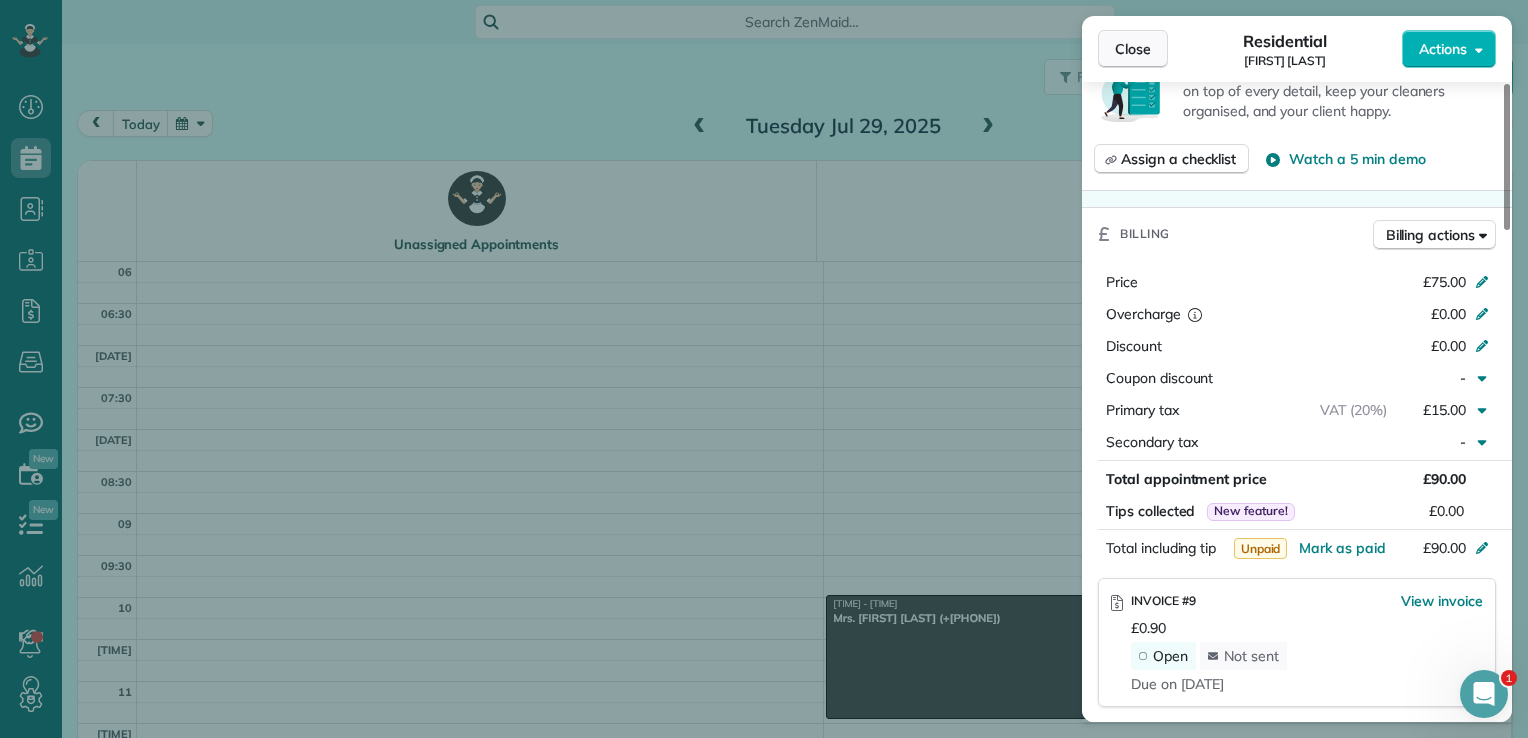 click on "Close" at bounding box center (1133, 49) 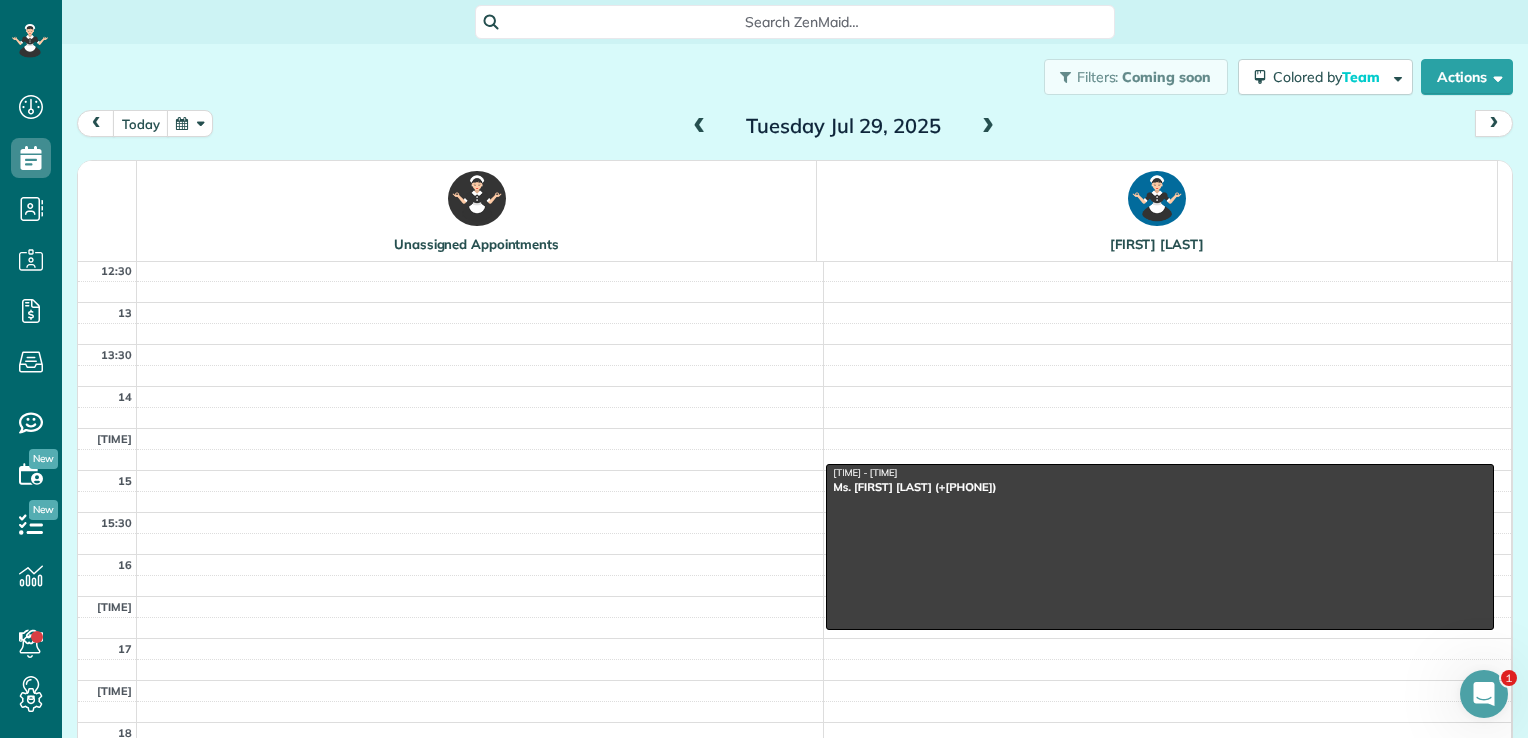 scroll, scrollTop: 571, scrollLeft: 0, axis: vertical 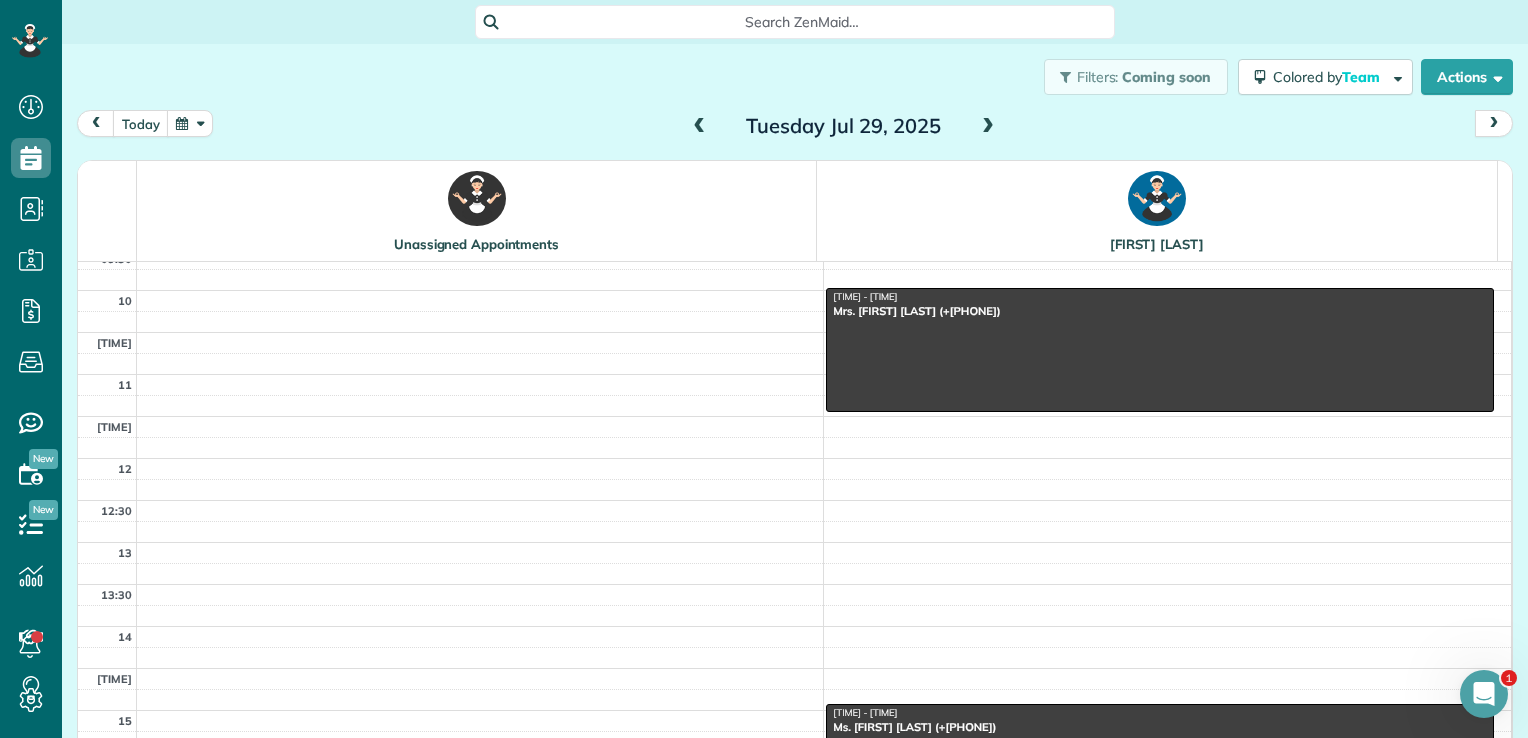 click at bounding box center [700, 127] 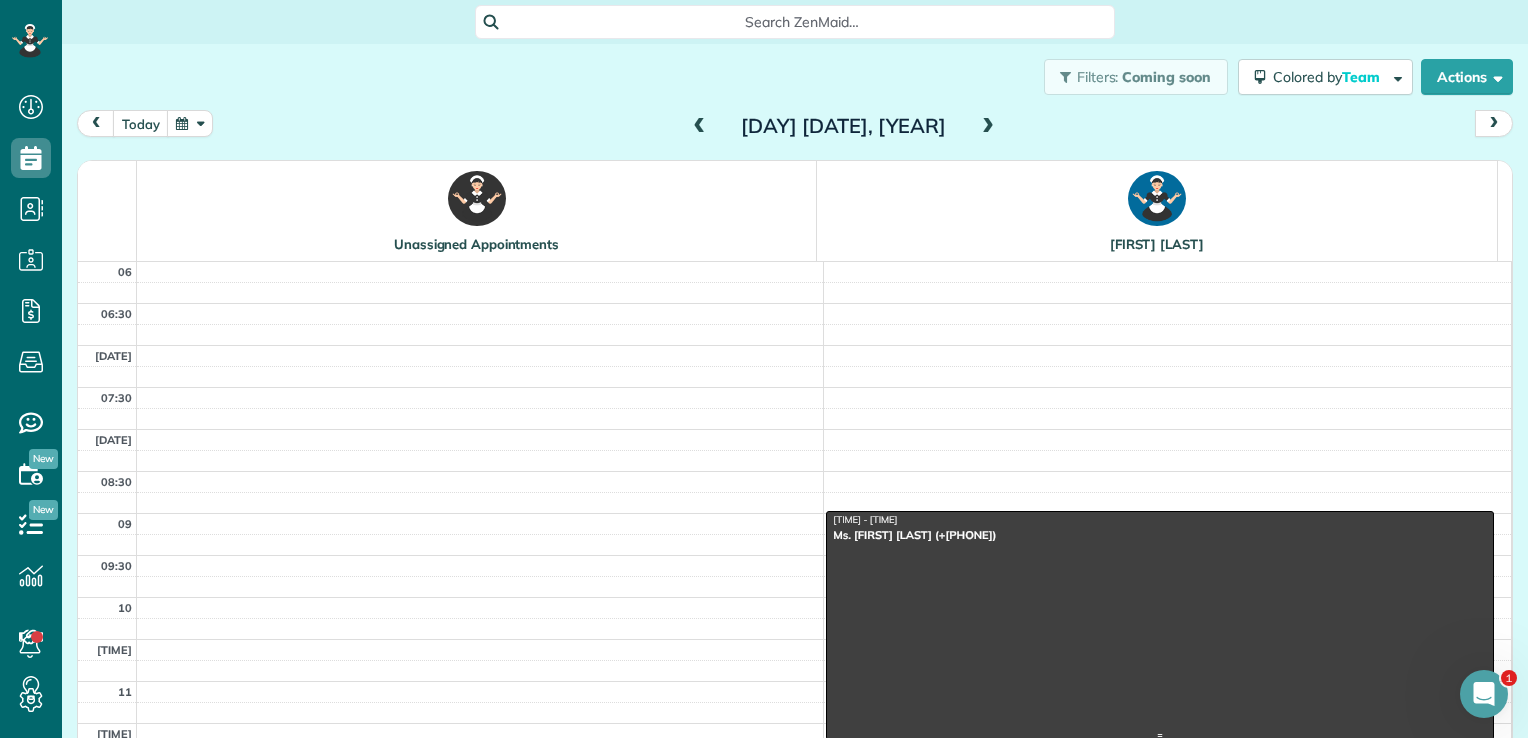scroll, scrollTop: 0, scrollLeft: 0, axis: both 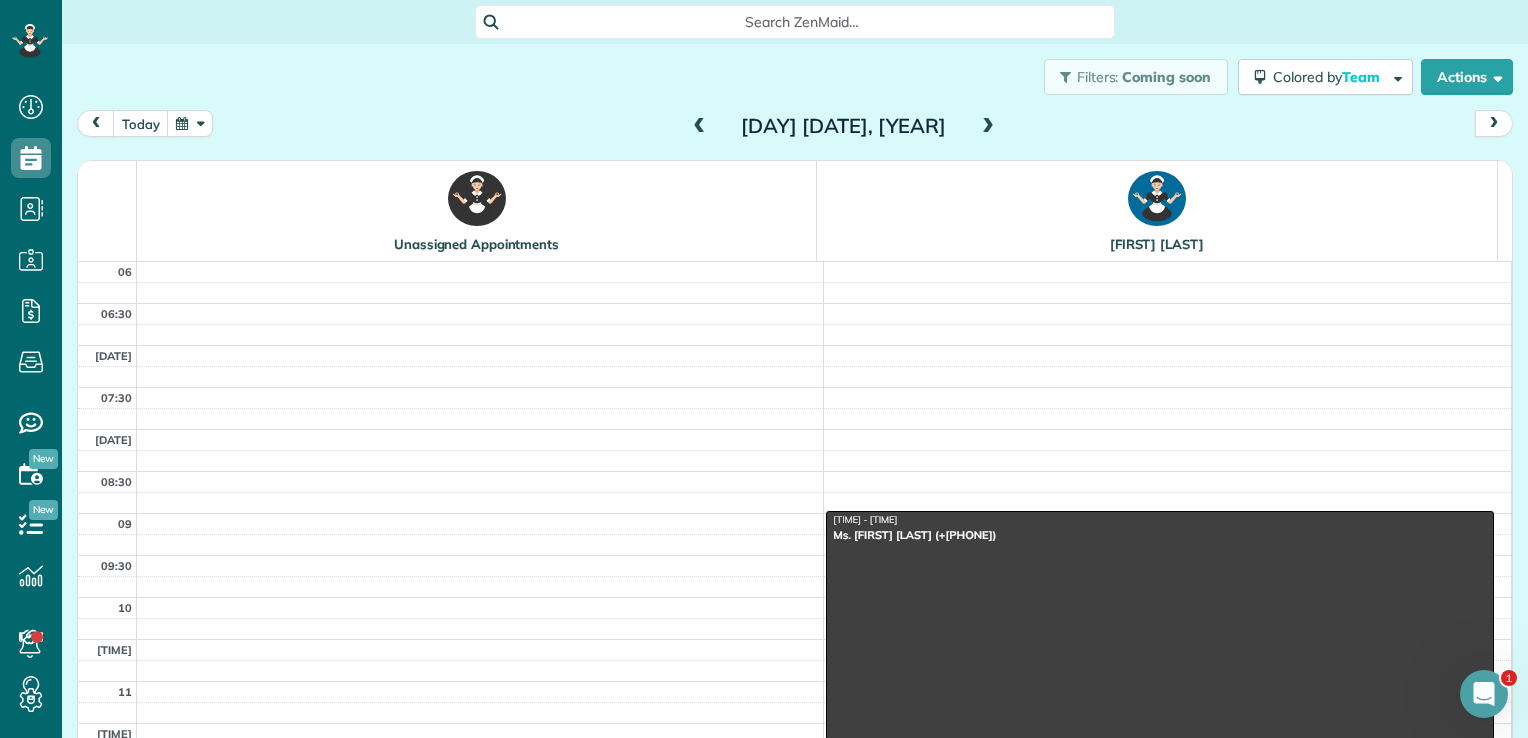 click at bounding box center (700, 127) 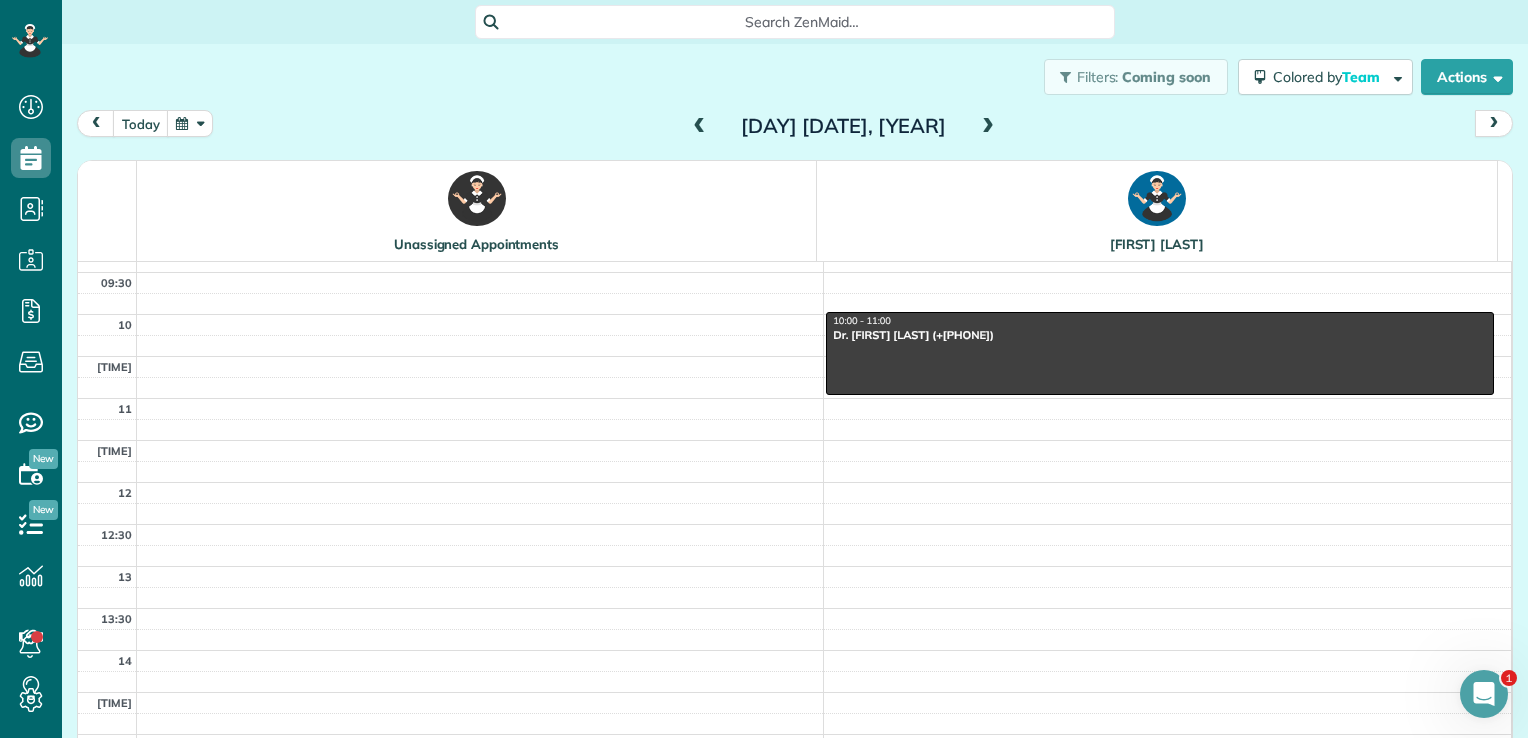scroll, scrollTop: 282, scrollLeft: 0, axis: vertical 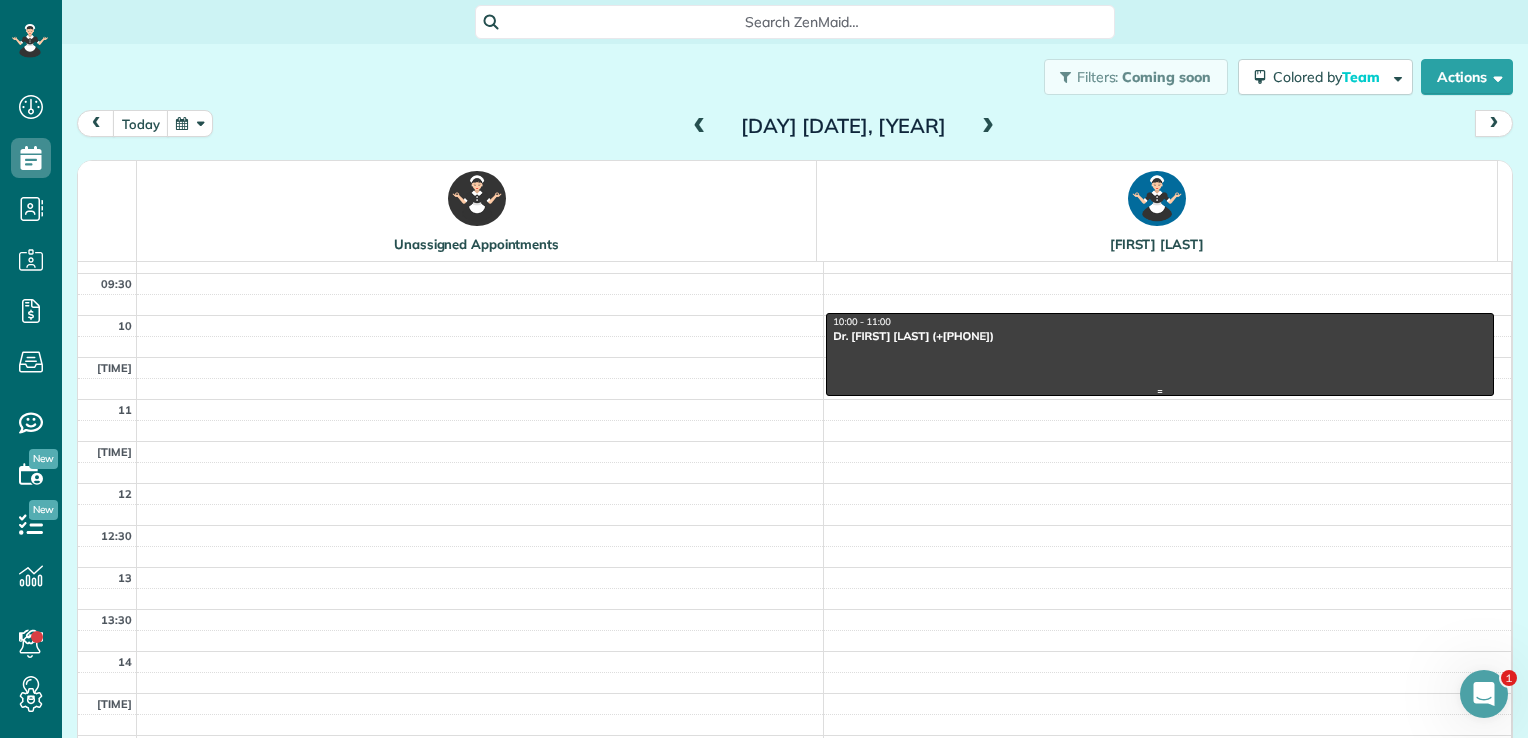 click on "Dr. [FIRST] [LAST] (+[PHONE])" at bounding box center (1160, 336) 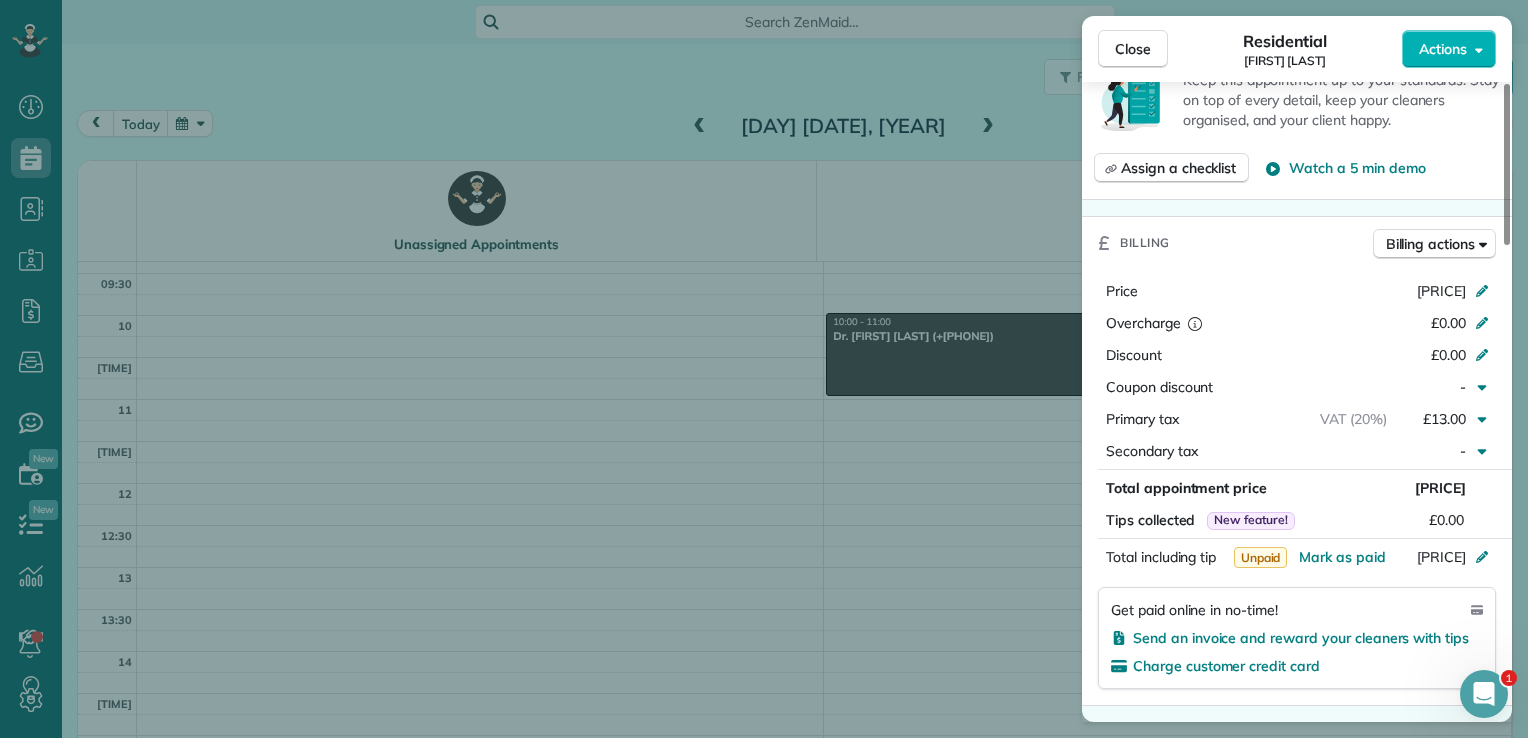 scroll, scrollTop: 728, scrollLeft: 0, axis: vertical 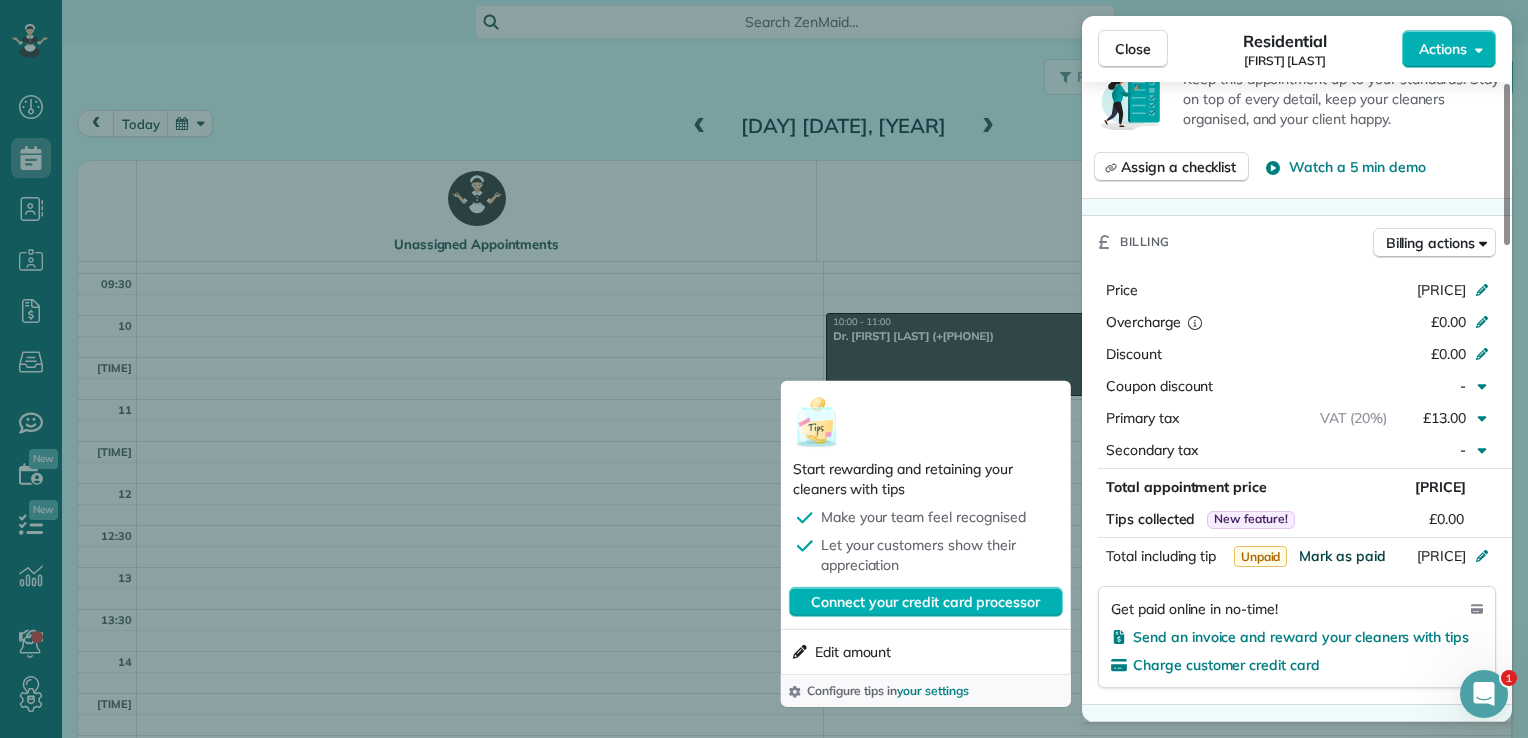 drag, startPoint x: 1349, startPoint y: 544, endPoint x: 1354, endPoint y: 581, distance: 37.336308 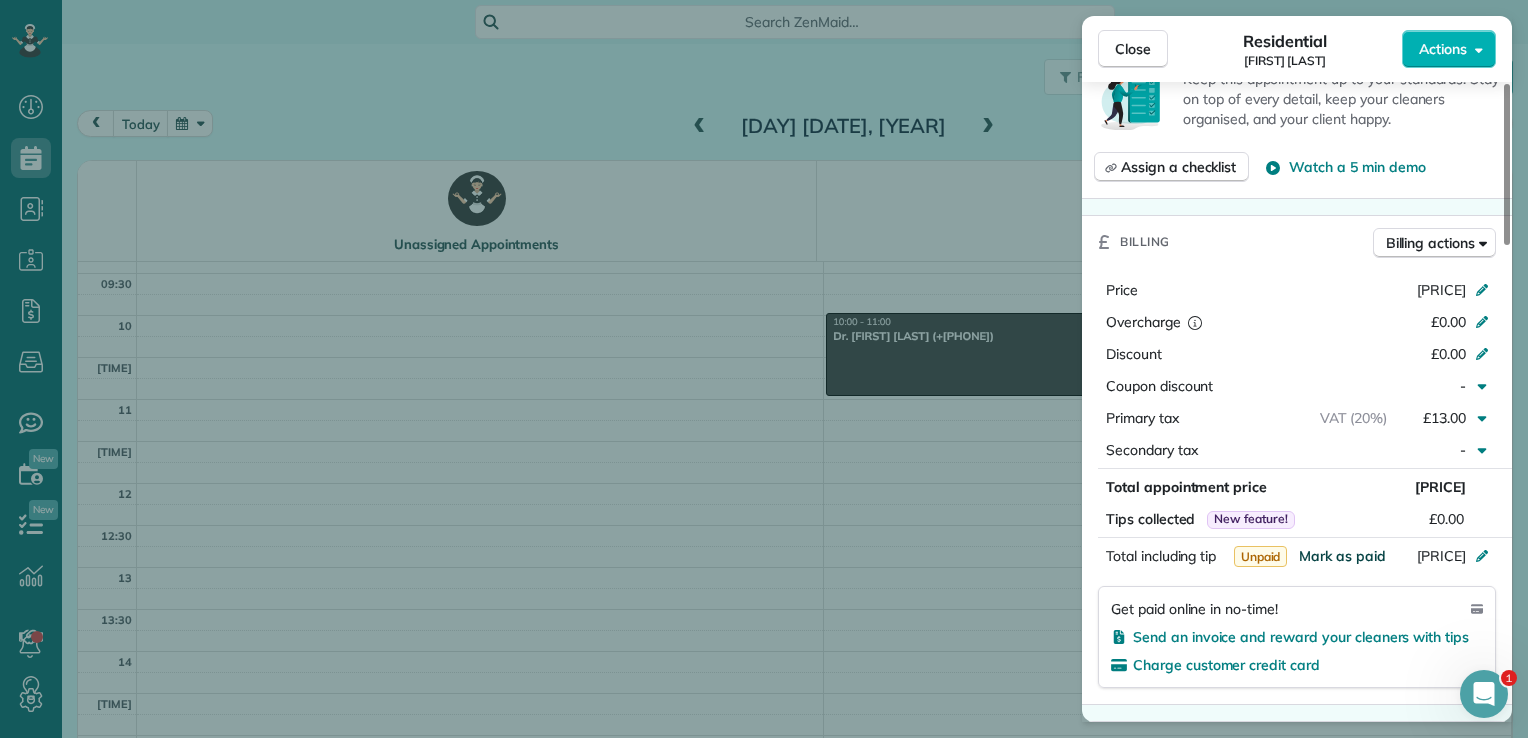 click on "Mark as paid" at bounding box center (1342, 556) 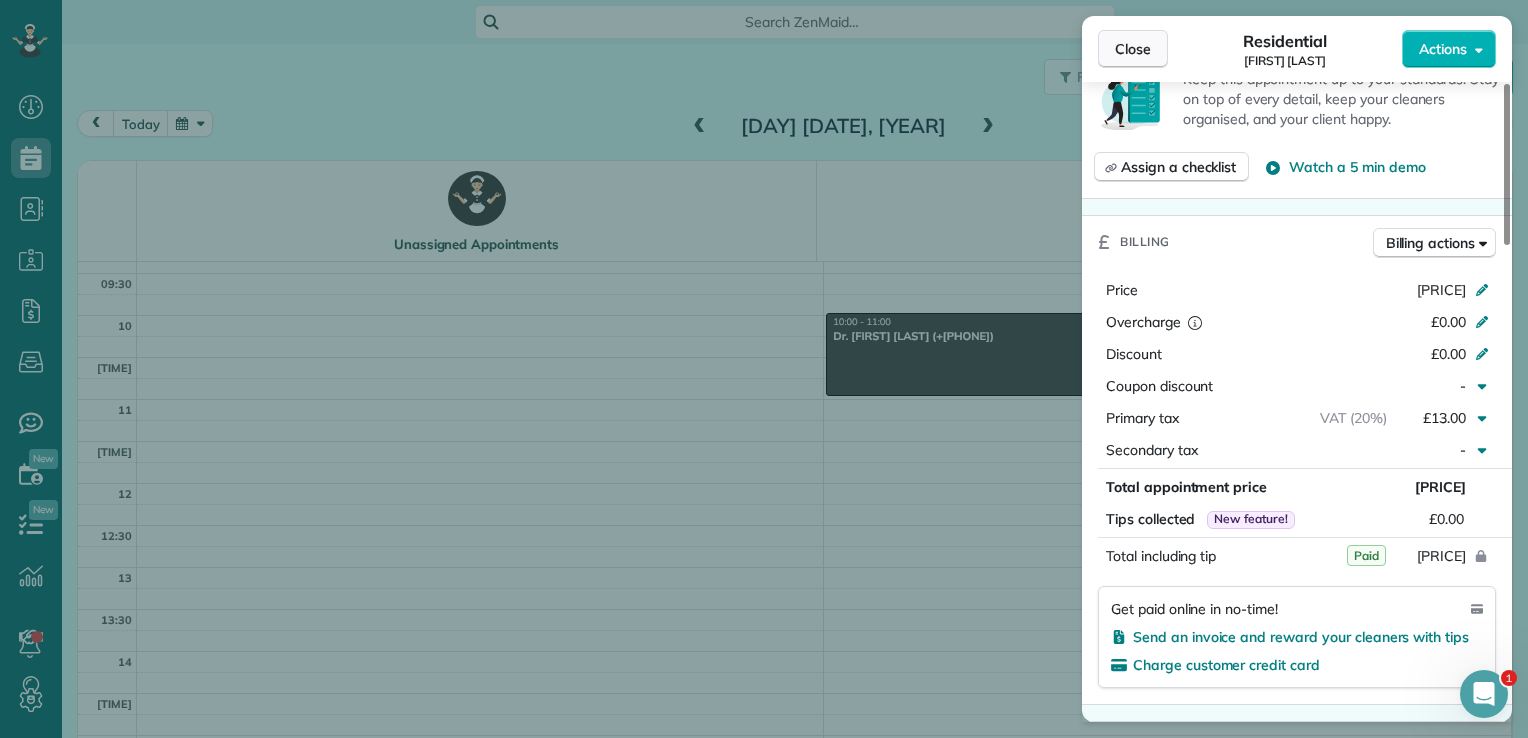 click on "Close" at bounding box center (1133, 49) 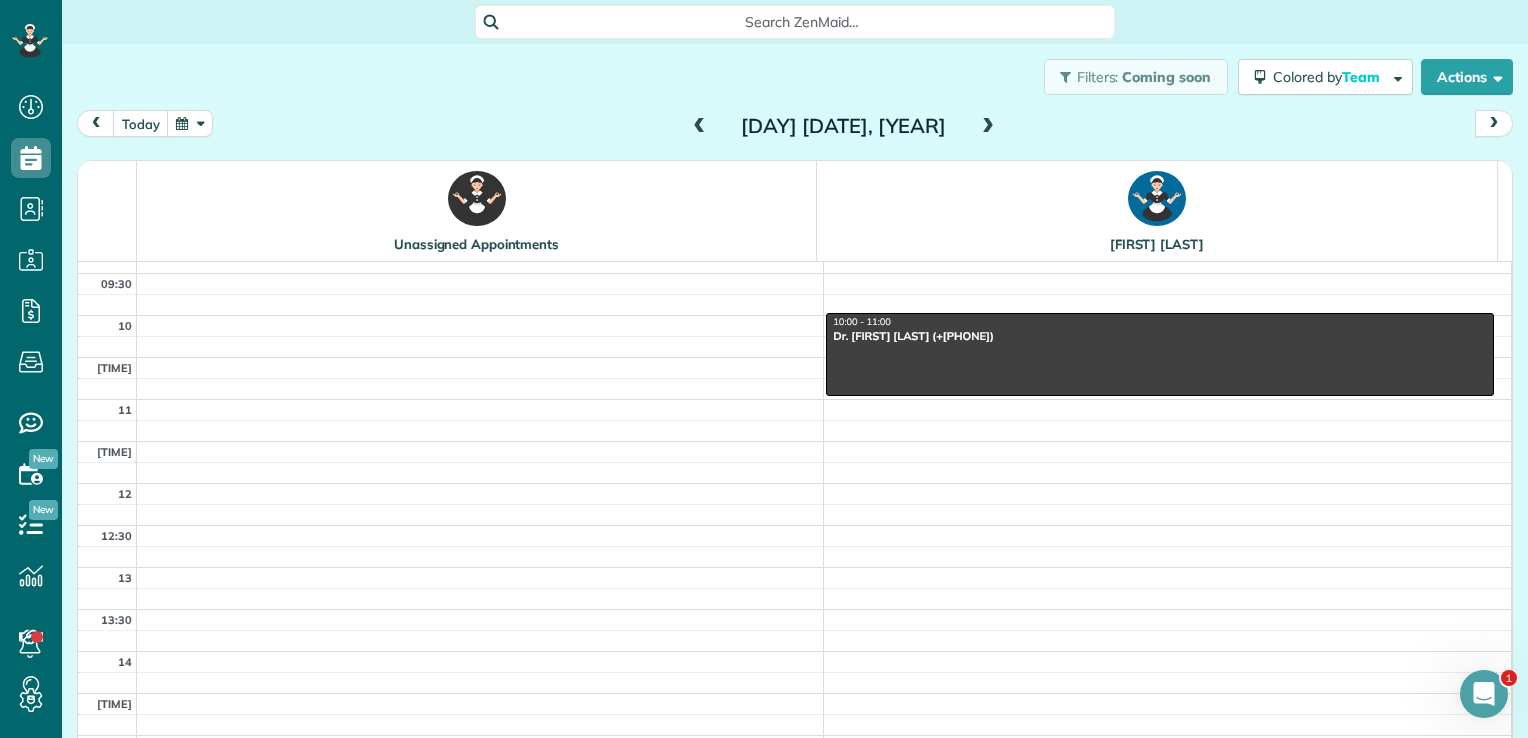 click at bounding box center (700, 127) 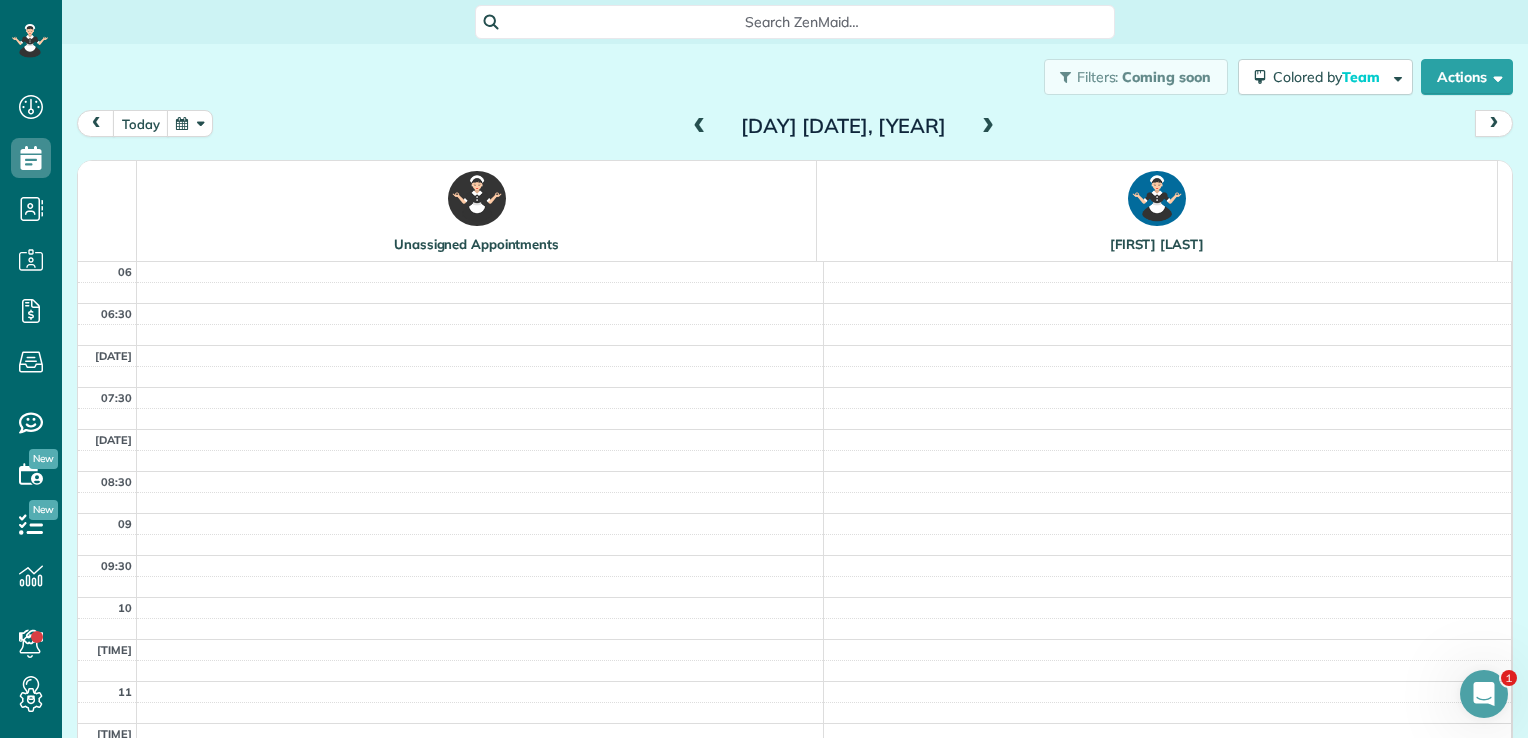 scroll, scrollTop: 0, scrollLeft: 0, axis: both 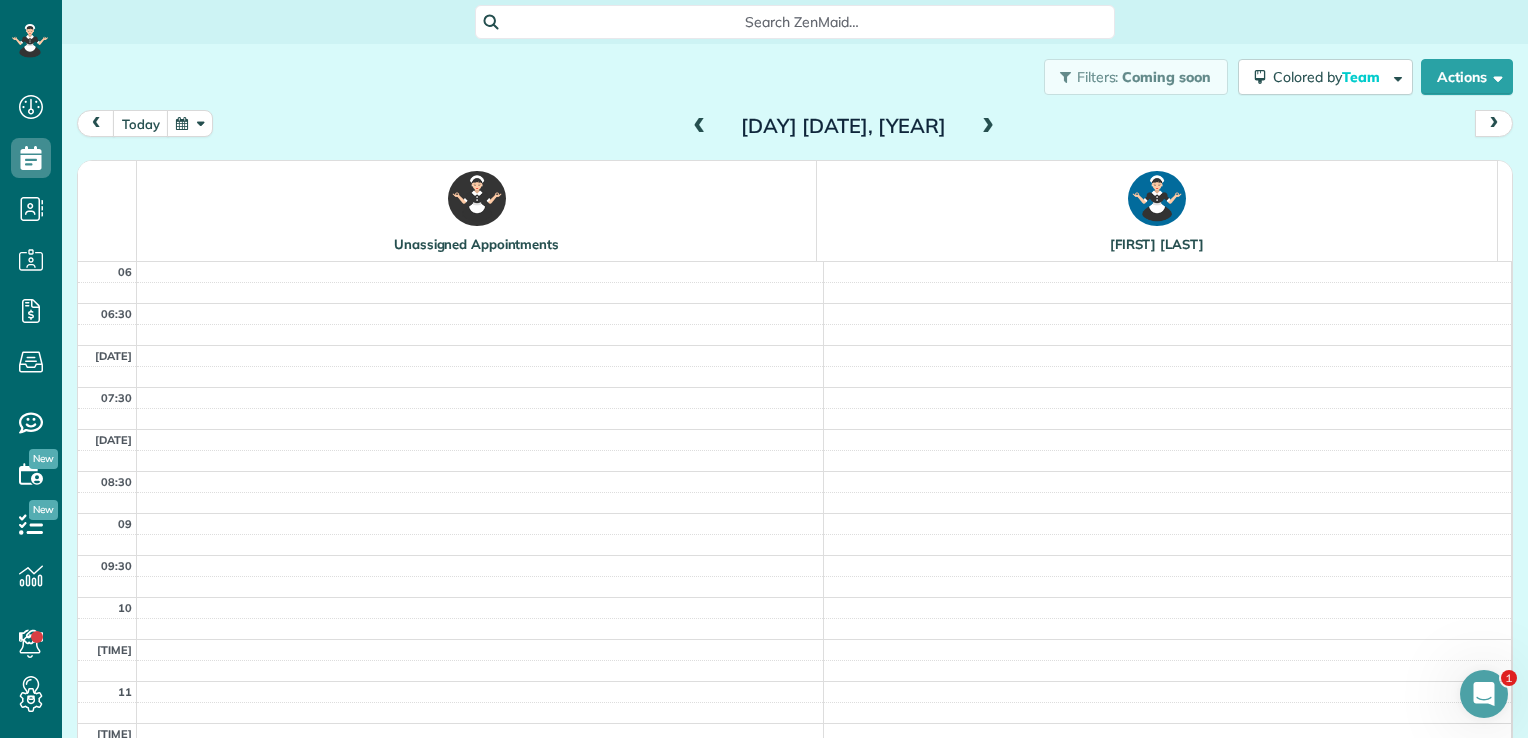 click at bounding box center [700, 127] 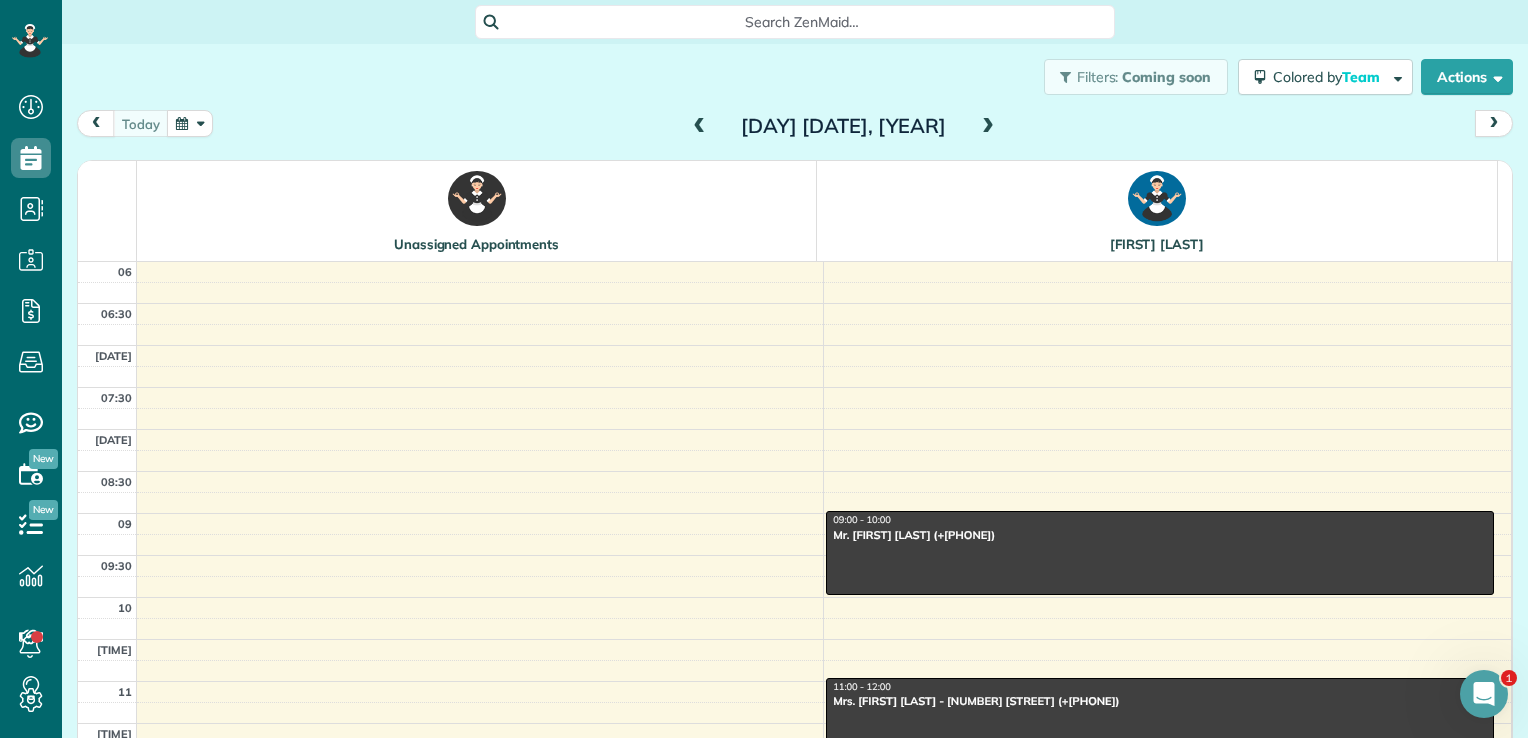 scroll, scrollTop: 196, scrollLeft: 0, axis: vertical 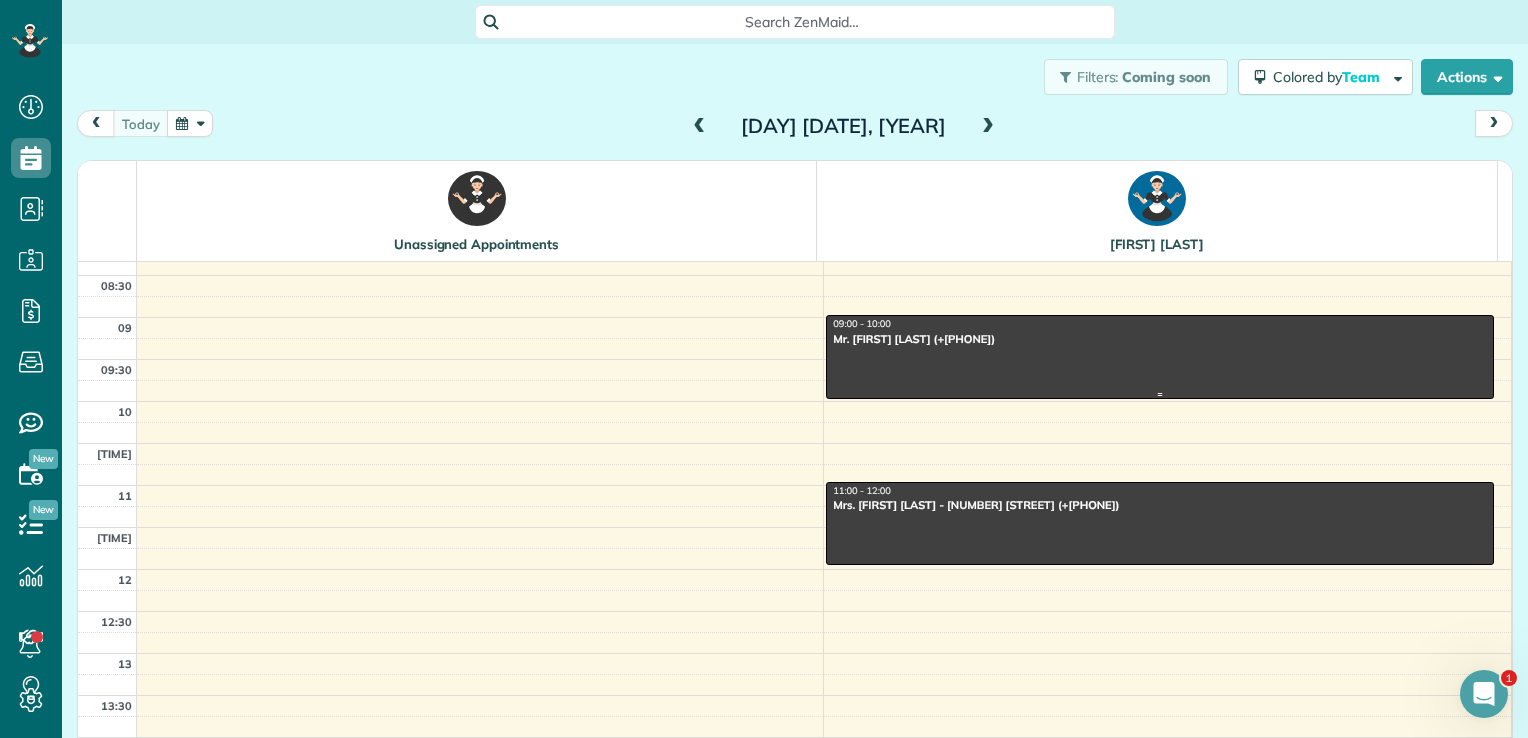 click on "Mr. [FIRST] [LAST] (+[PHONE])" at bounding box center [1160, 339] 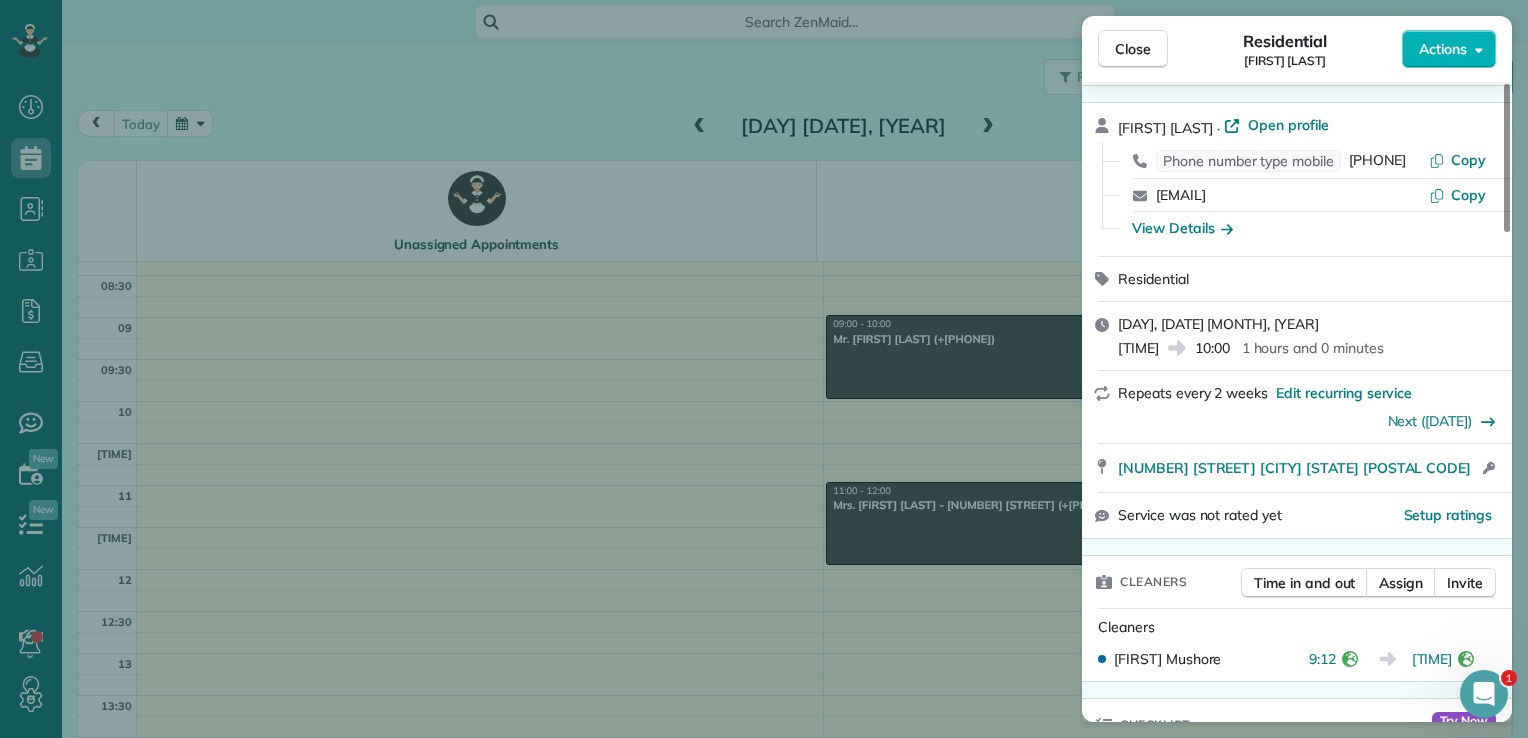 scroll, scrollTop: 60, scrollLeft: 0, axis: vertical 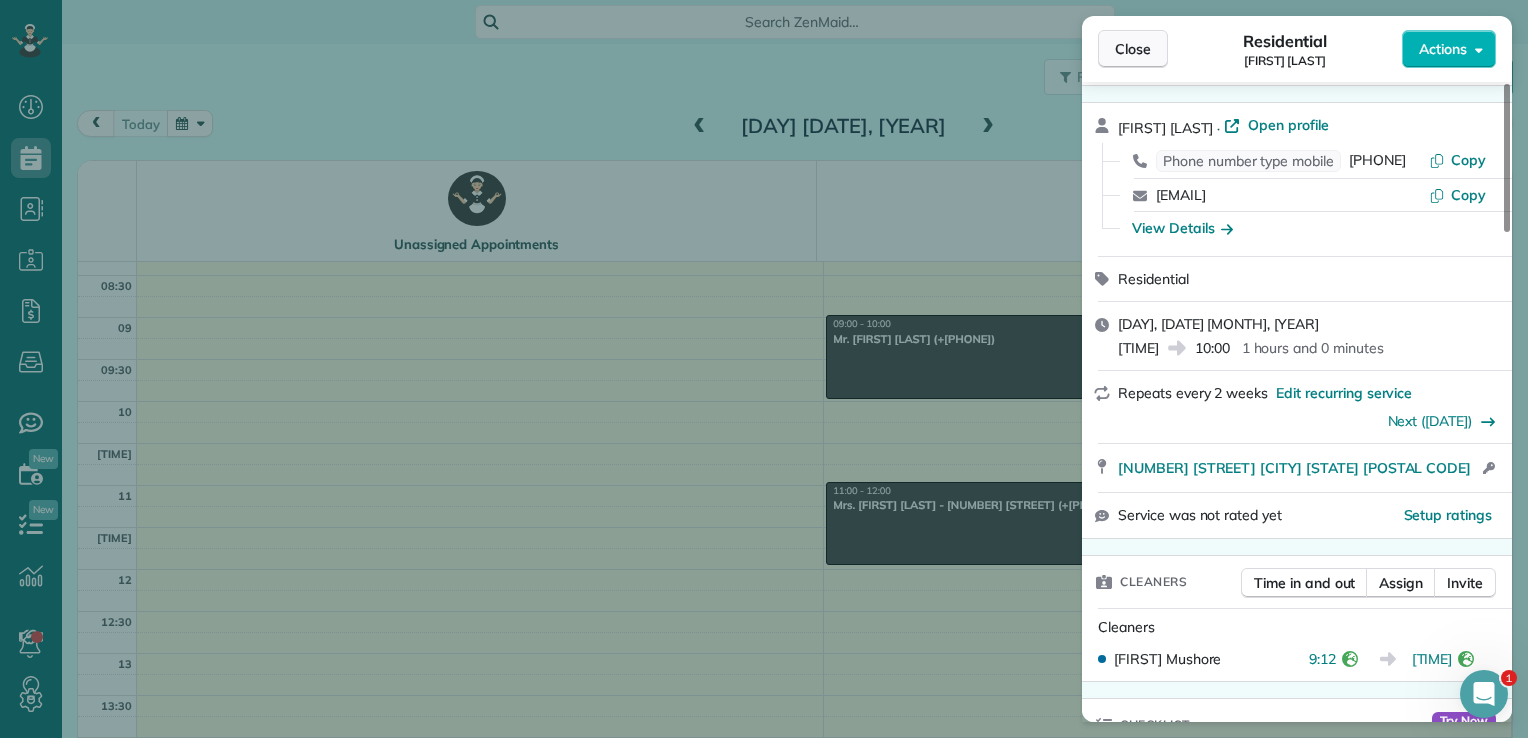 click on "Close" at bounding box center [1133, 49] 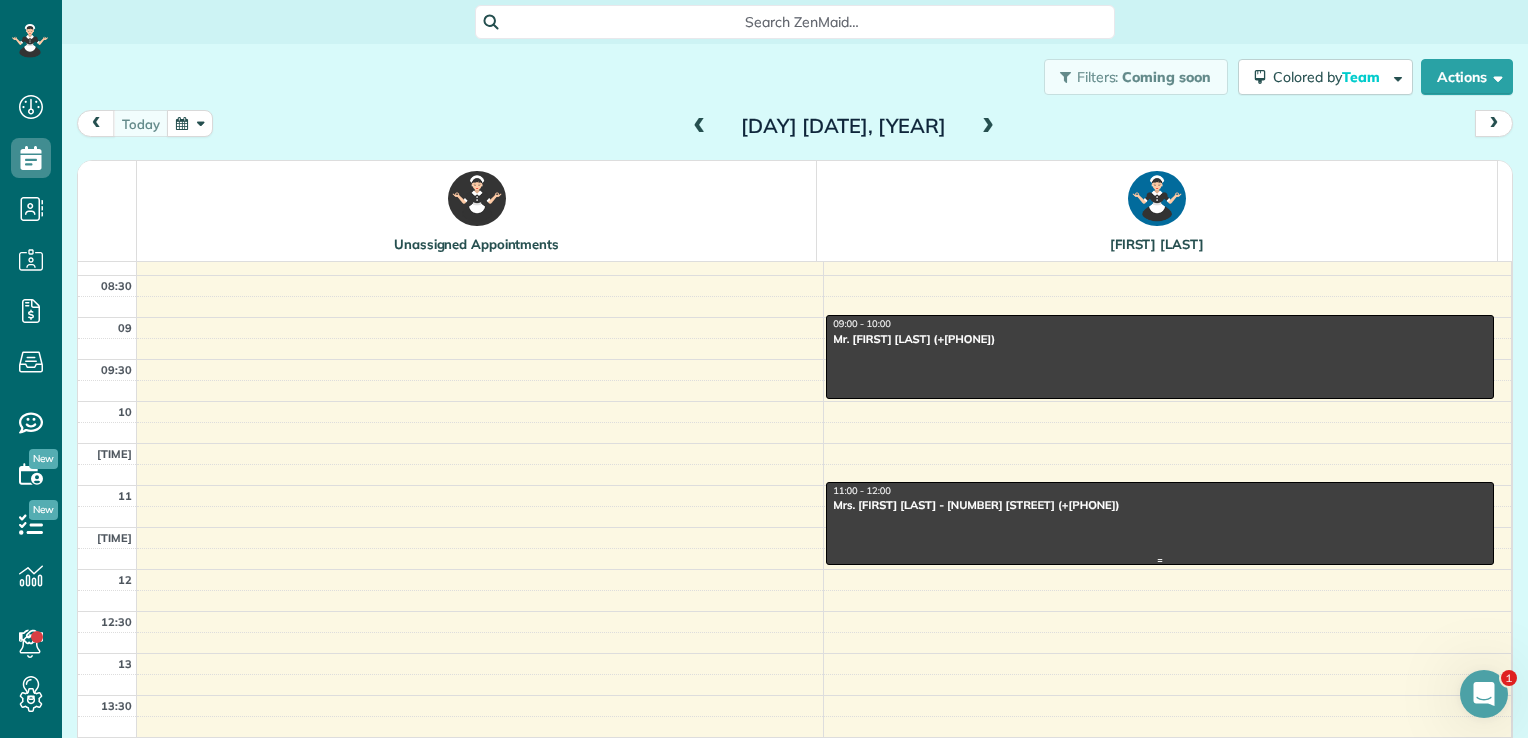 click on "Mrs. [FIRST] [LAST] - [NUMBER] [STREET] (+[PHONE])" at bounding box center (1160, 505) 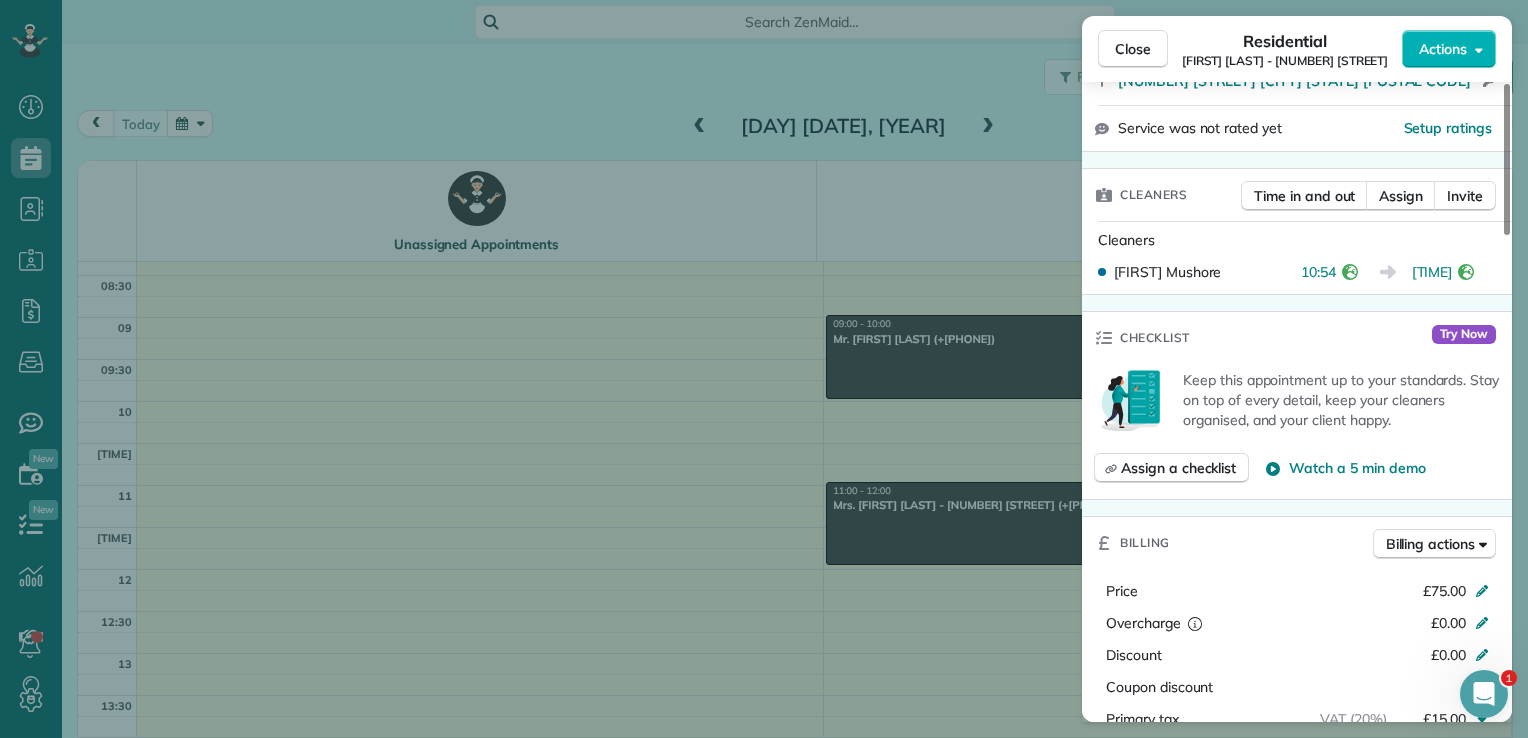 scroll, scrollTop: 431, scrollLeft: 0, axis: vertical 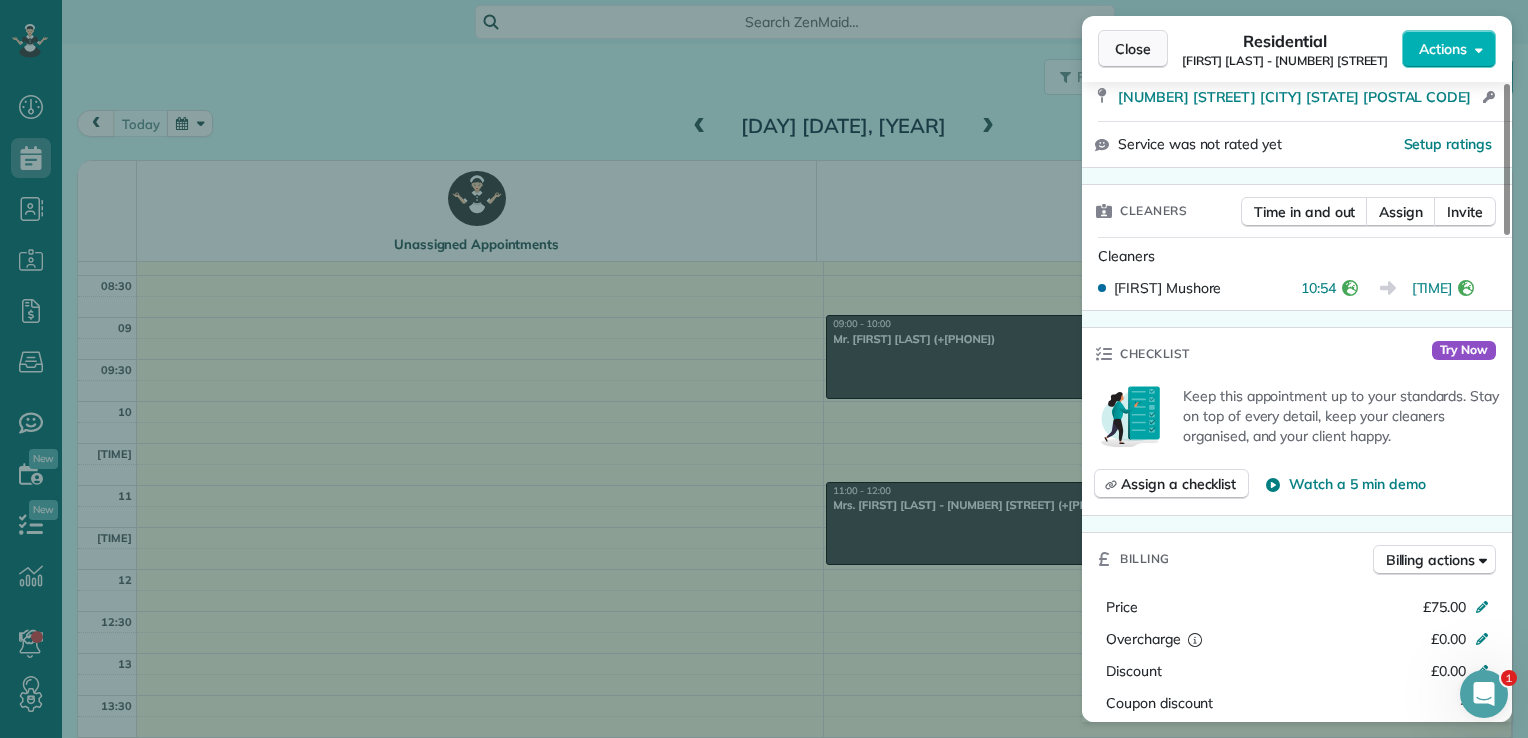 click on "Close" at bounding box center (1133, 49) 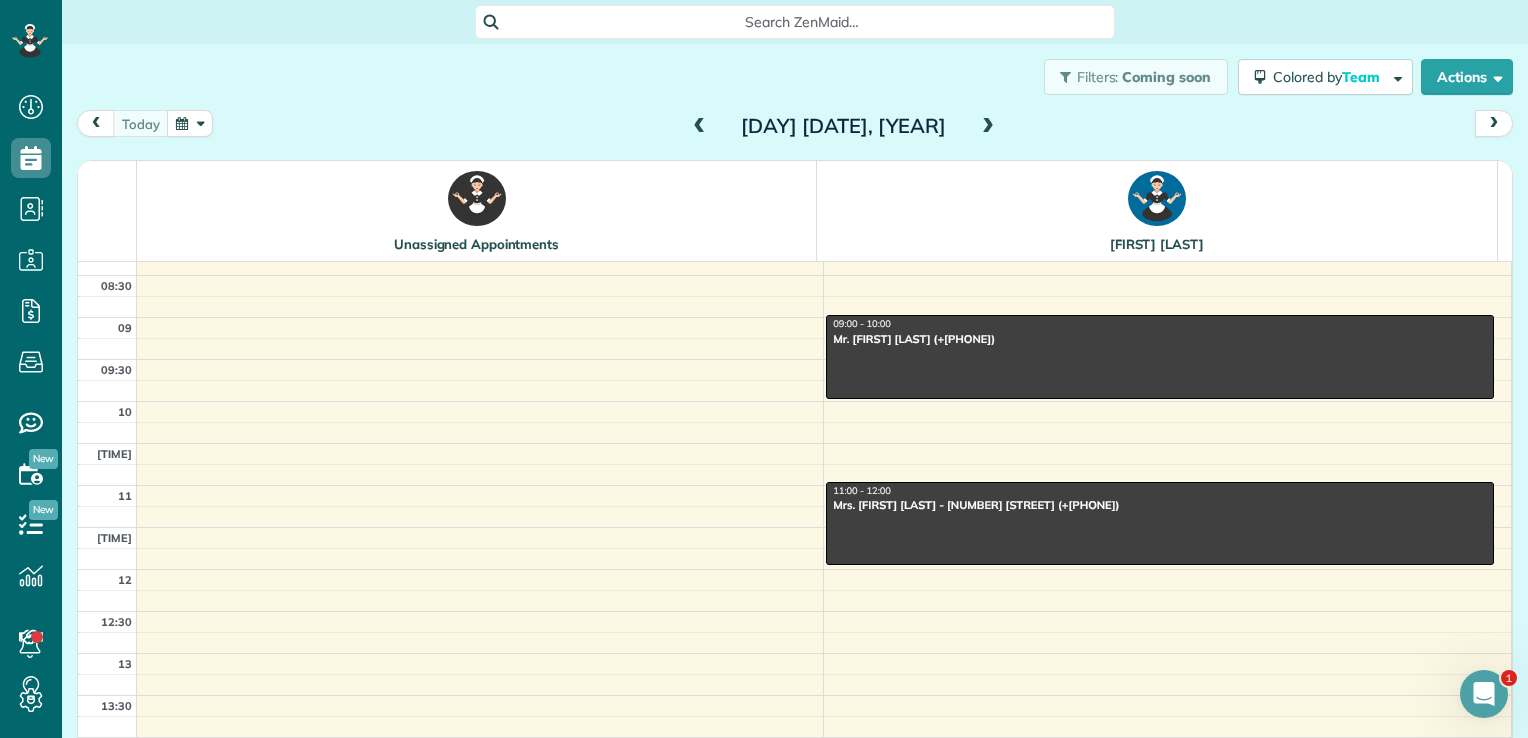 click at bounding box center [700, 127] 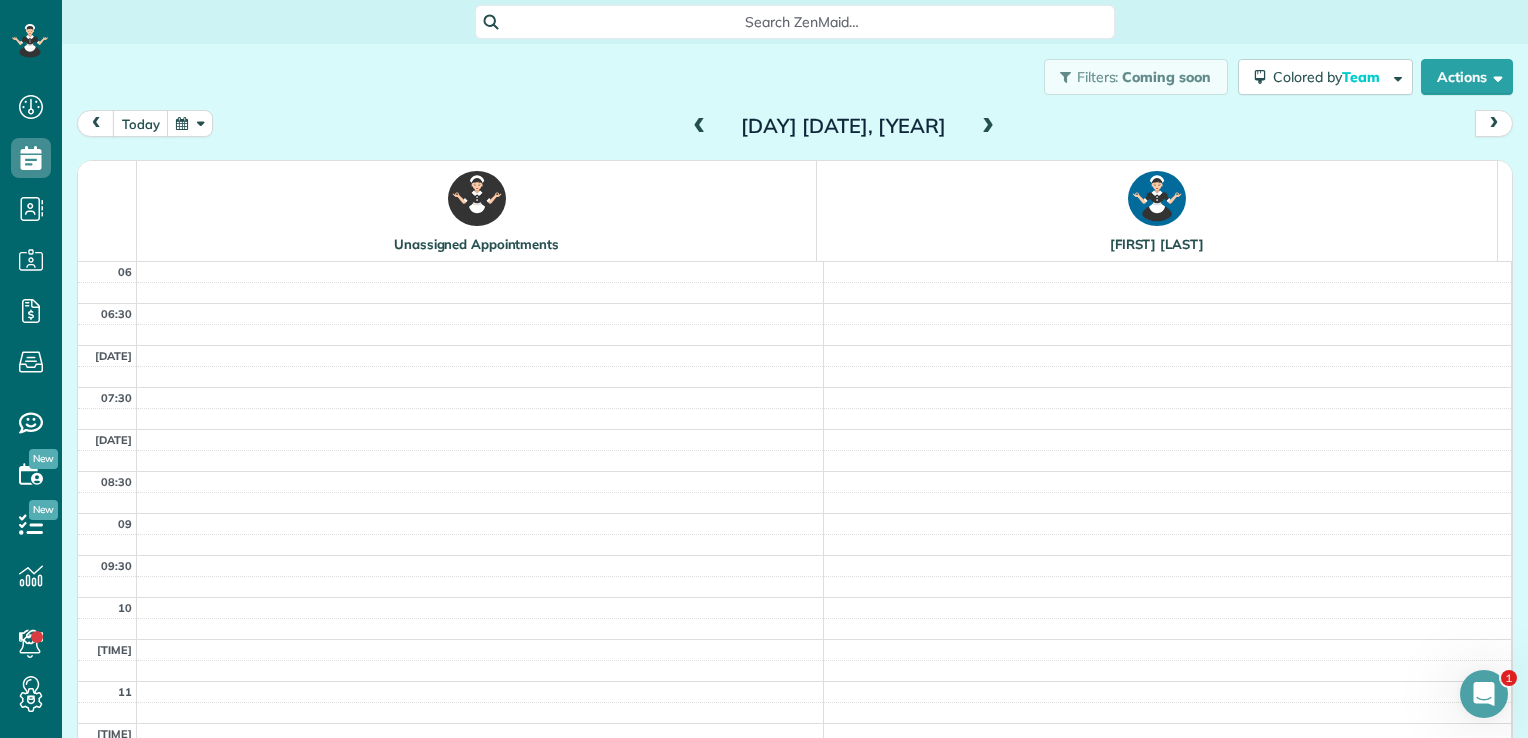 scroll, scrollTop: 0, scrollLeft: 0, axis: both 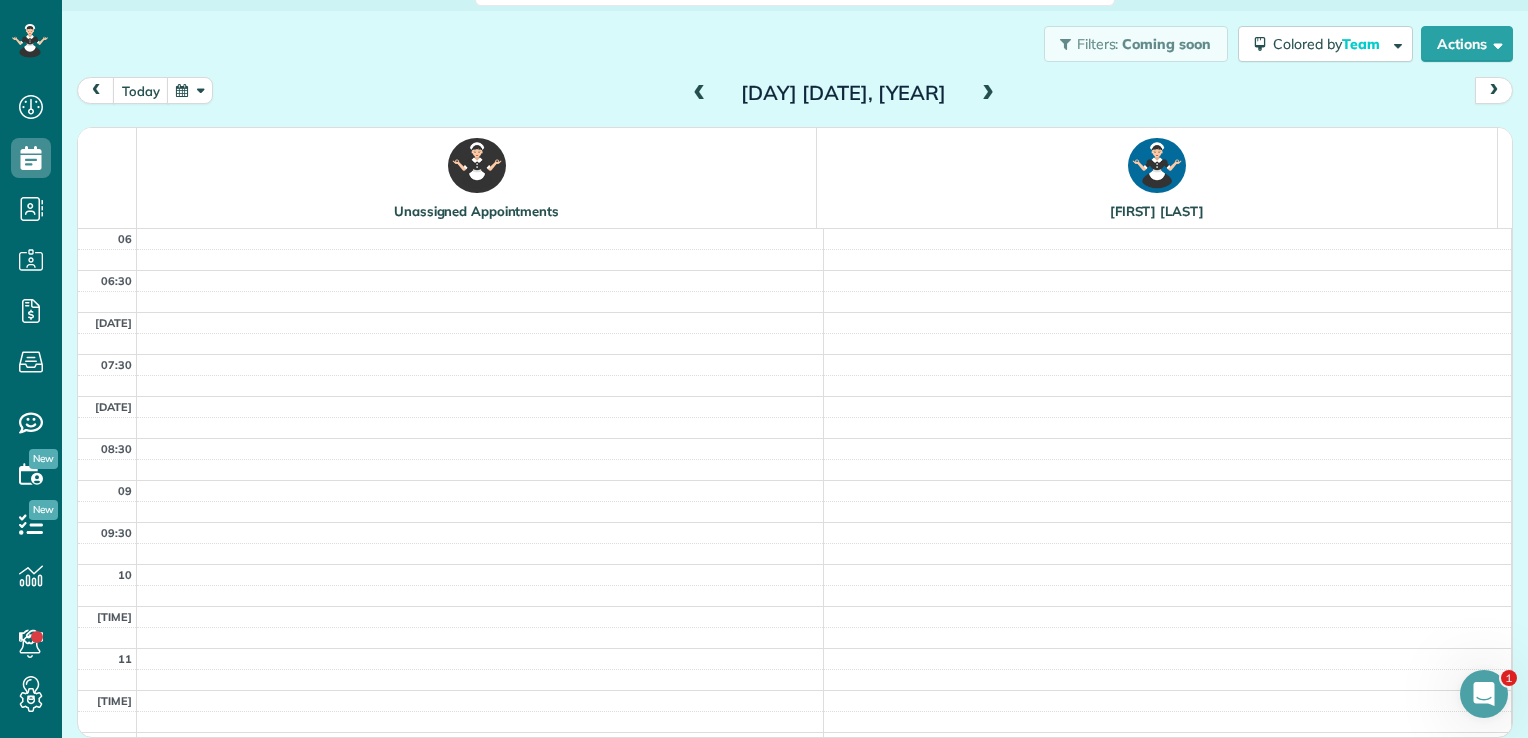 click at bounding box center [700, 94] 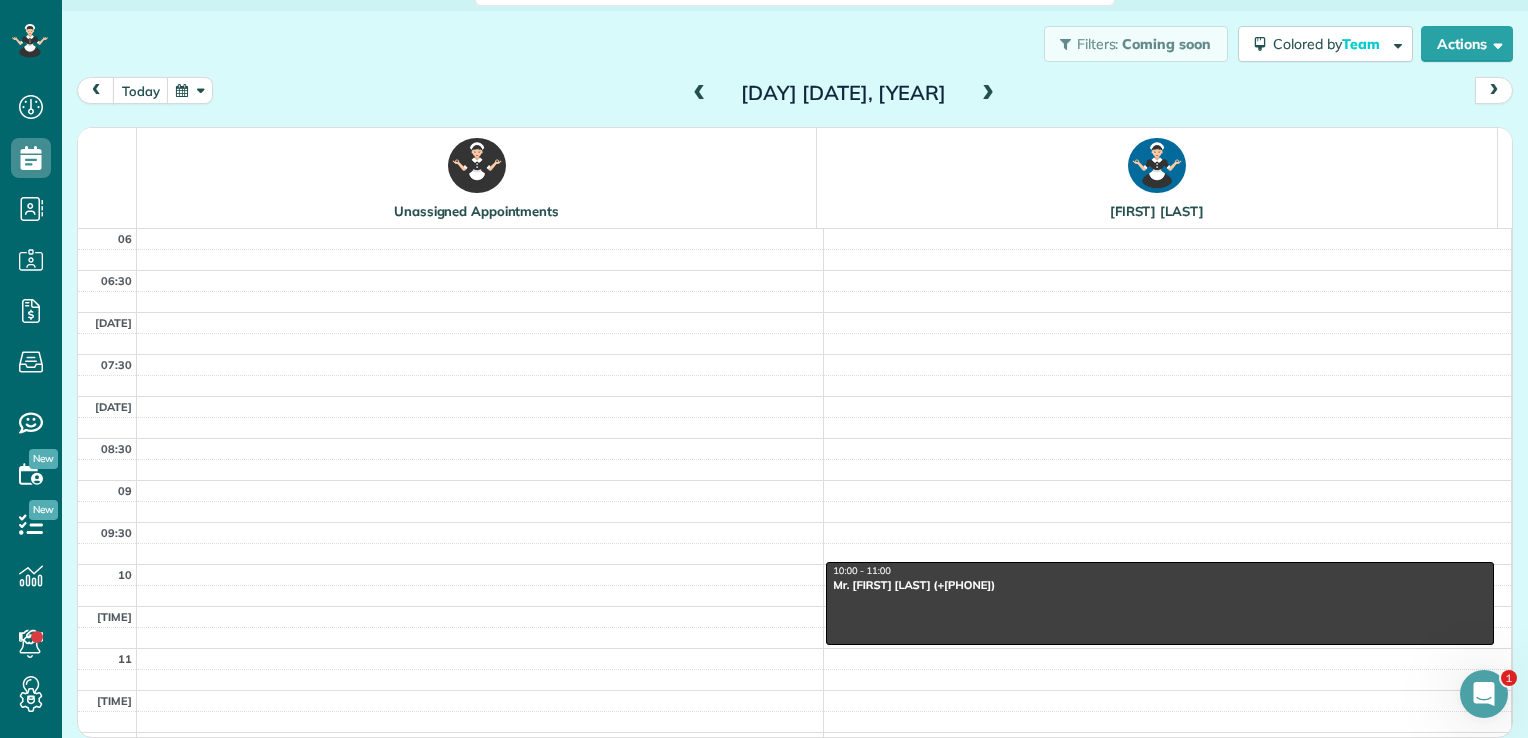 scroll, scrollTop: 0, scrollLeft: 0, axis: both 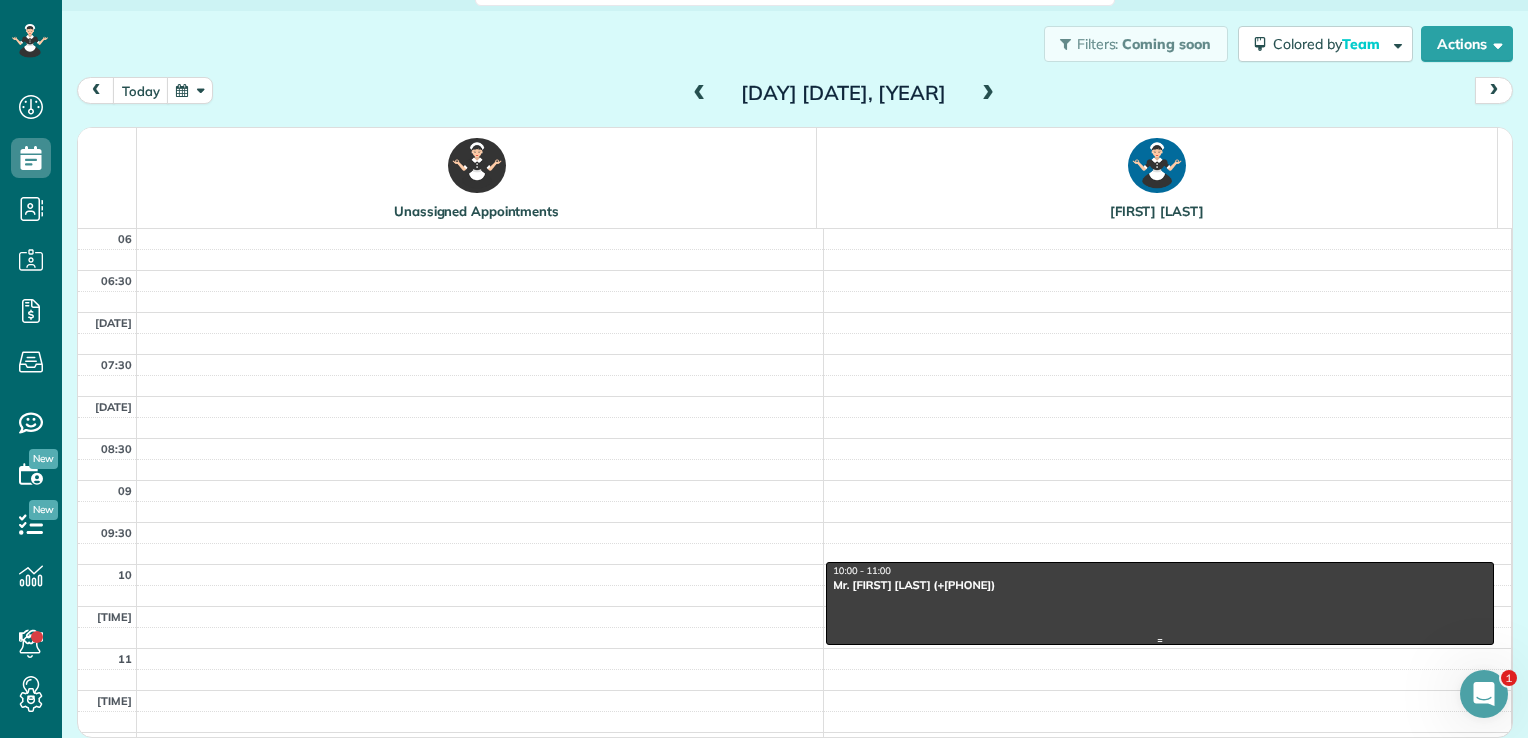 click on "10:00 - 11:00" at bounding box center (1160, 571) 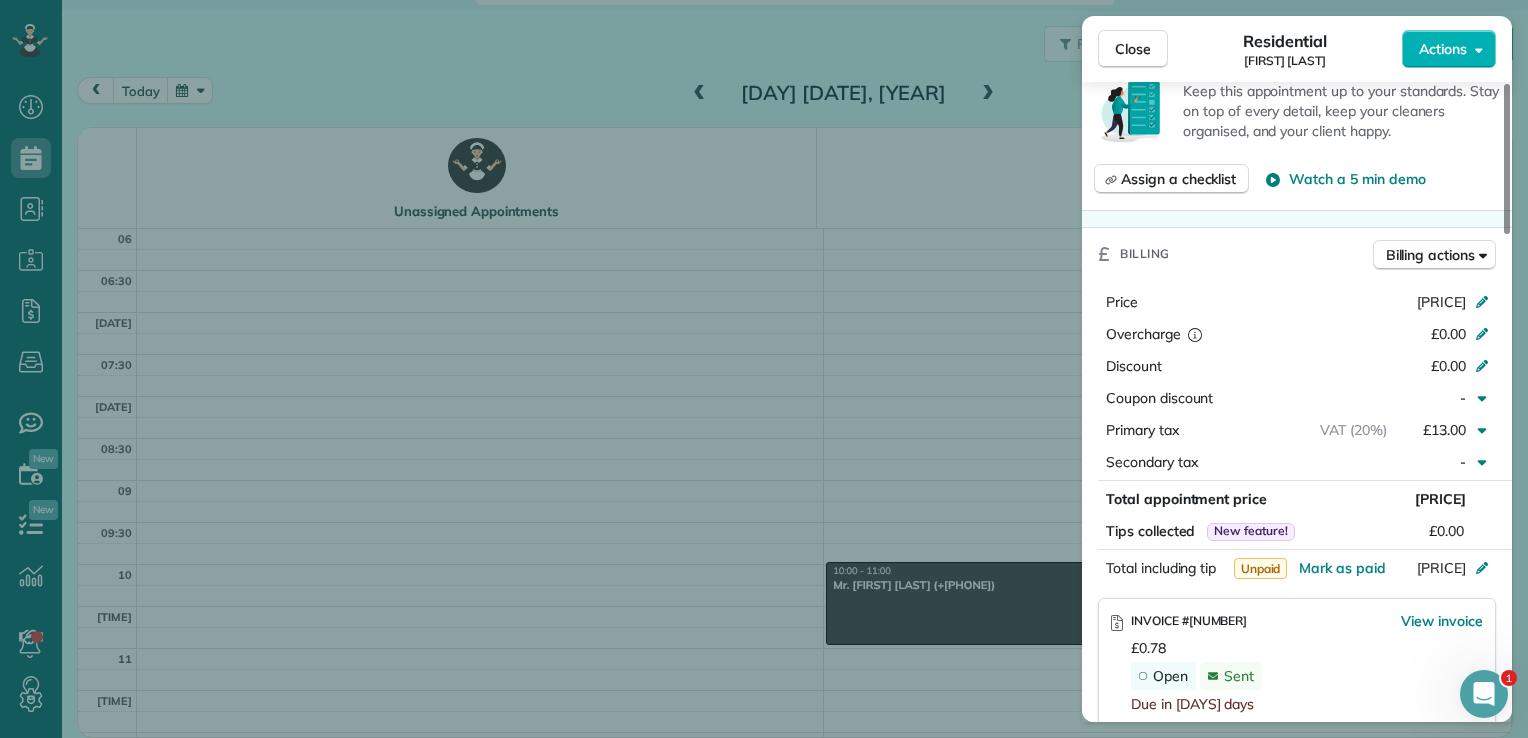 scroll, scrollTop: 738, scrollLeft: 0, axis: vertical 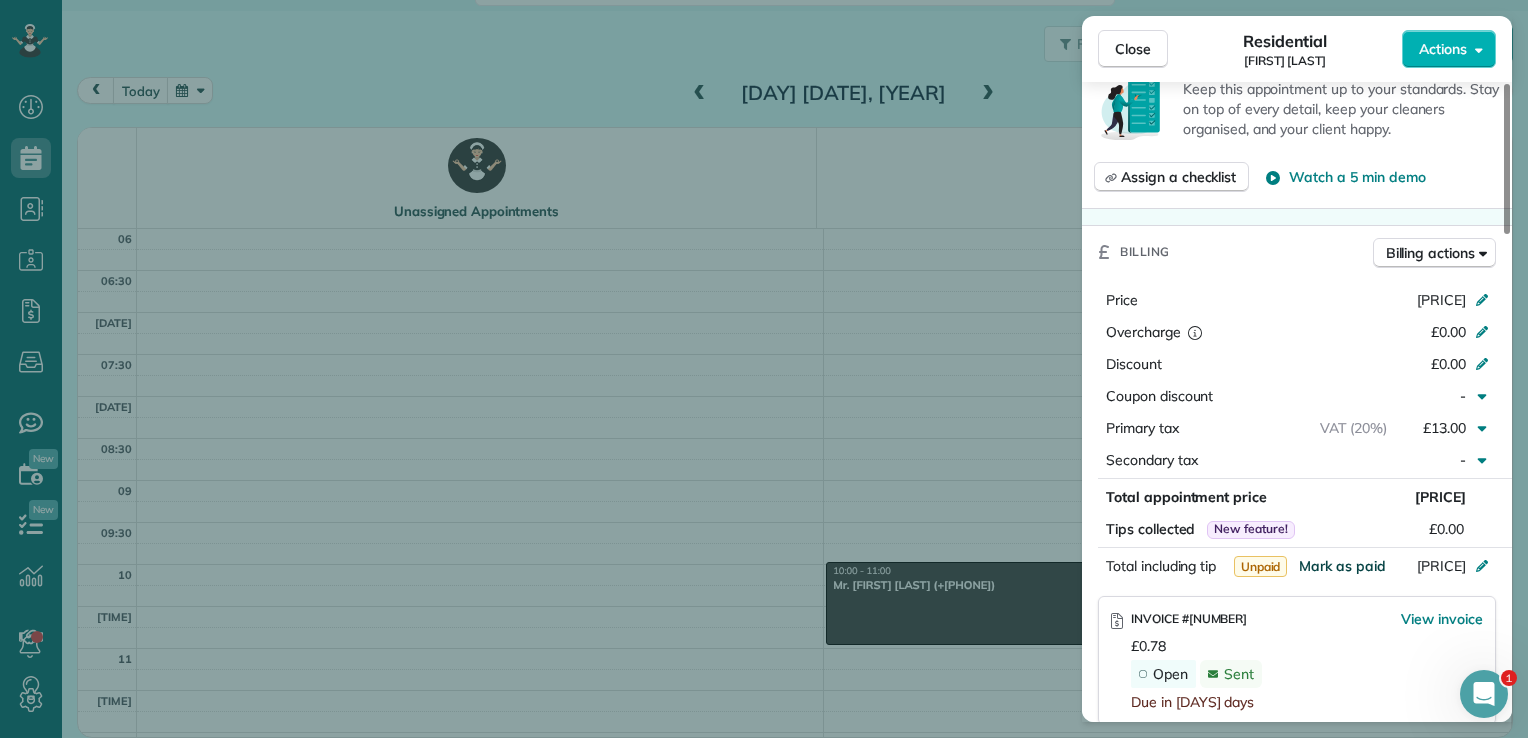 click on "Mark as paid" at bounding box center [1342, 566] 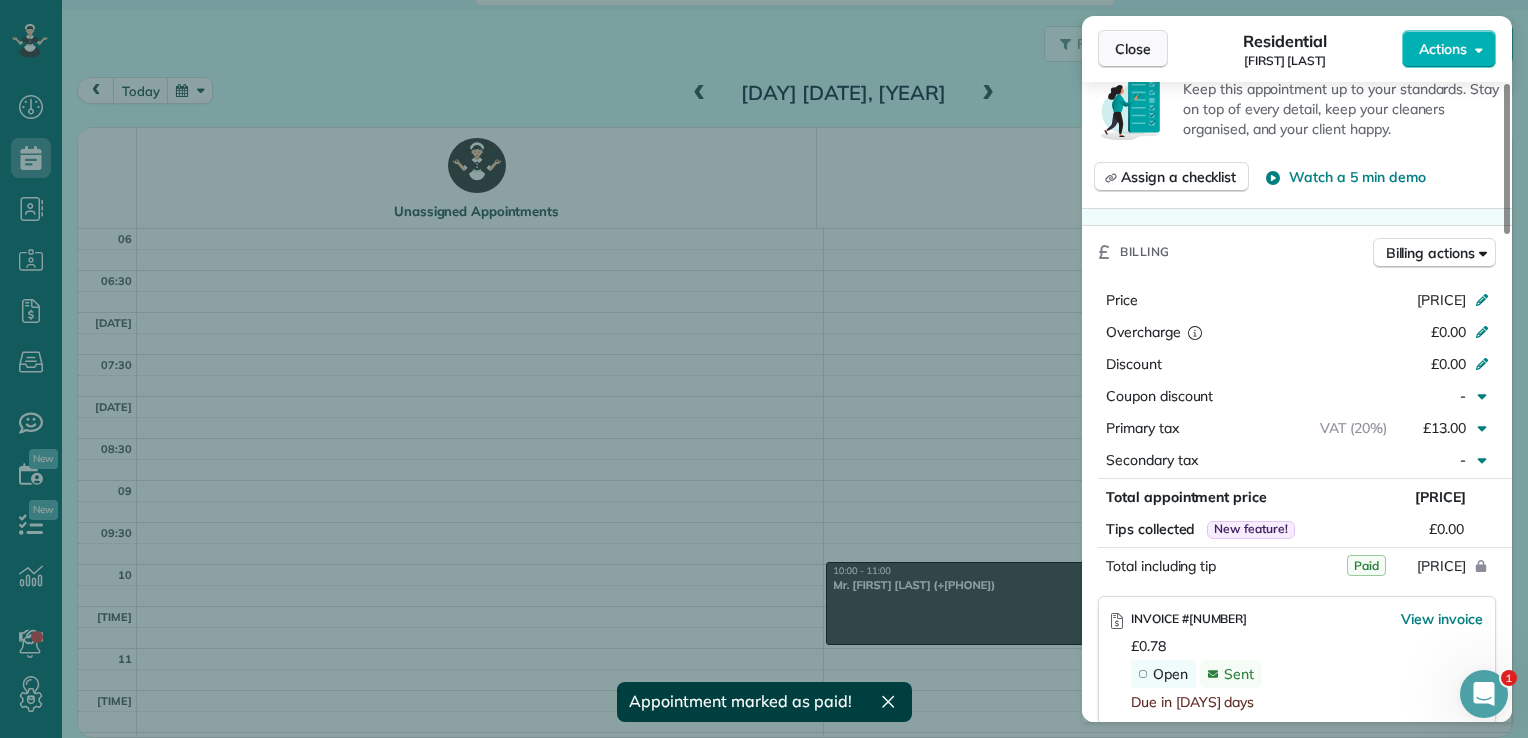 click on "Close" at bounding box center [1133, 49] 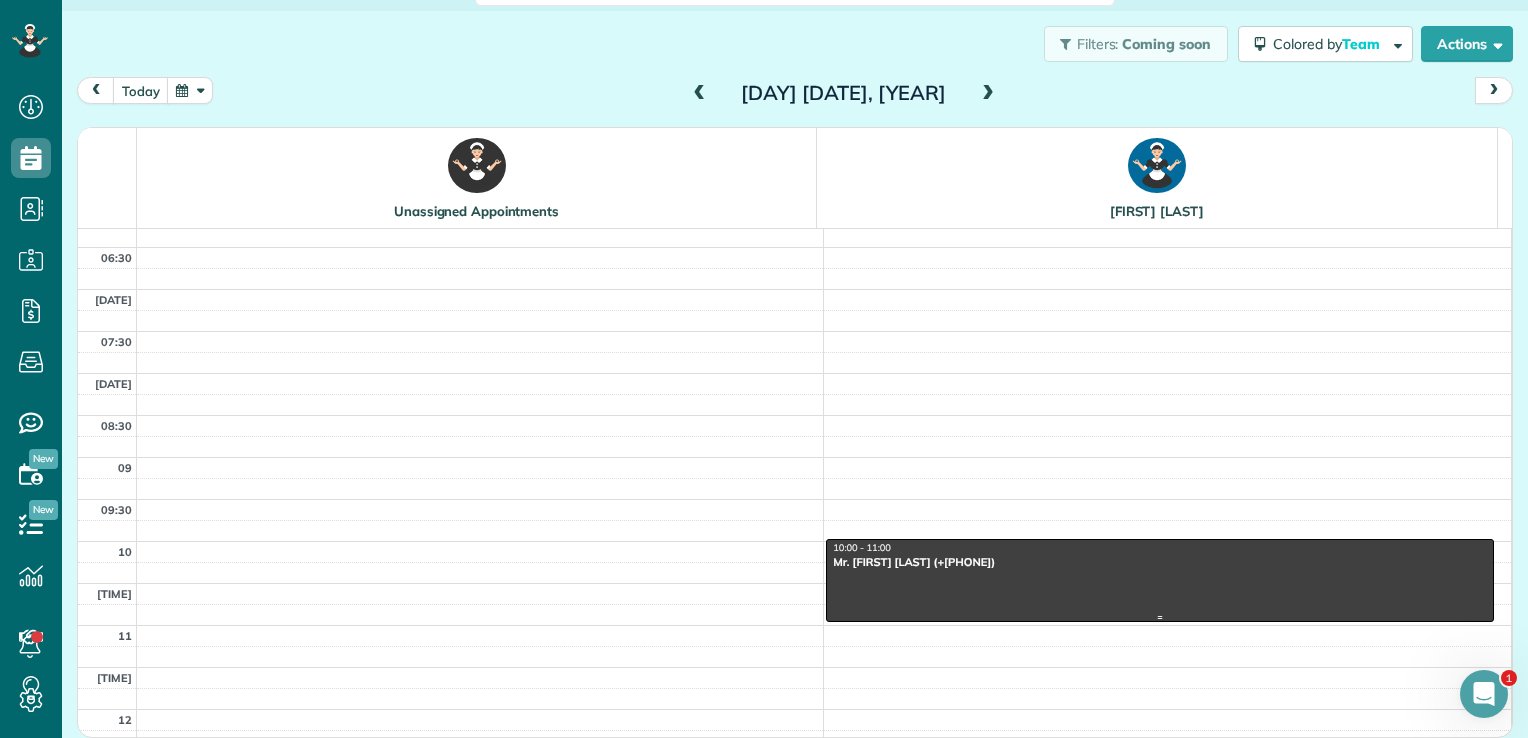 scroll, scrollTop: 0, scrollLeft: 0, axis: both 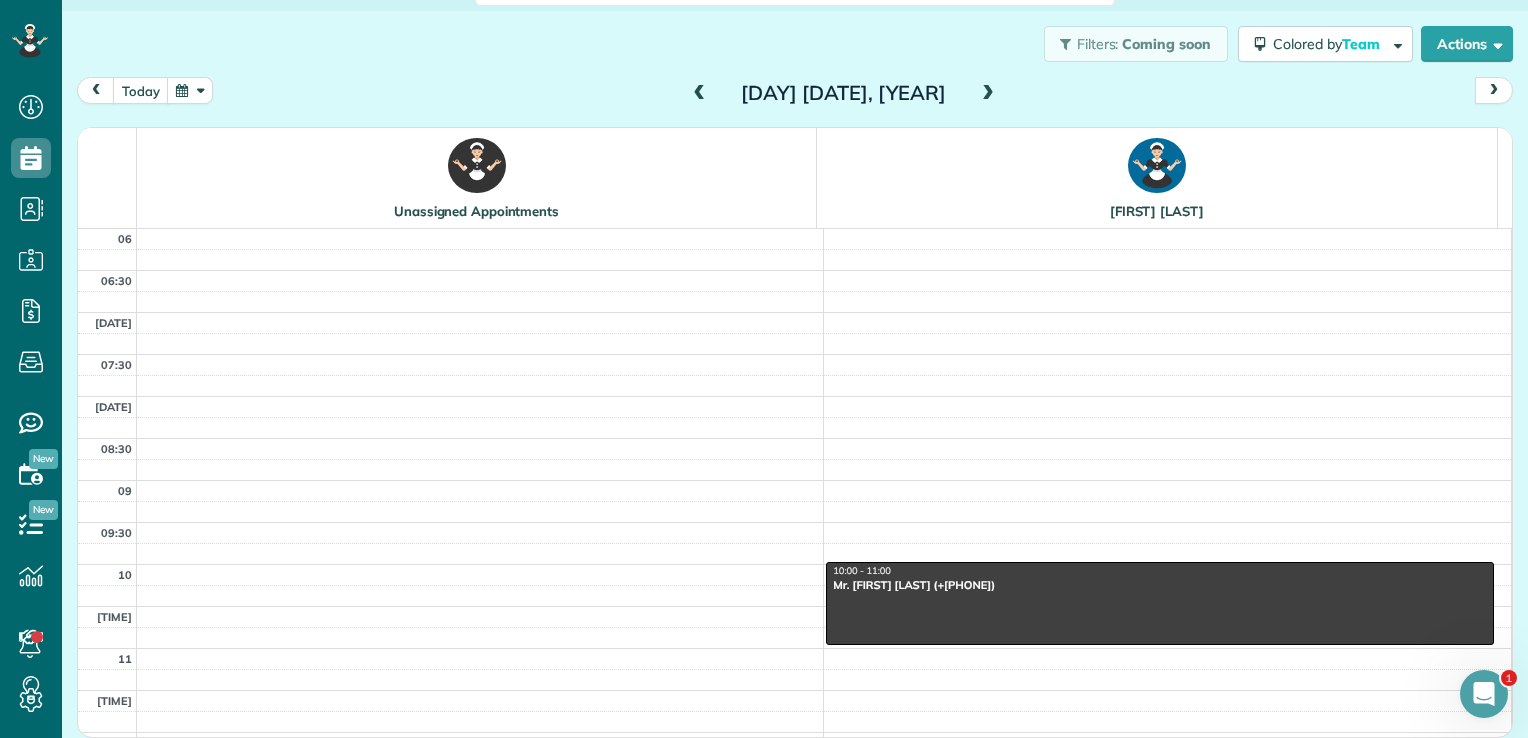 click at bounding box center (700, 94) 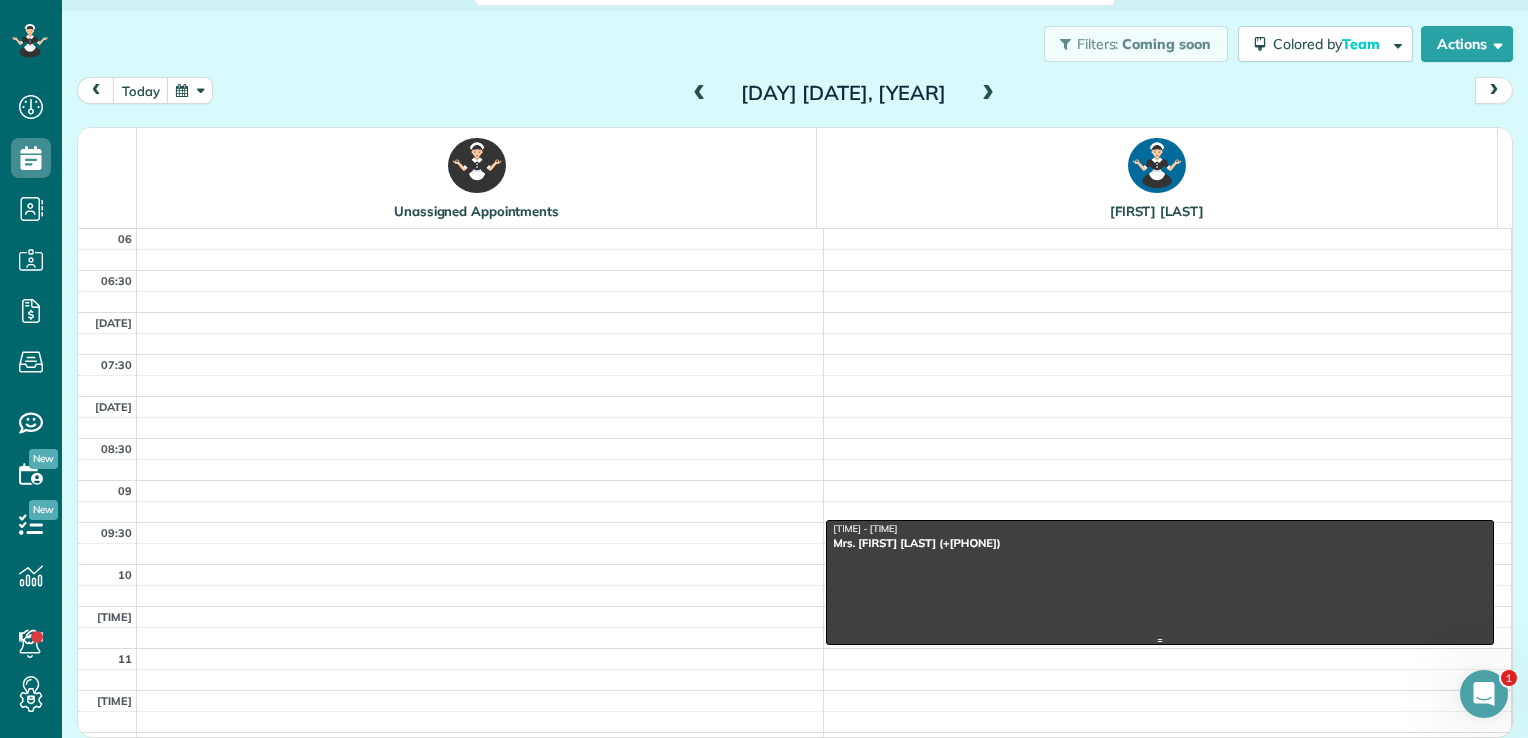 click on "Mrs. [FIRST] [LAST] (+[PHONE])" at bounding box center [1160, 543] 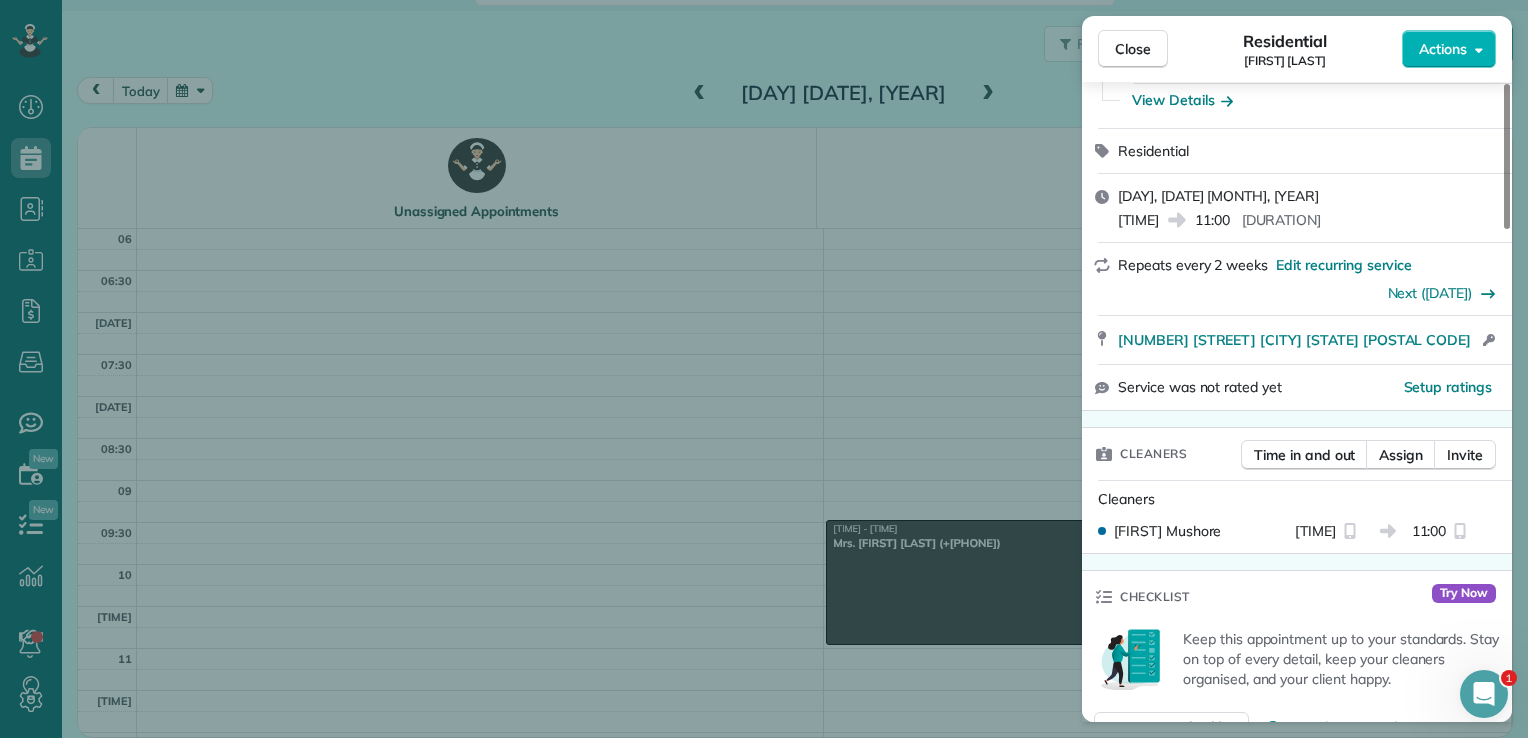 scroll, scrollTop: 152, scrollLeft: 0, axis: vertical 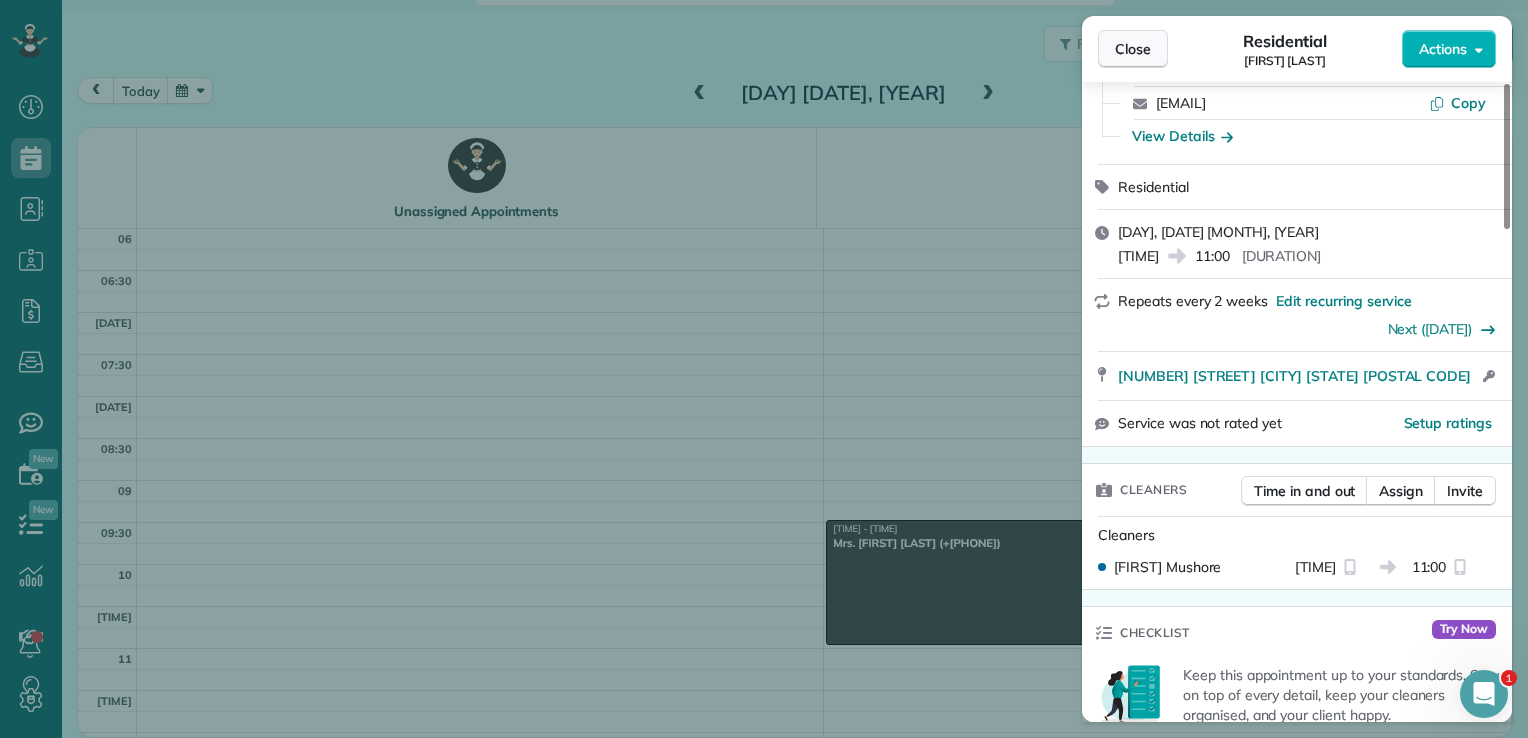 click on "Close" at bounding box center [1133, 49] 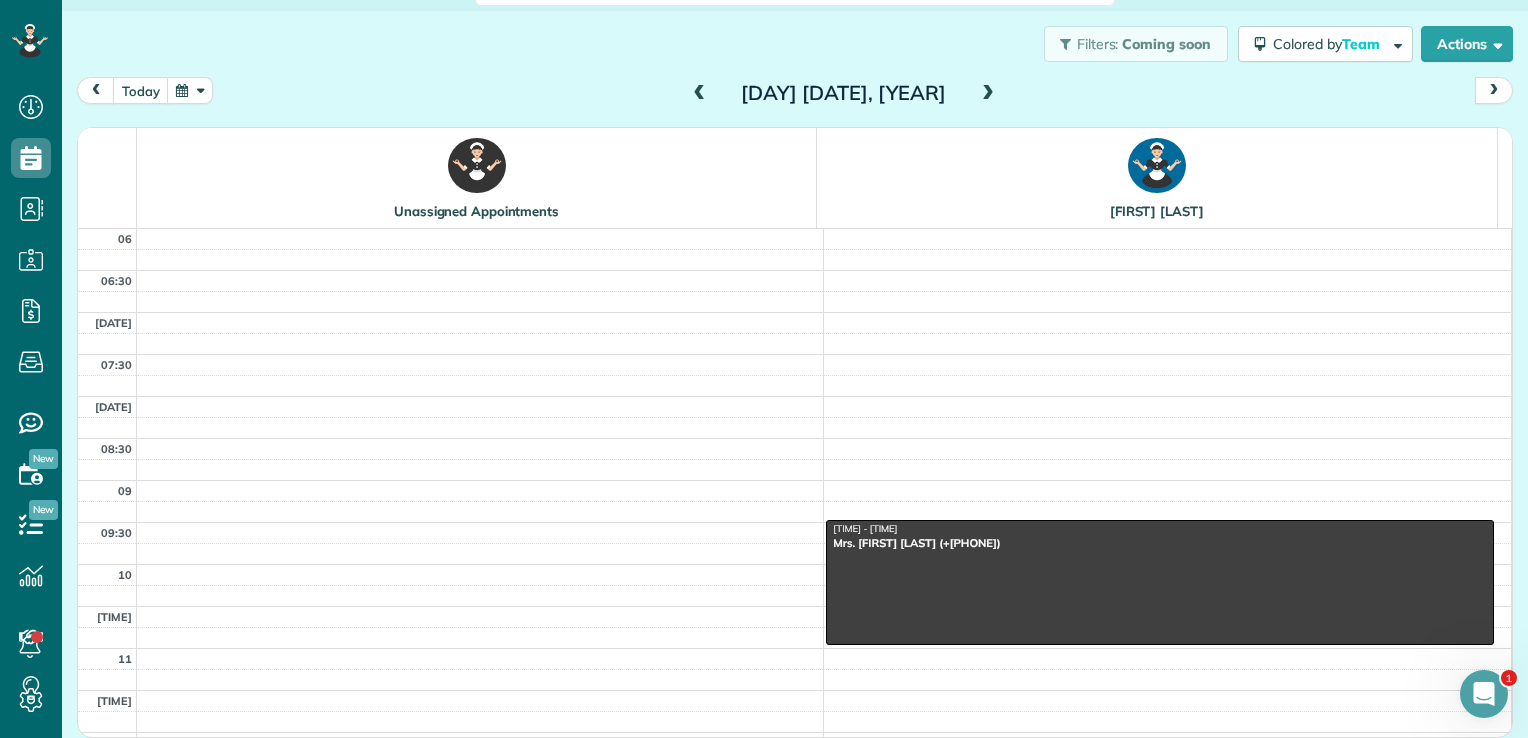 click at bounding box center [700, 94] 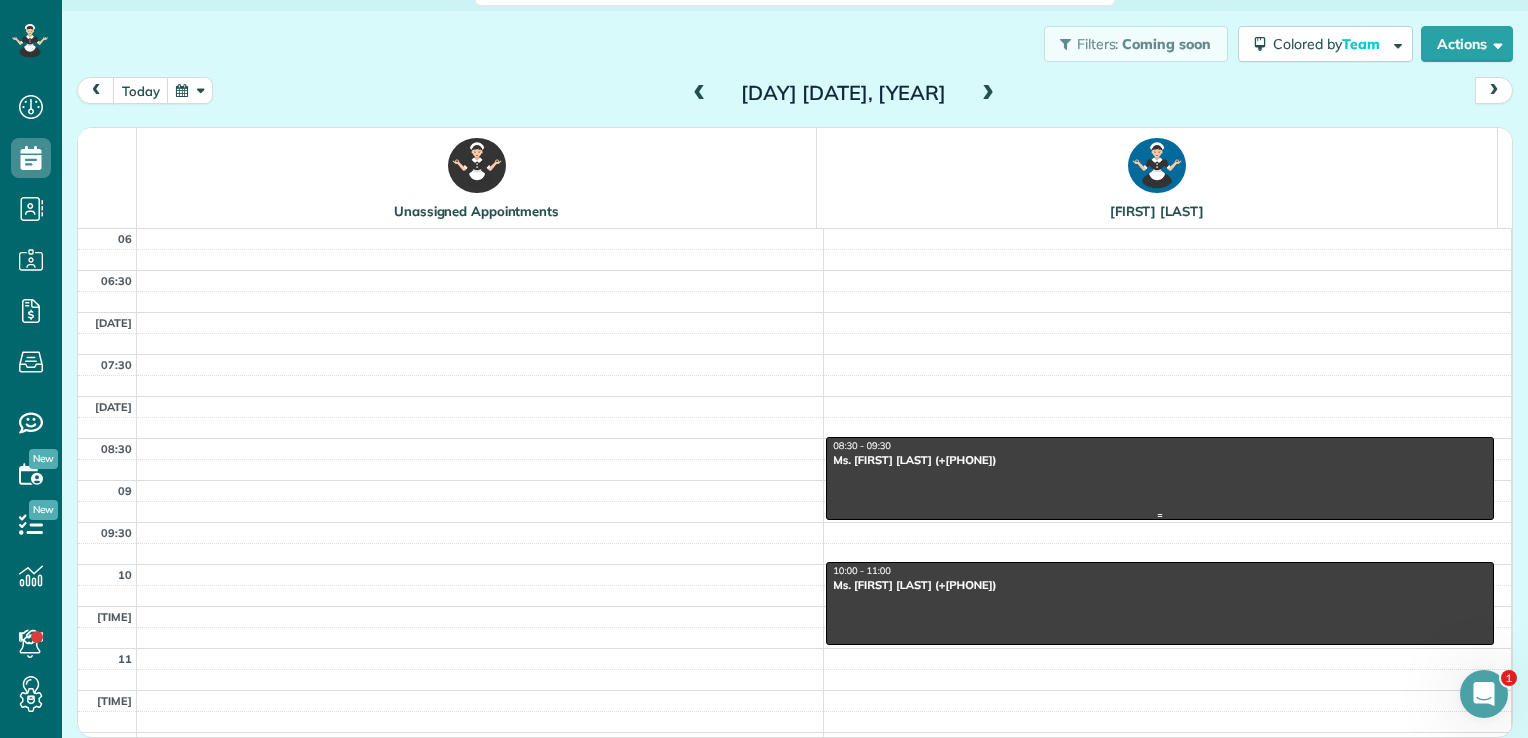 click on "Ms. [FIRST] [LAST] (+[PHONE])" at bounding box center [1160, 460] 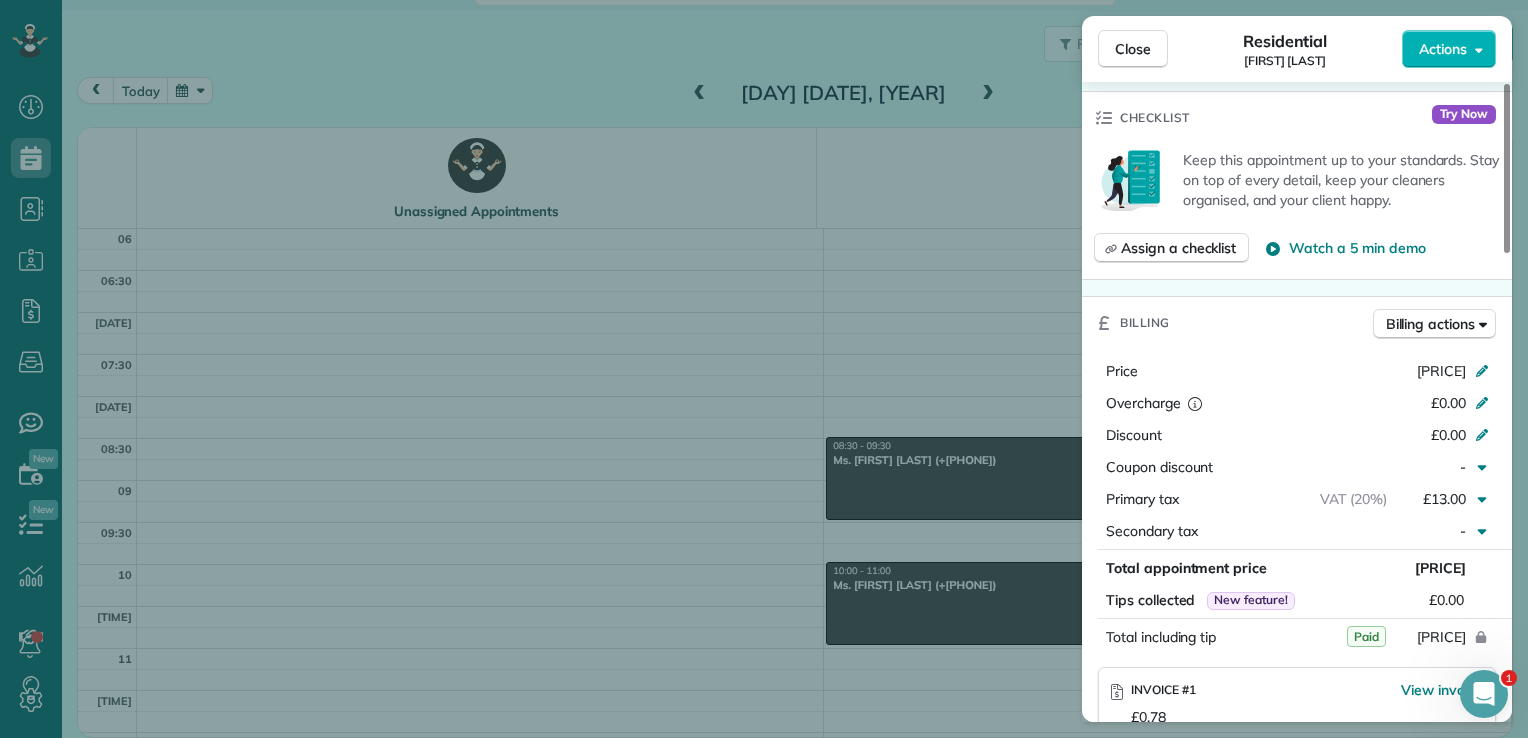 scroll, scrollTop: 676, scrollLeft: 0, axis: vertical 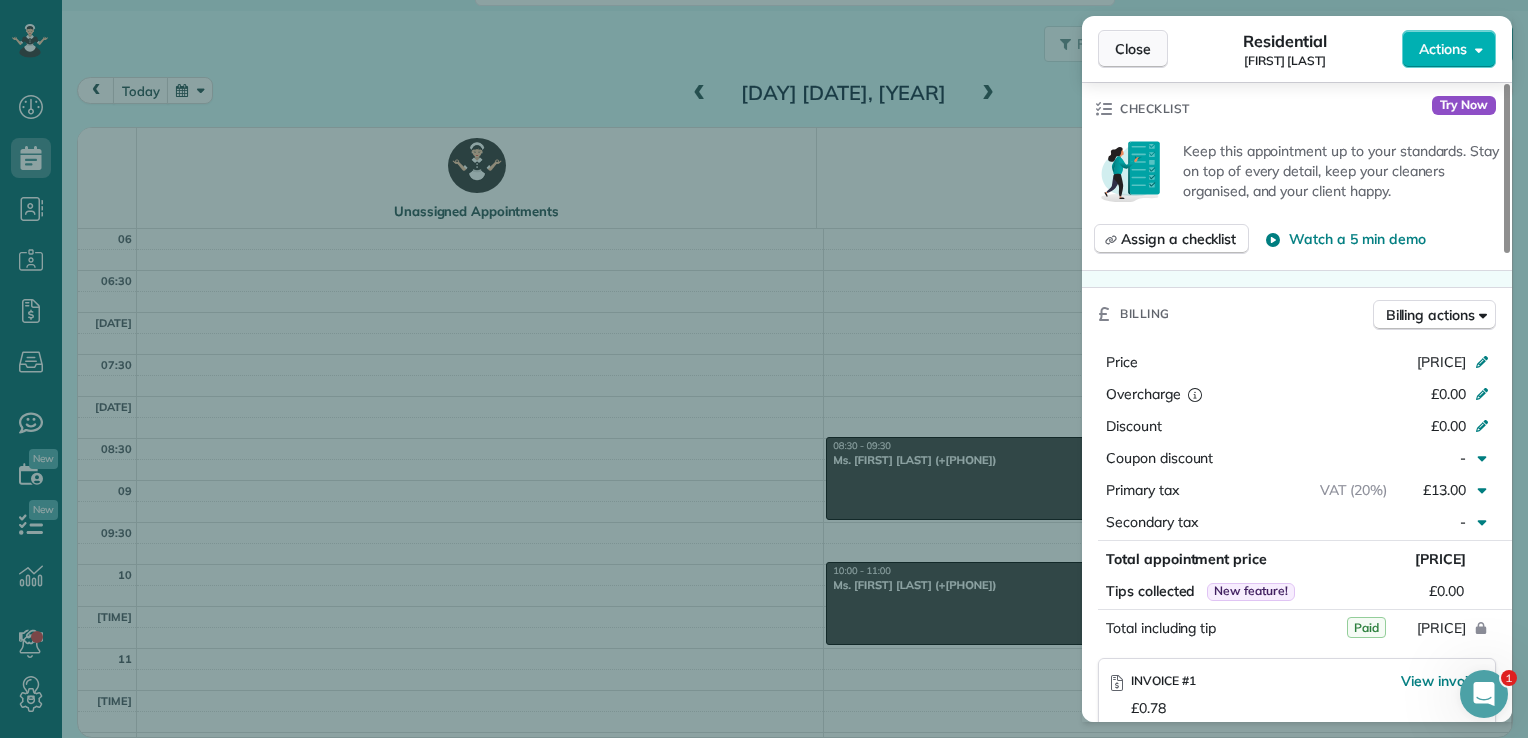 click on "Close" at bounding box center [1133, 49] 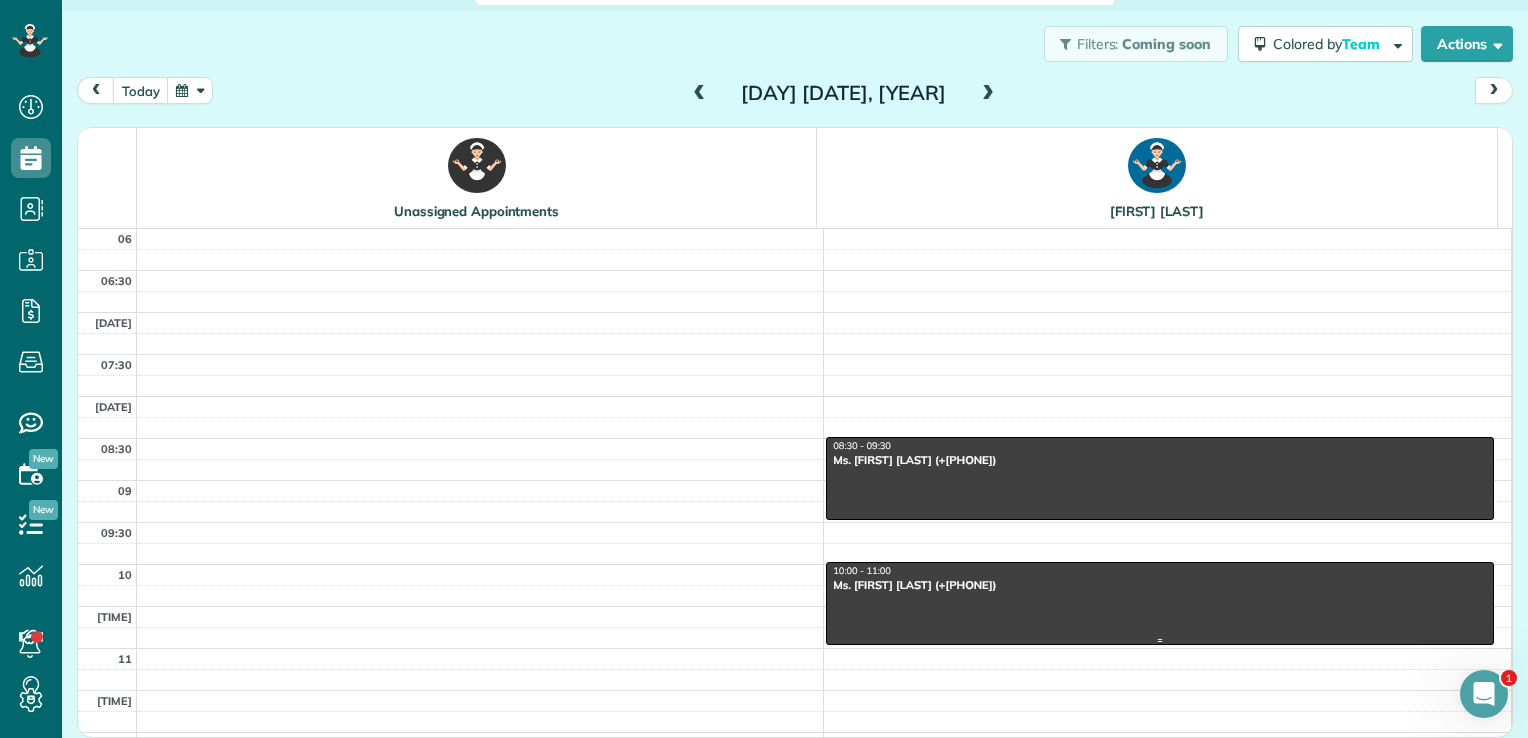 click on "10:00 - 11:00" at bounding box center (1160, 571) 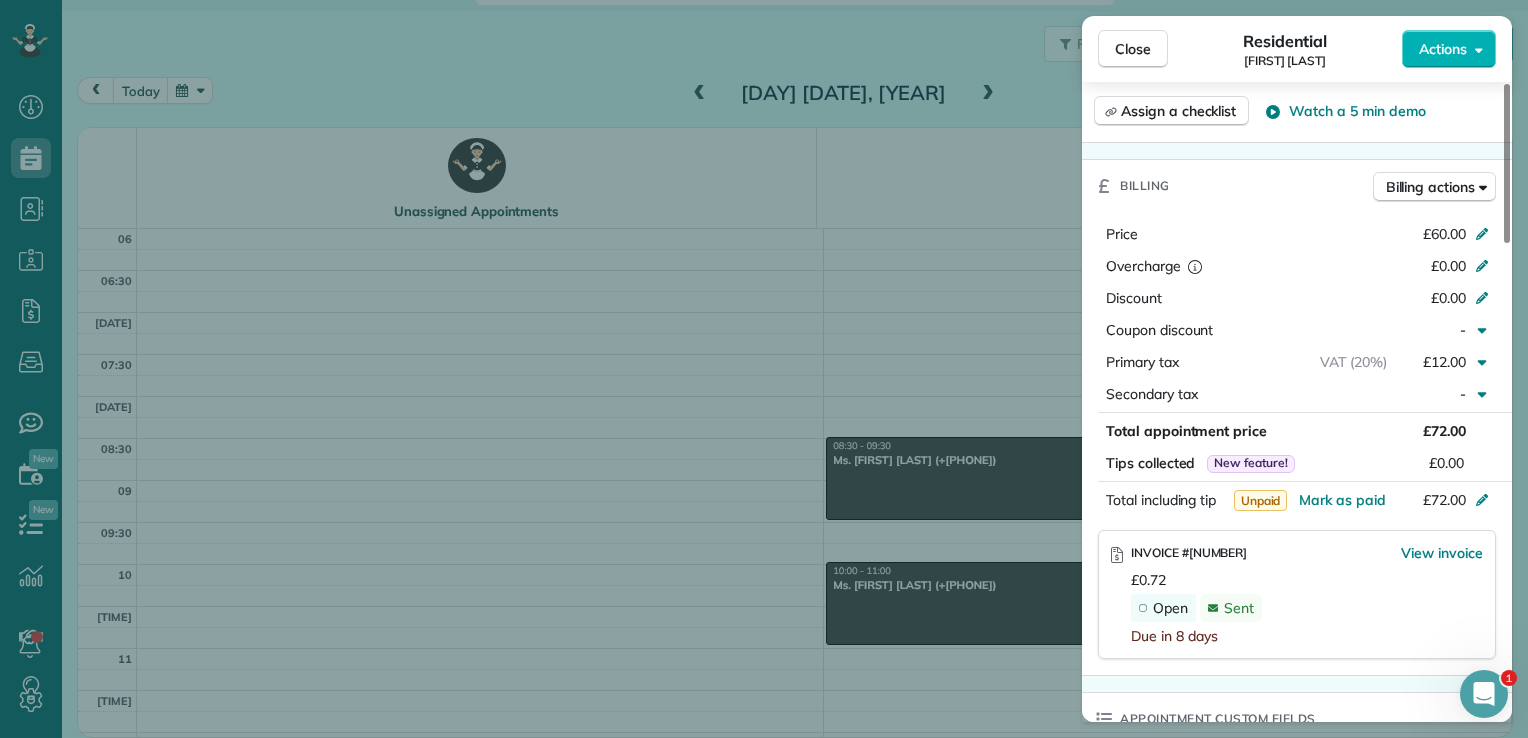 scroll, scrollTop: 811, scrollLeft: 0, axis: vertical 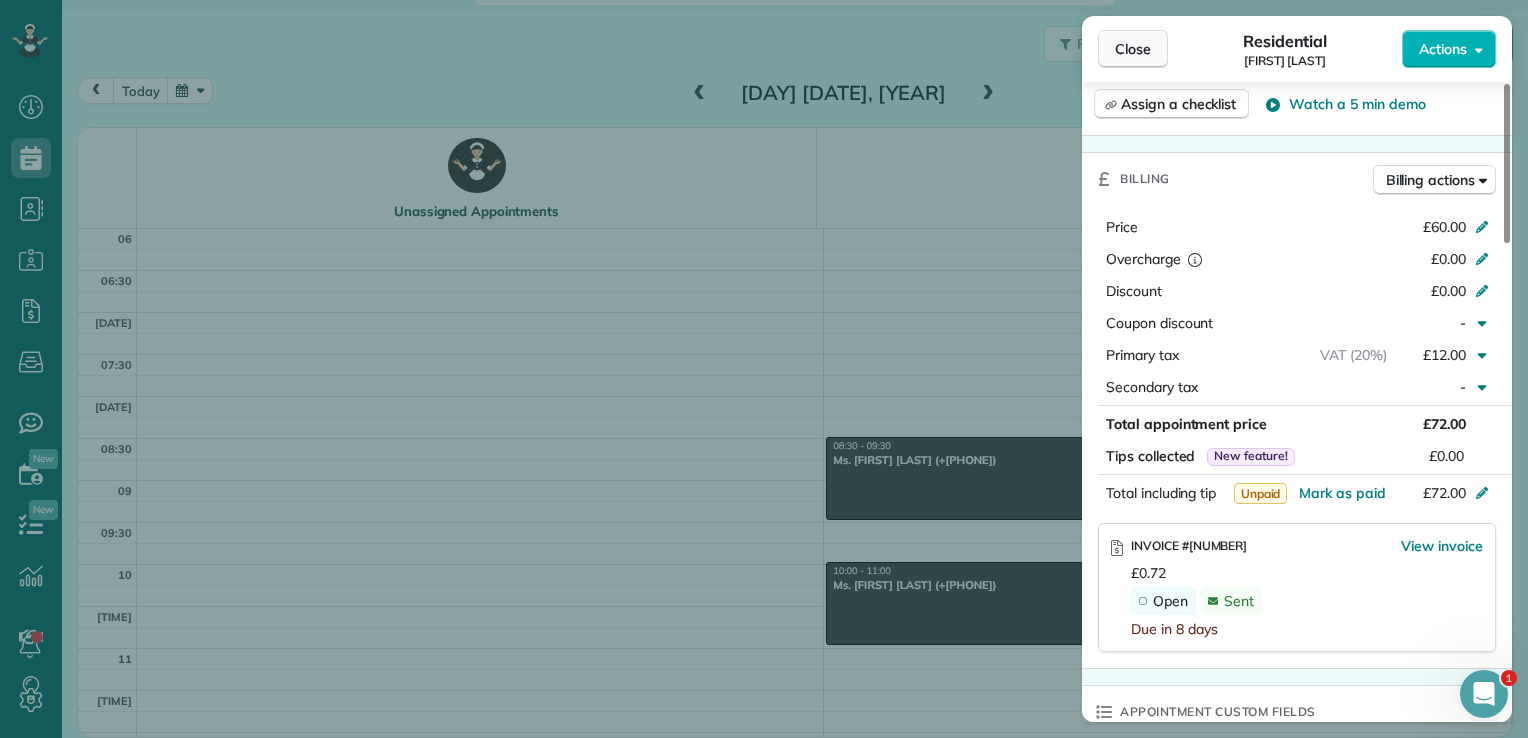 click on "Close" at bounding box center (1133, 49) 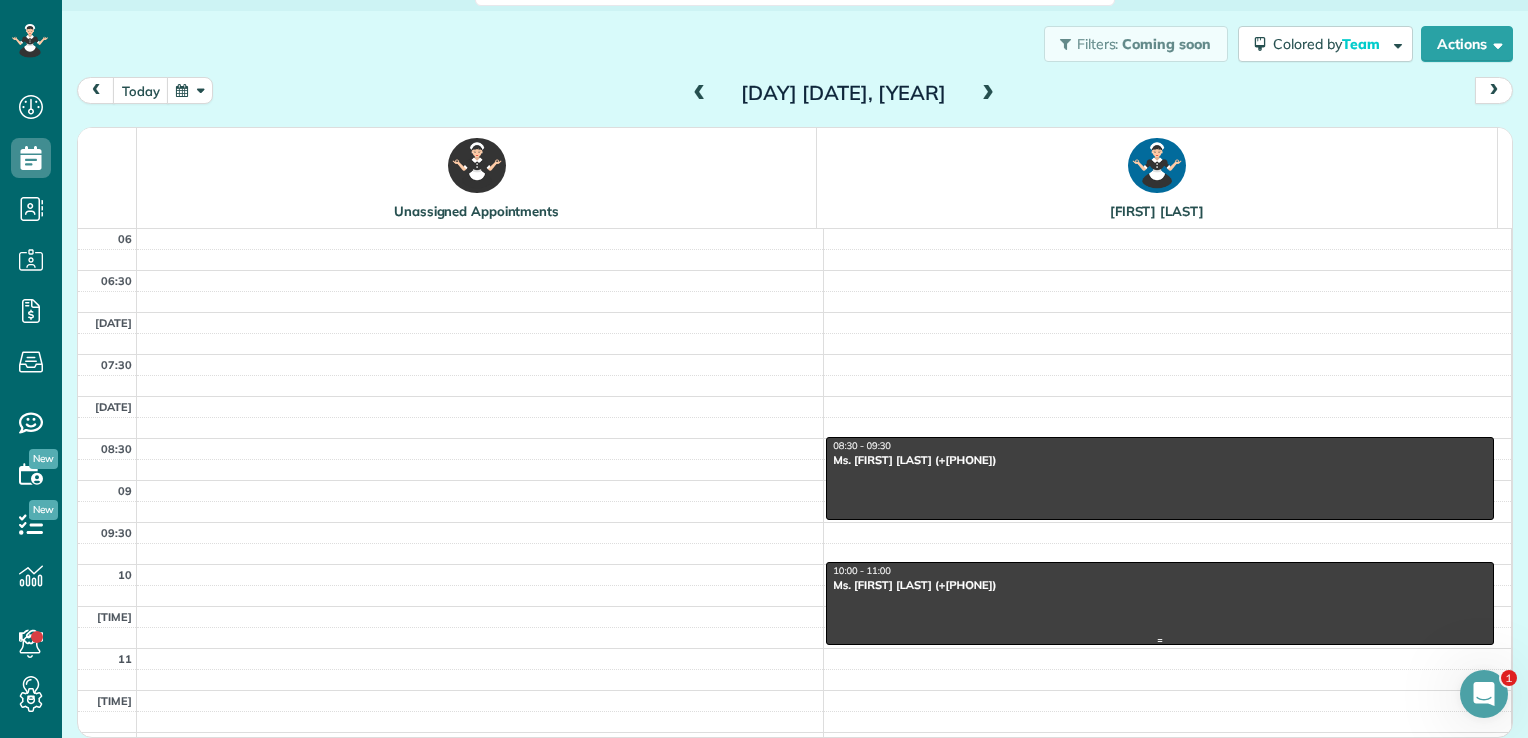 click on "Ms. [FIRST] [LAST] (+[PHONE])" at bounding box center [1160, 585] 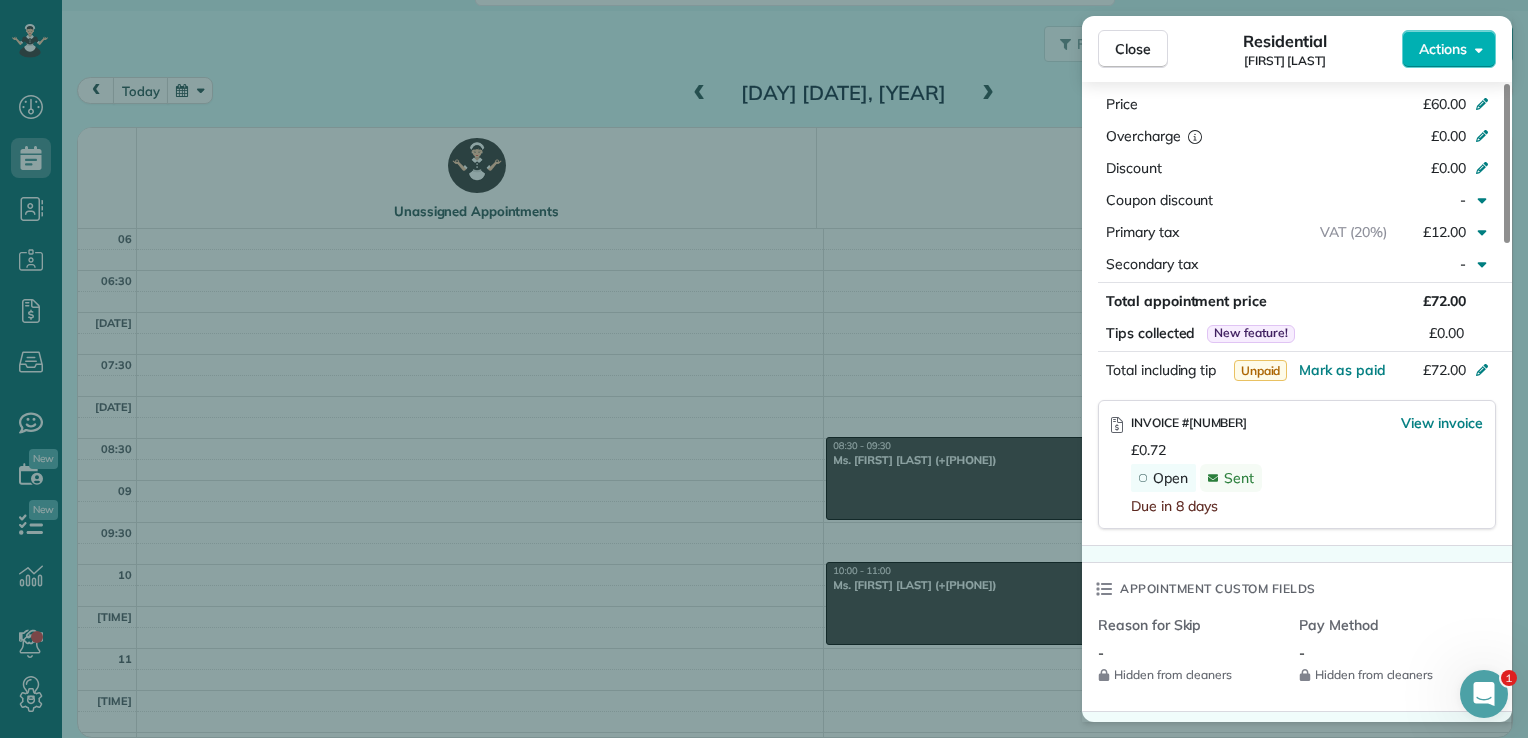 scroll, scrollTop: 964, scrollLeft: 0, axis: vertical 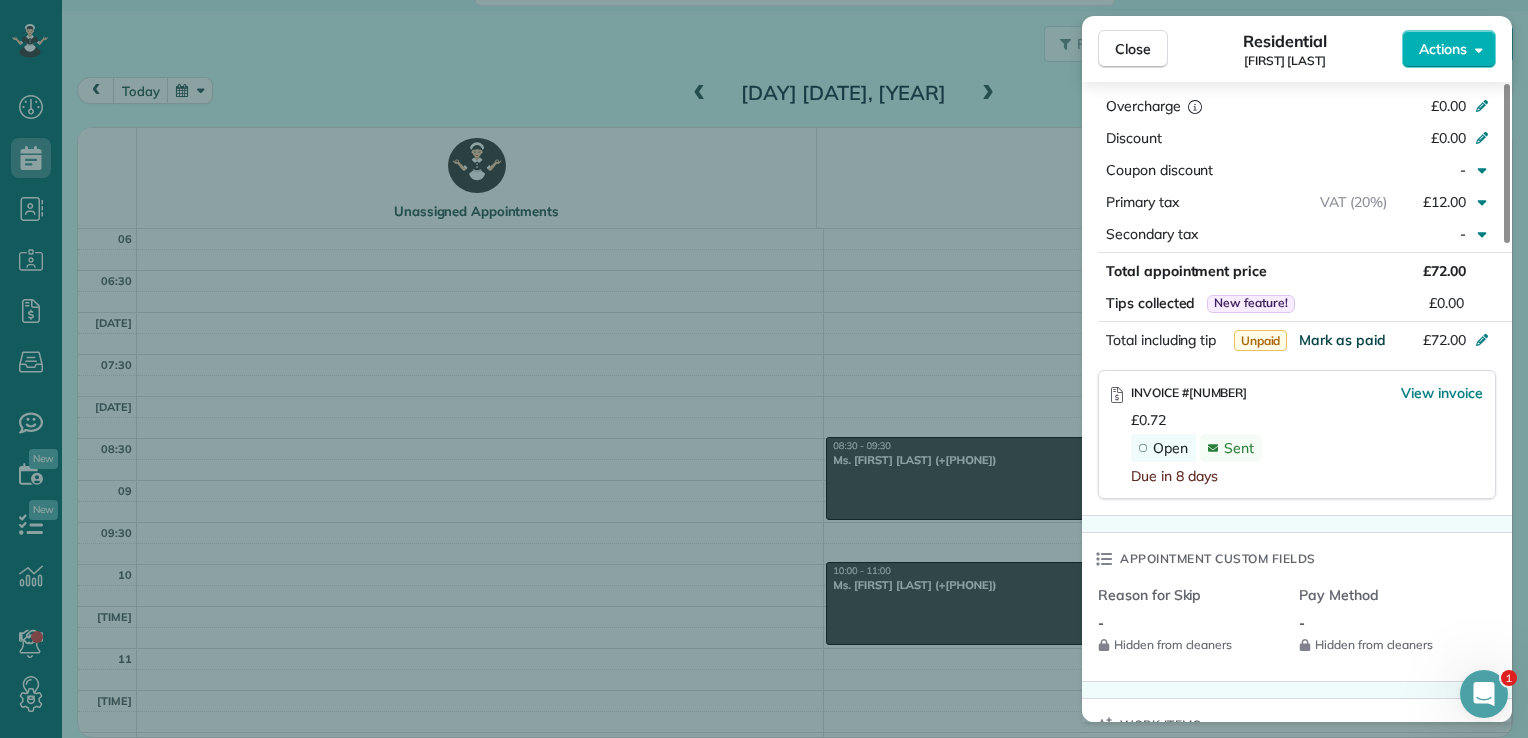click on "Mark as paid" at bounding box center [1342, 340] 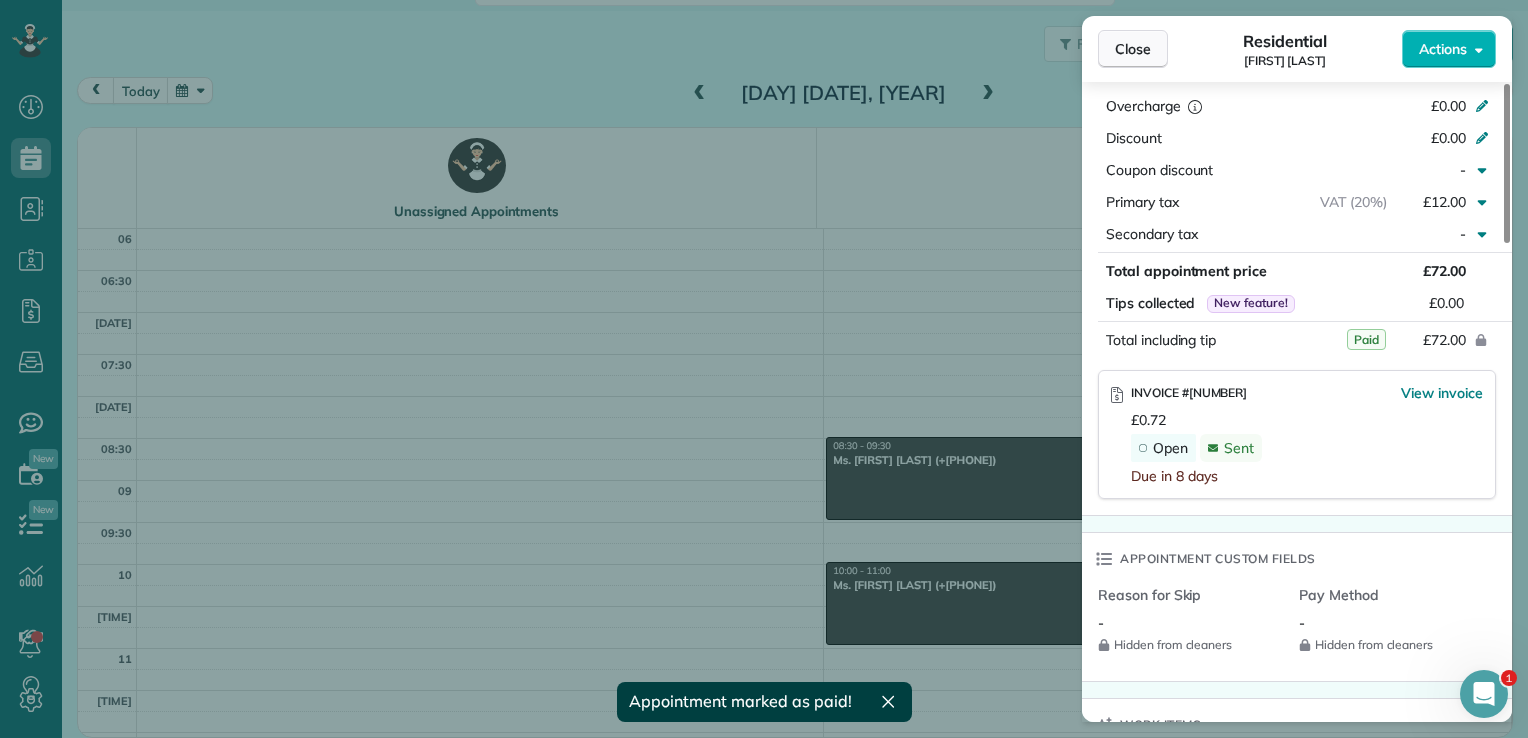 click on "Close" at bounding box center (1133, 49) 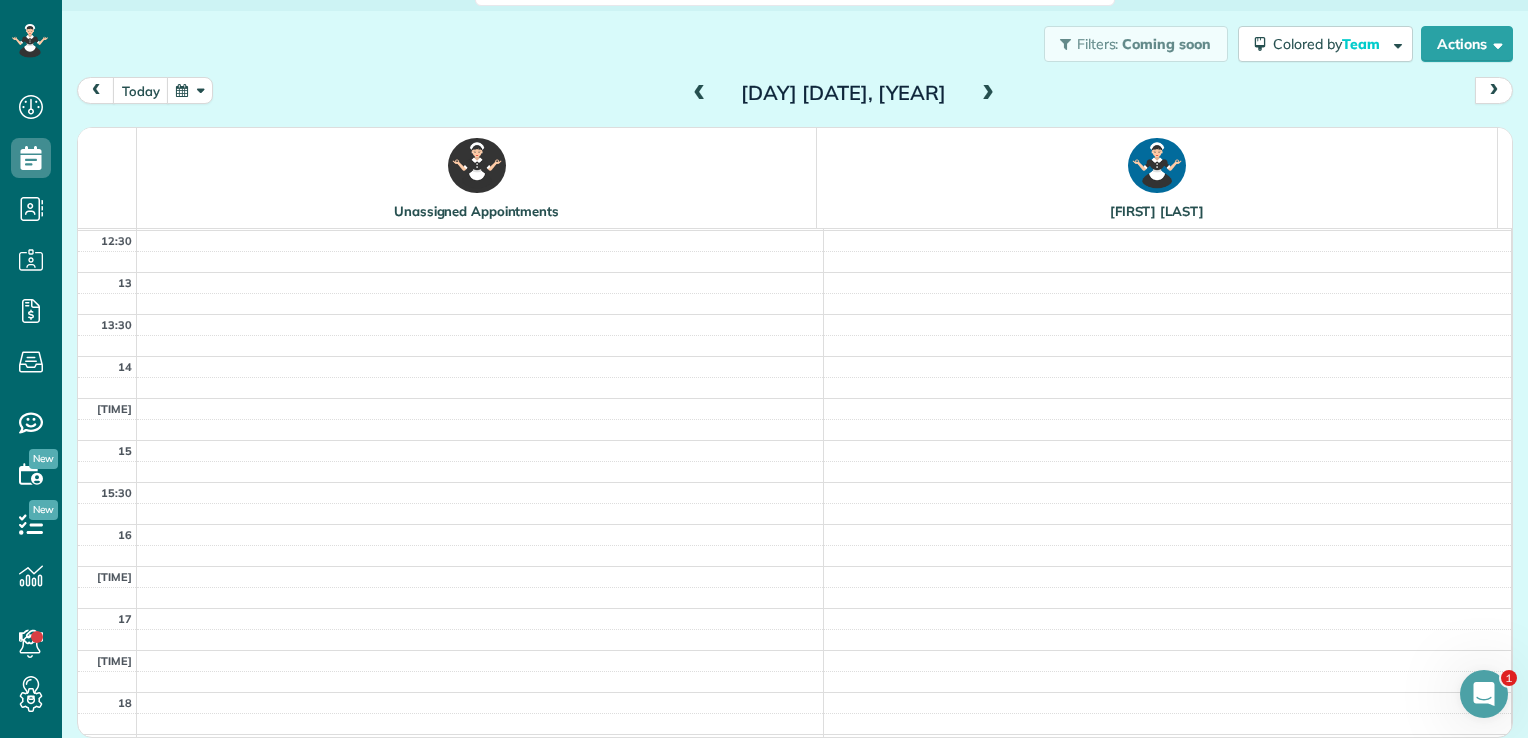 scroll, scrollTop: 571, scrollLeft: 0, axis: vertical 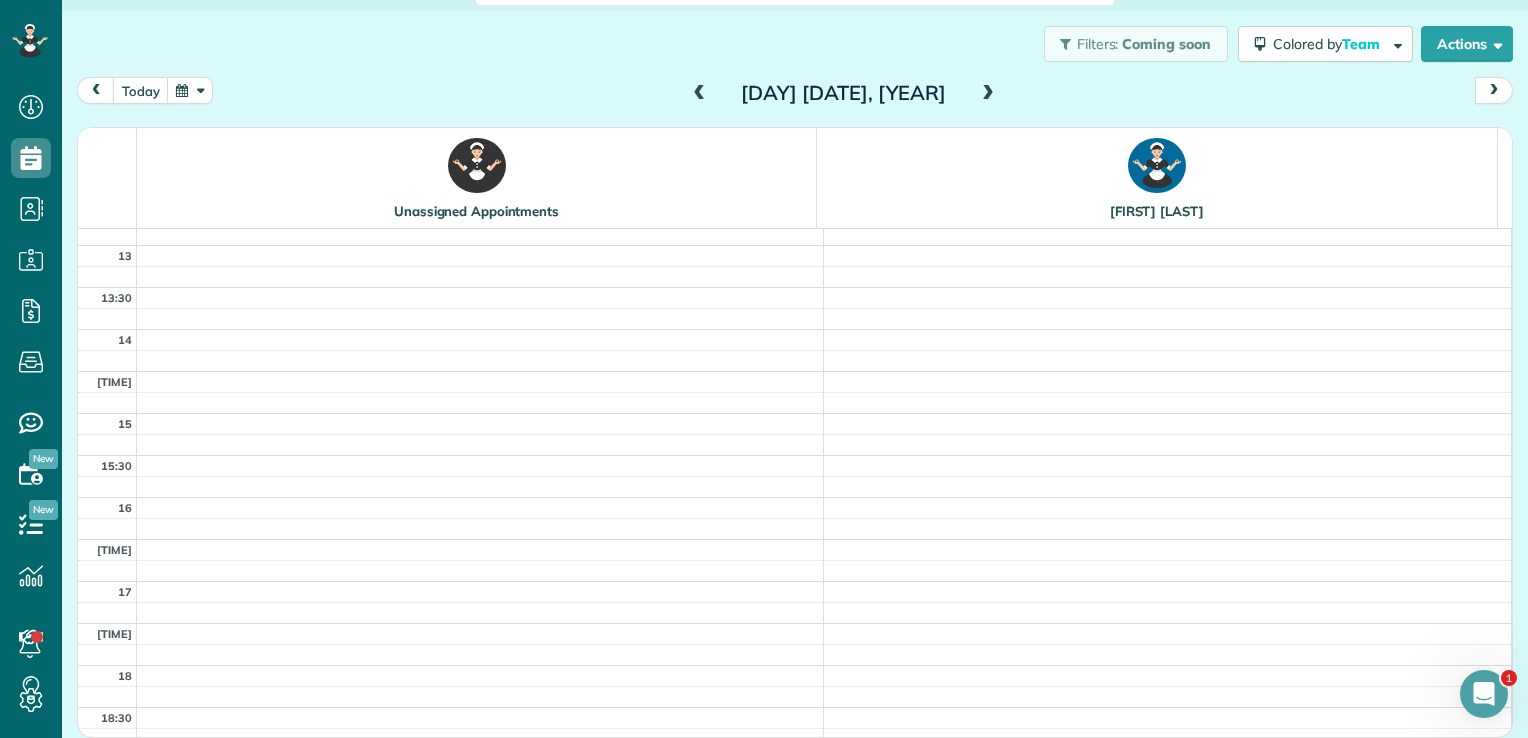 click at bounding box center [700, 94] 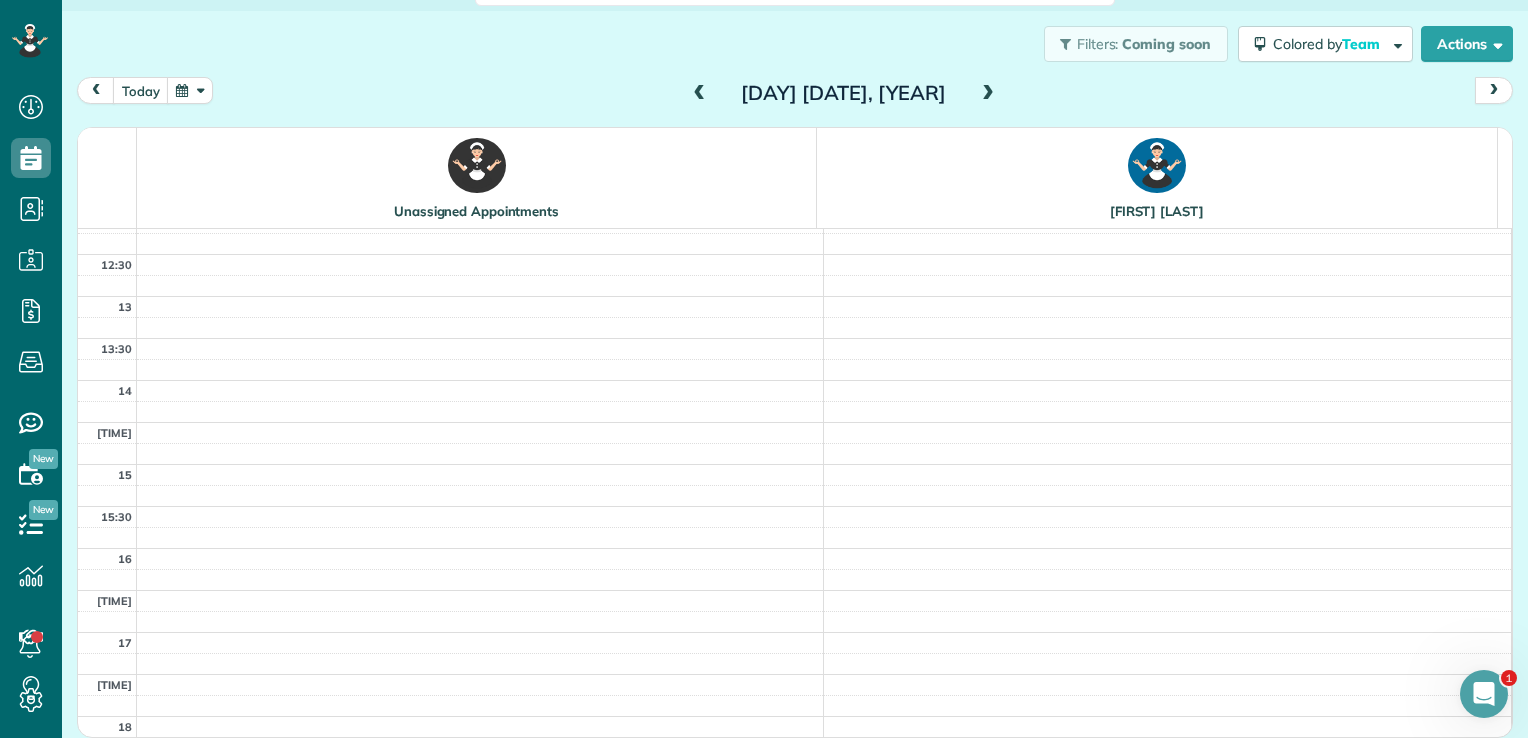 scroll, scrollTop: 571, scrollLeft: 0, axis: vertical 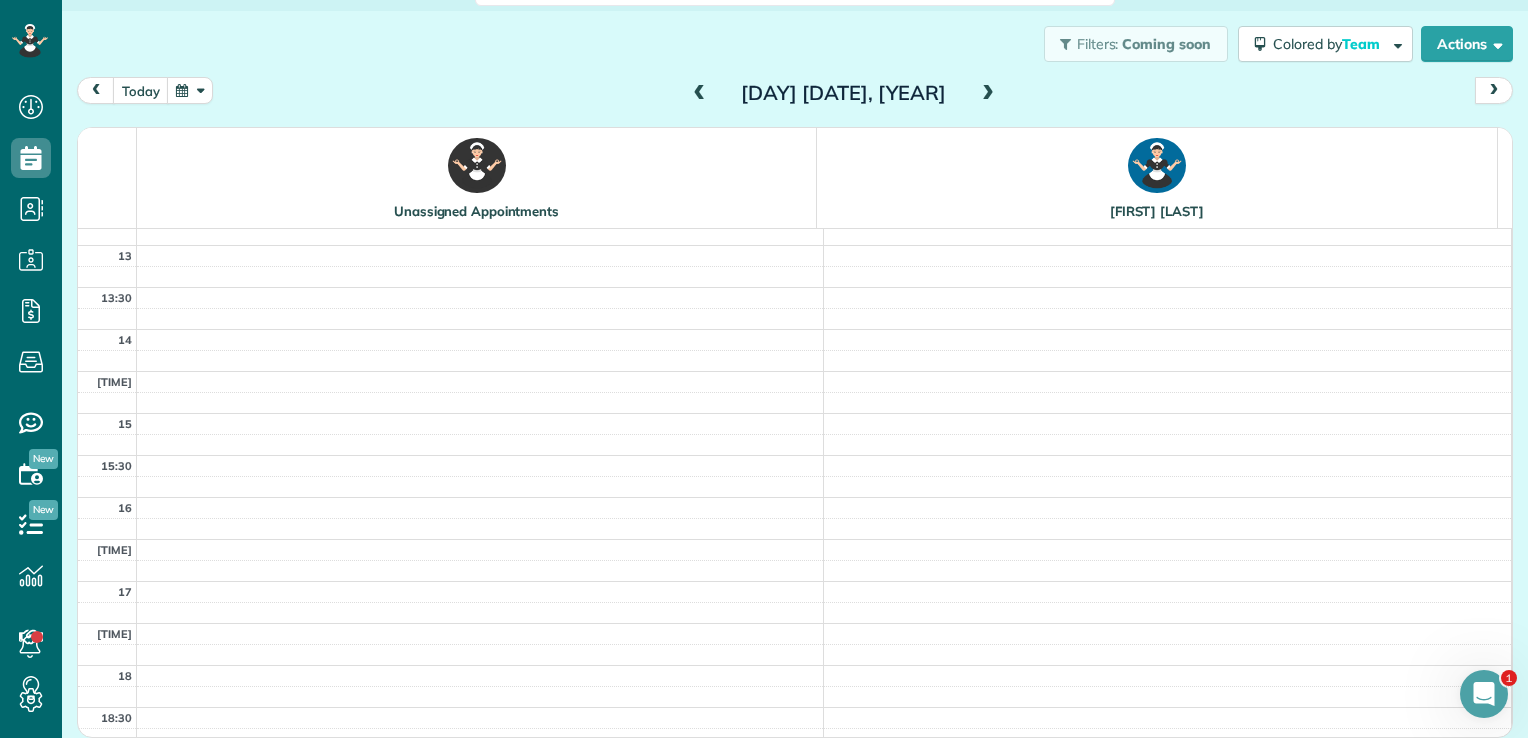 click at bounding box center (700, 94) 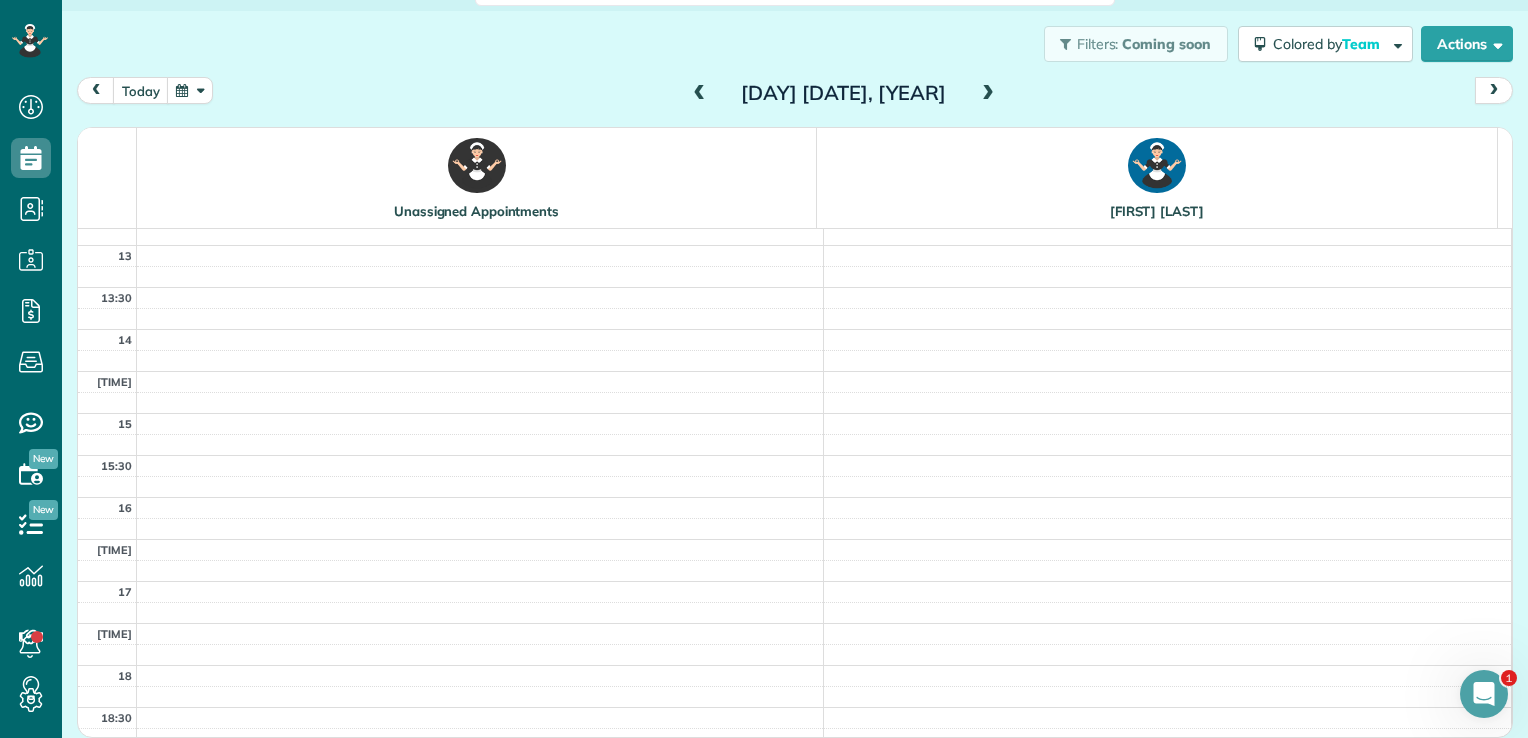 scroll, scrollTop: 0, scrollLeft: 0, axis: both 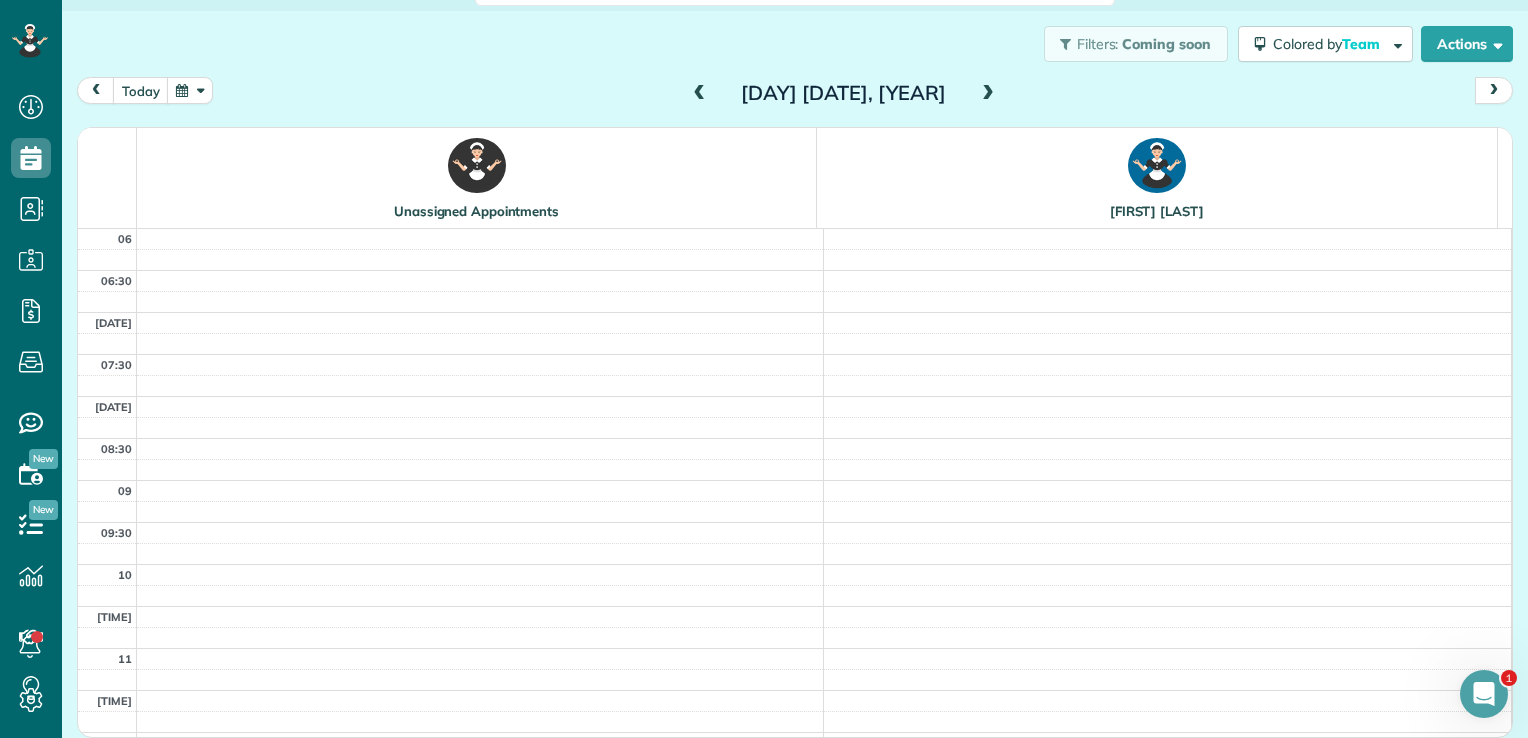 click at bounding box center (700, 94) 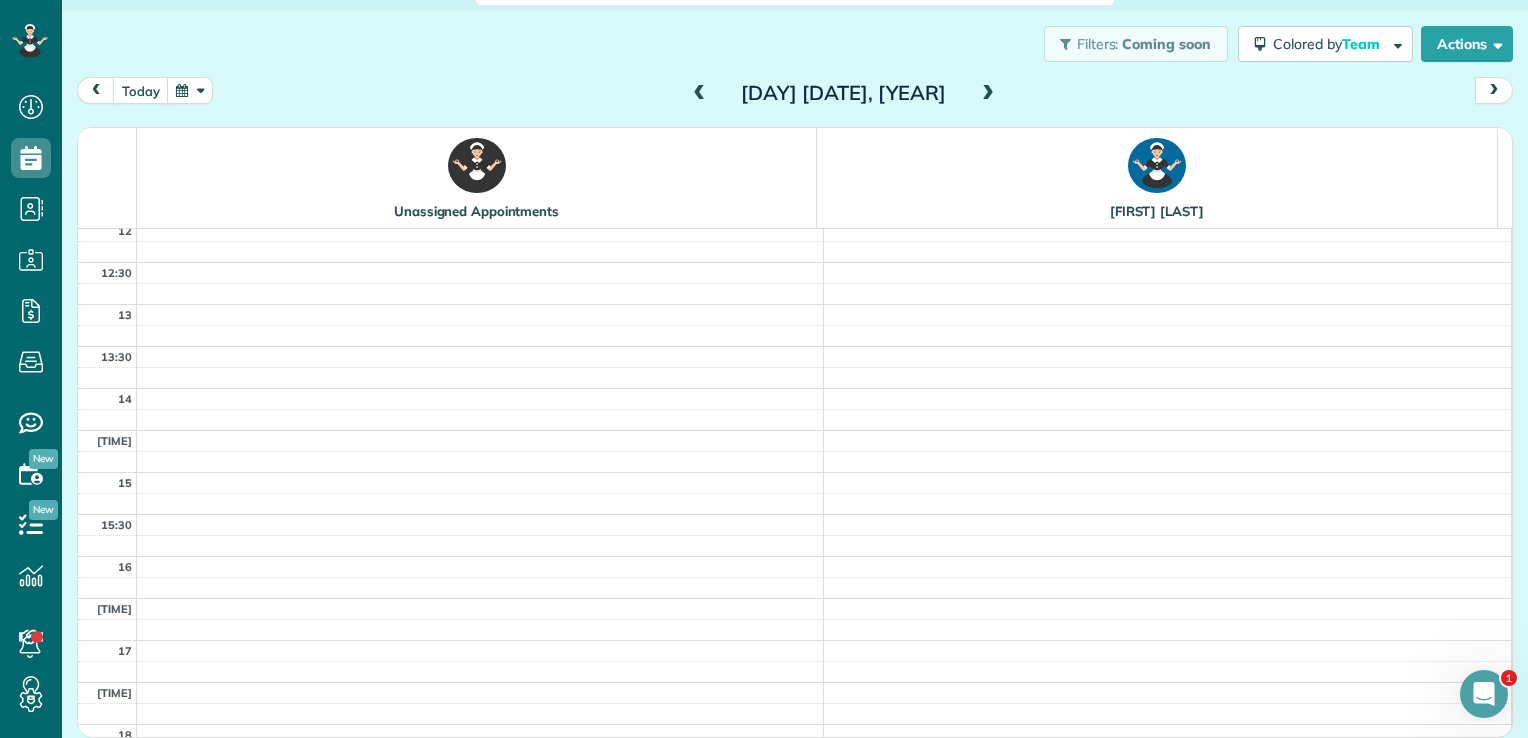 scroll, scrollTop: 571, scrollLeft: 0, axis: vertical 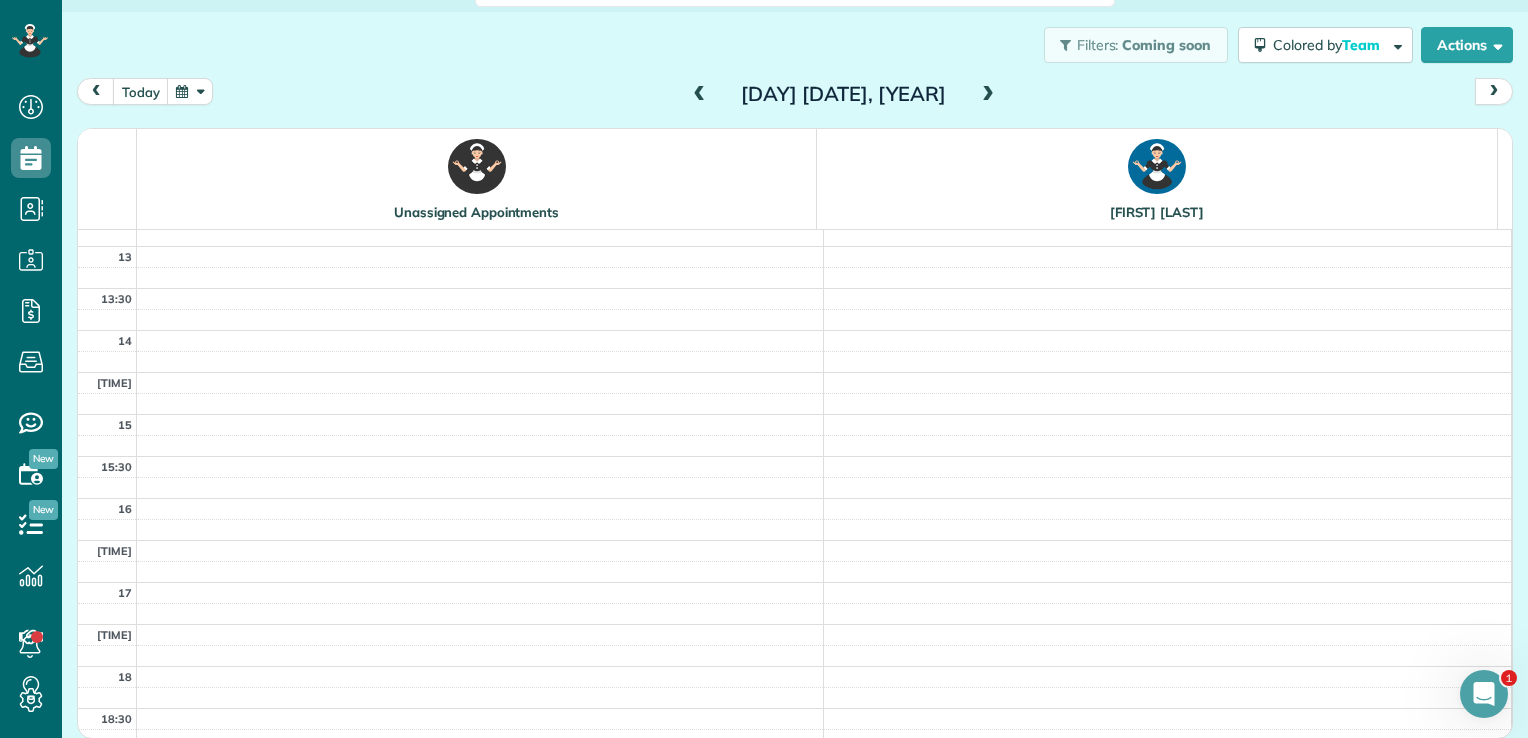 click at bounding box center (700, 95) 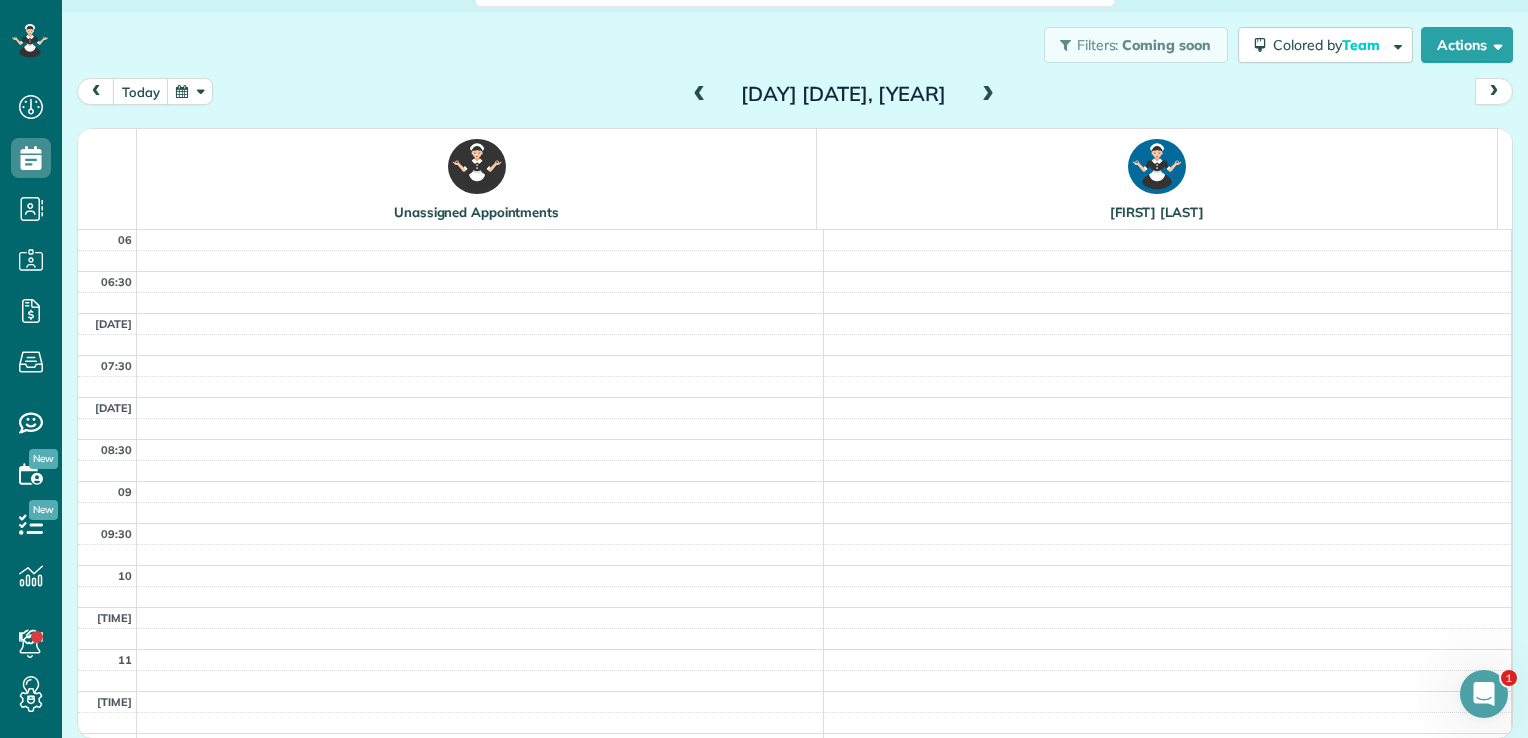 click at bounding box center [700, 95] 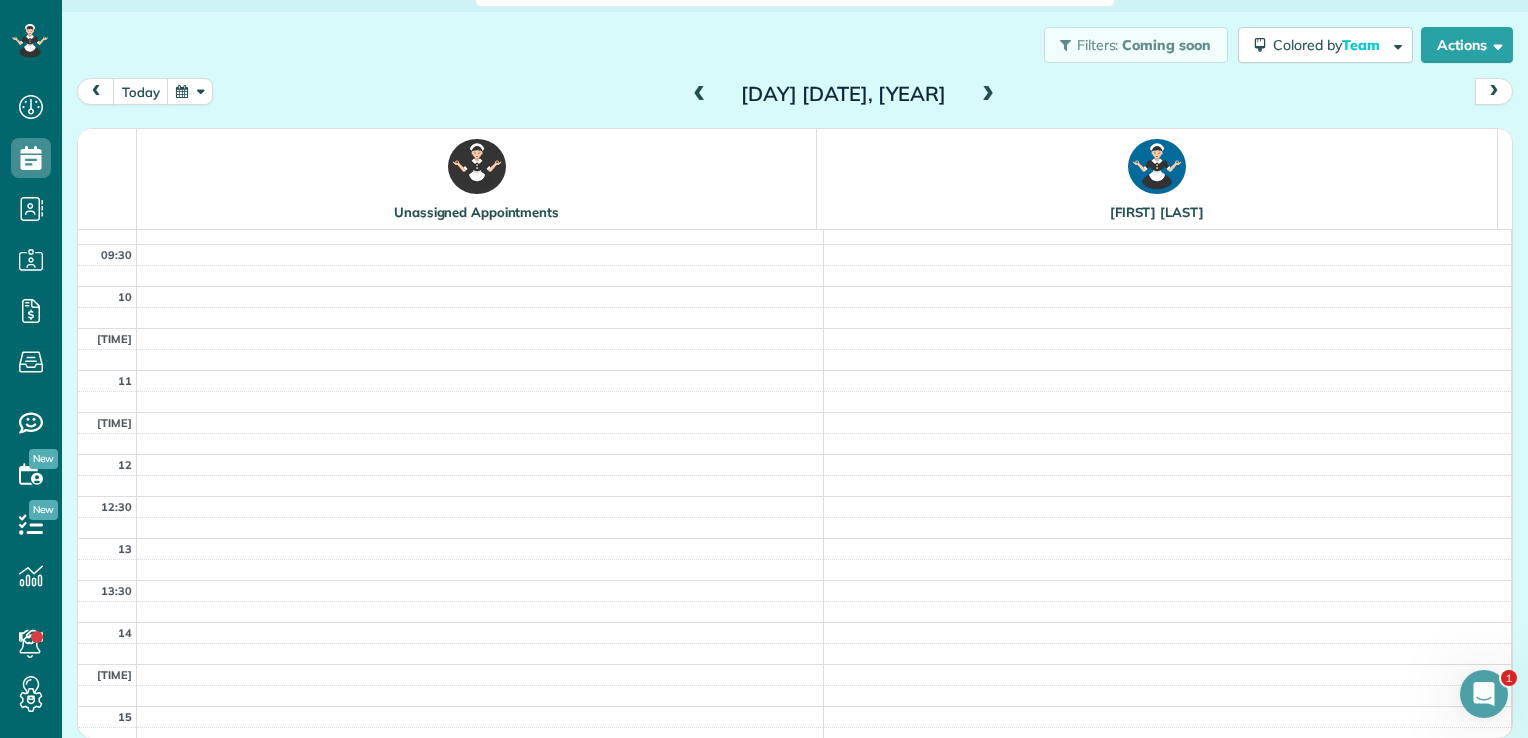 scroll, scrollTop: 571, scrollLeft: 0, axis: vertical 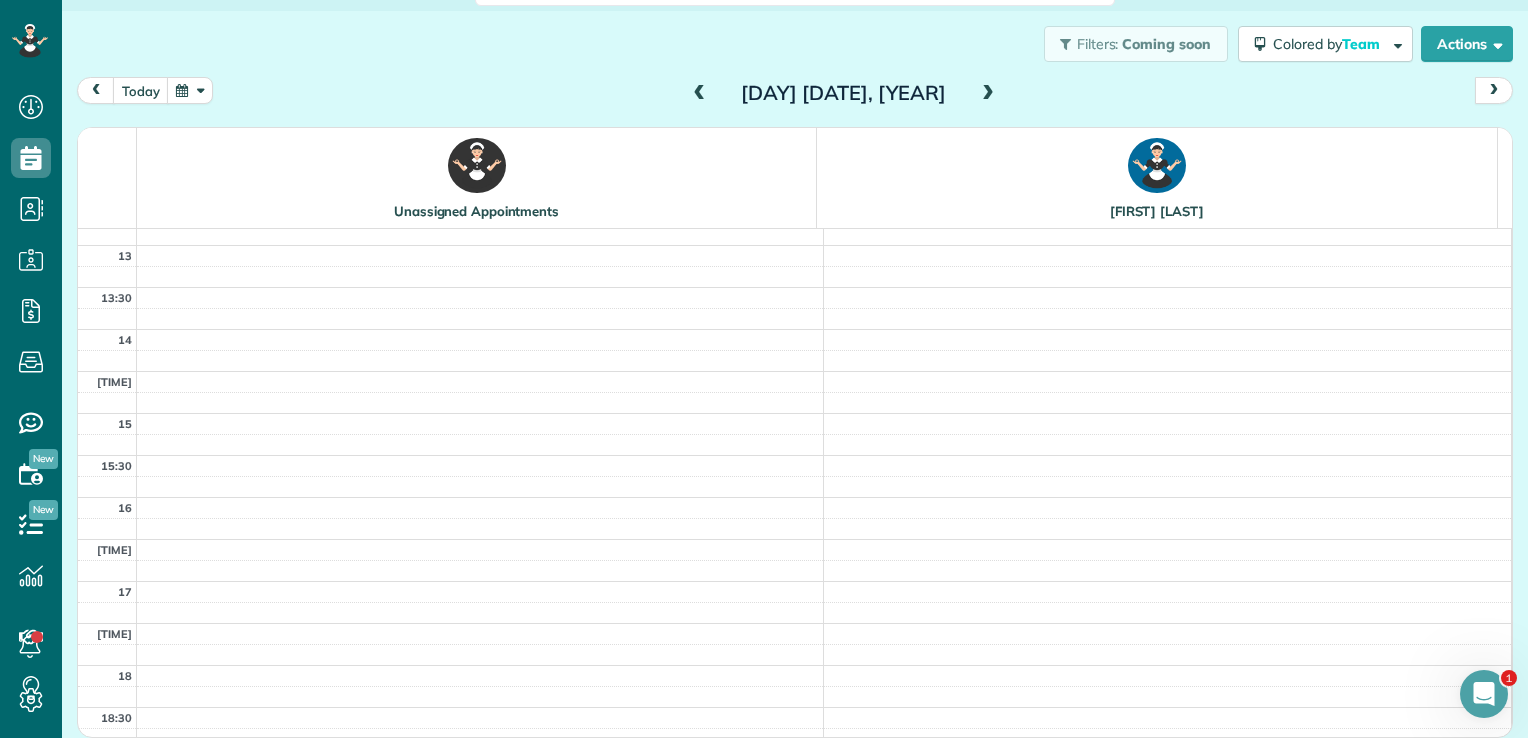 click at bounding box center [700, 94] 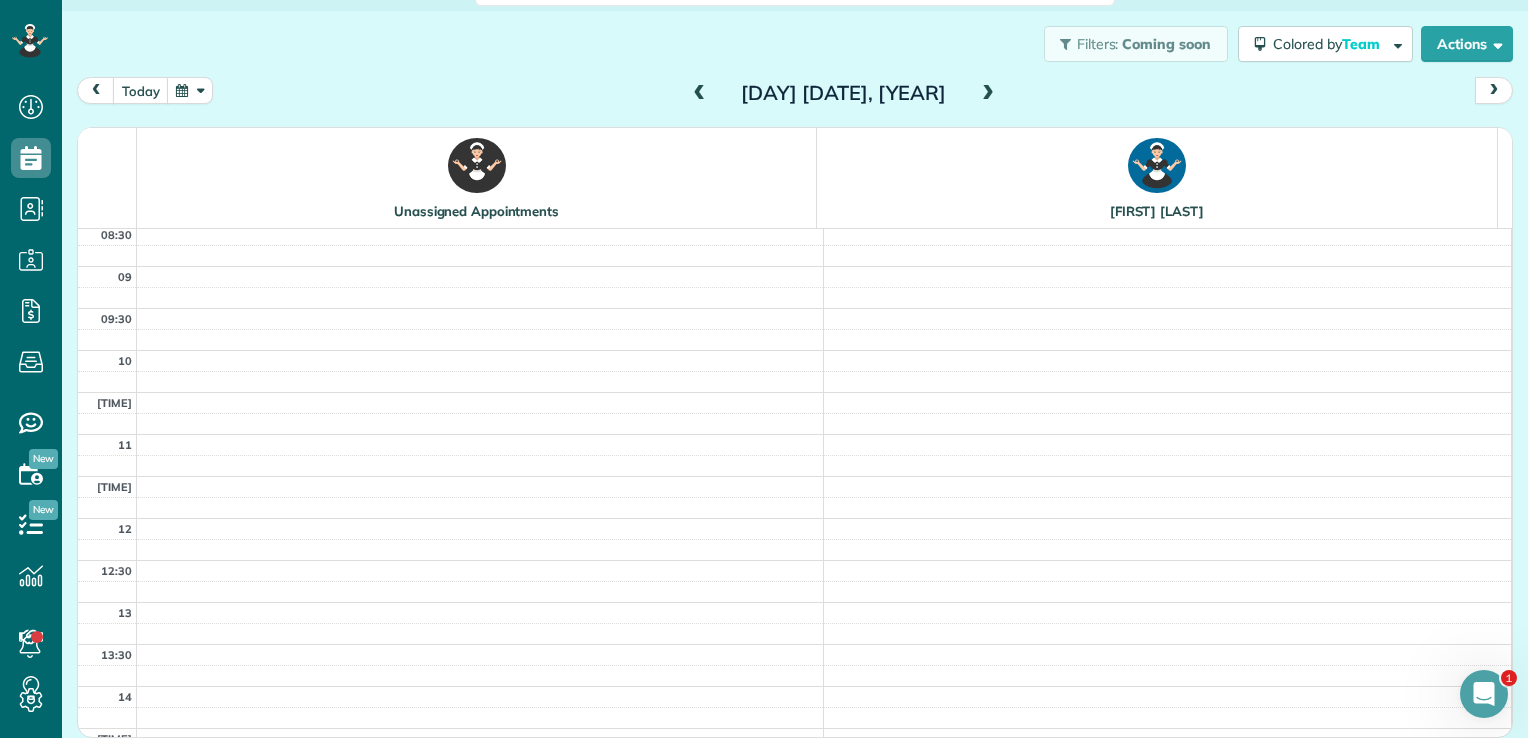 scroll, scrollTop: 212, scrollLeft: 0, axis: vertical 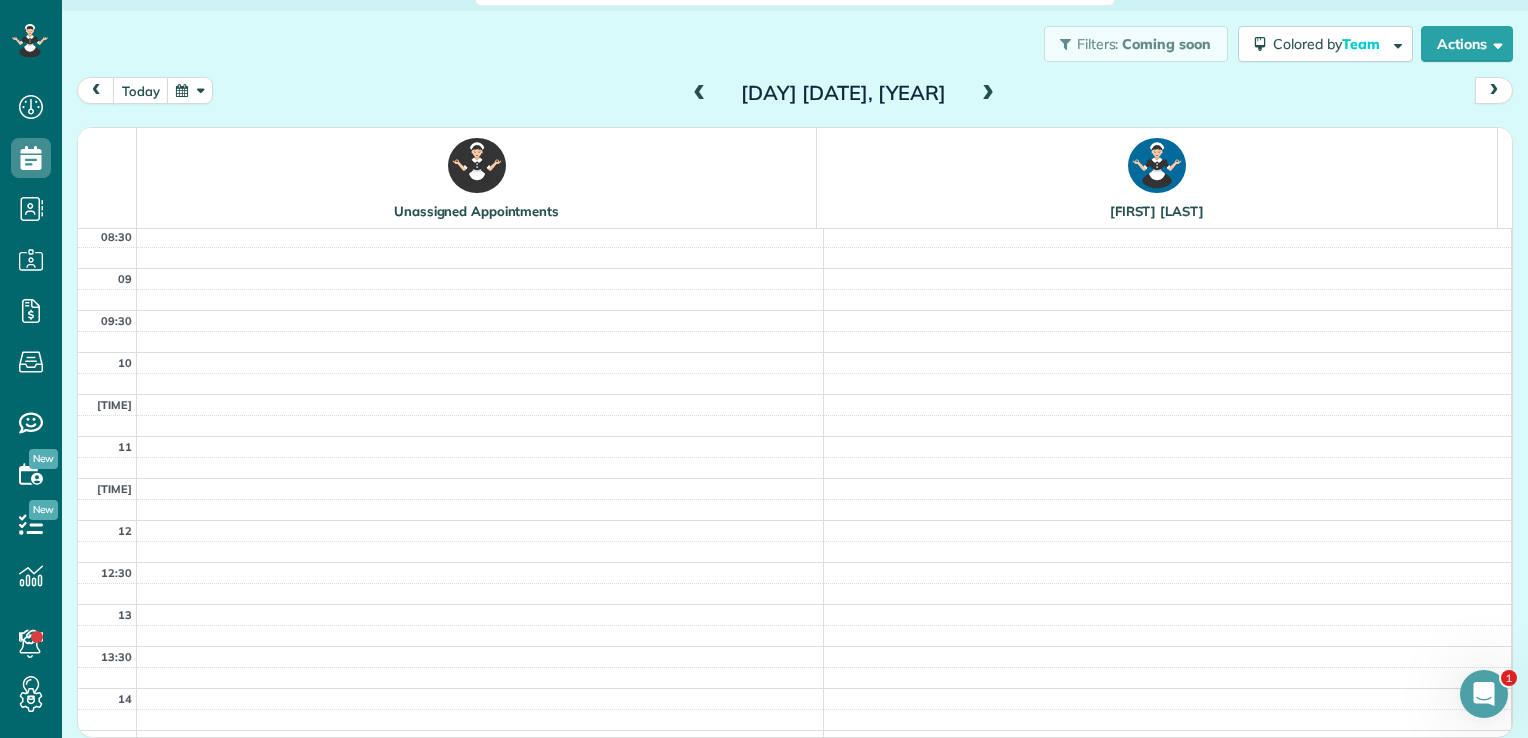 click at bounding box center (988, 94) 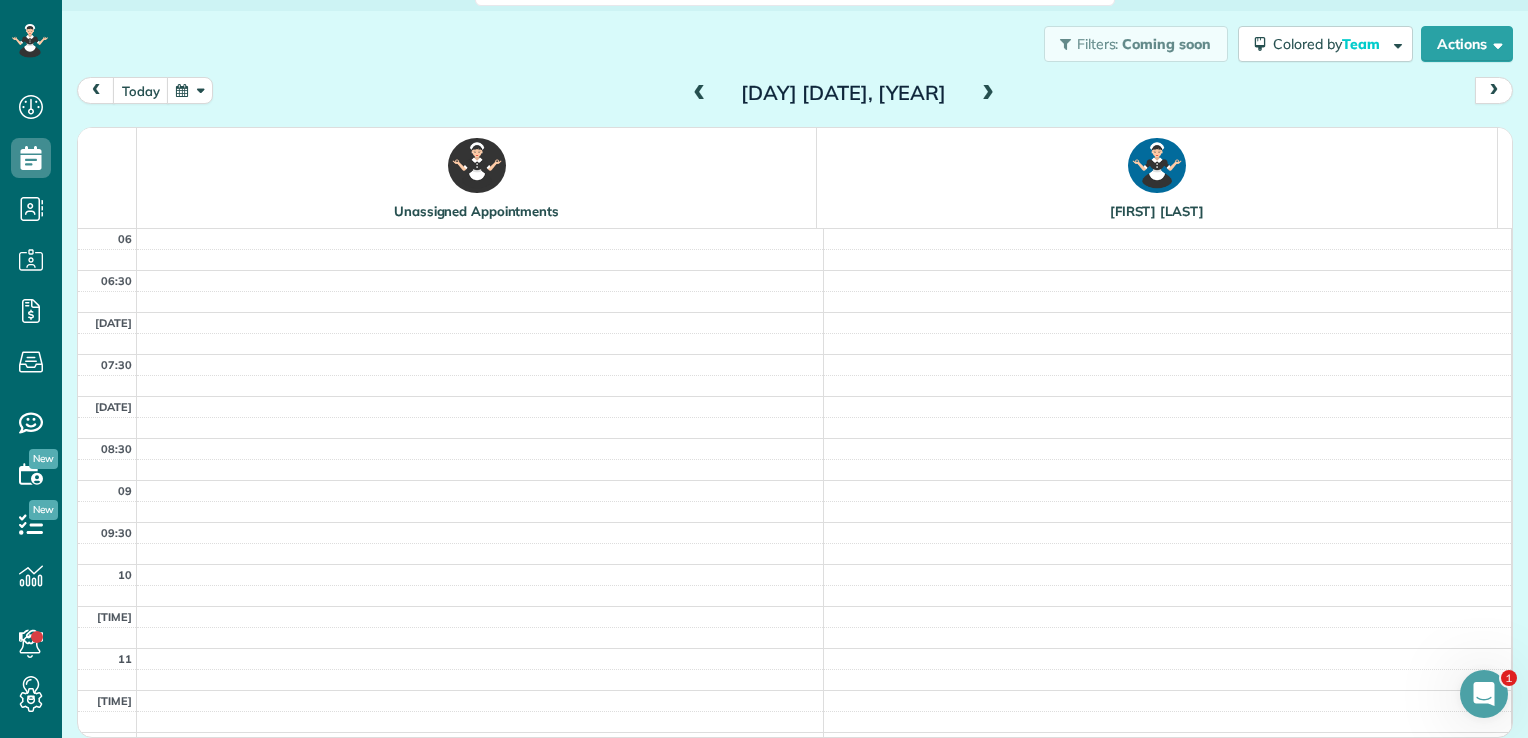 click at bounding box center (988, 94) 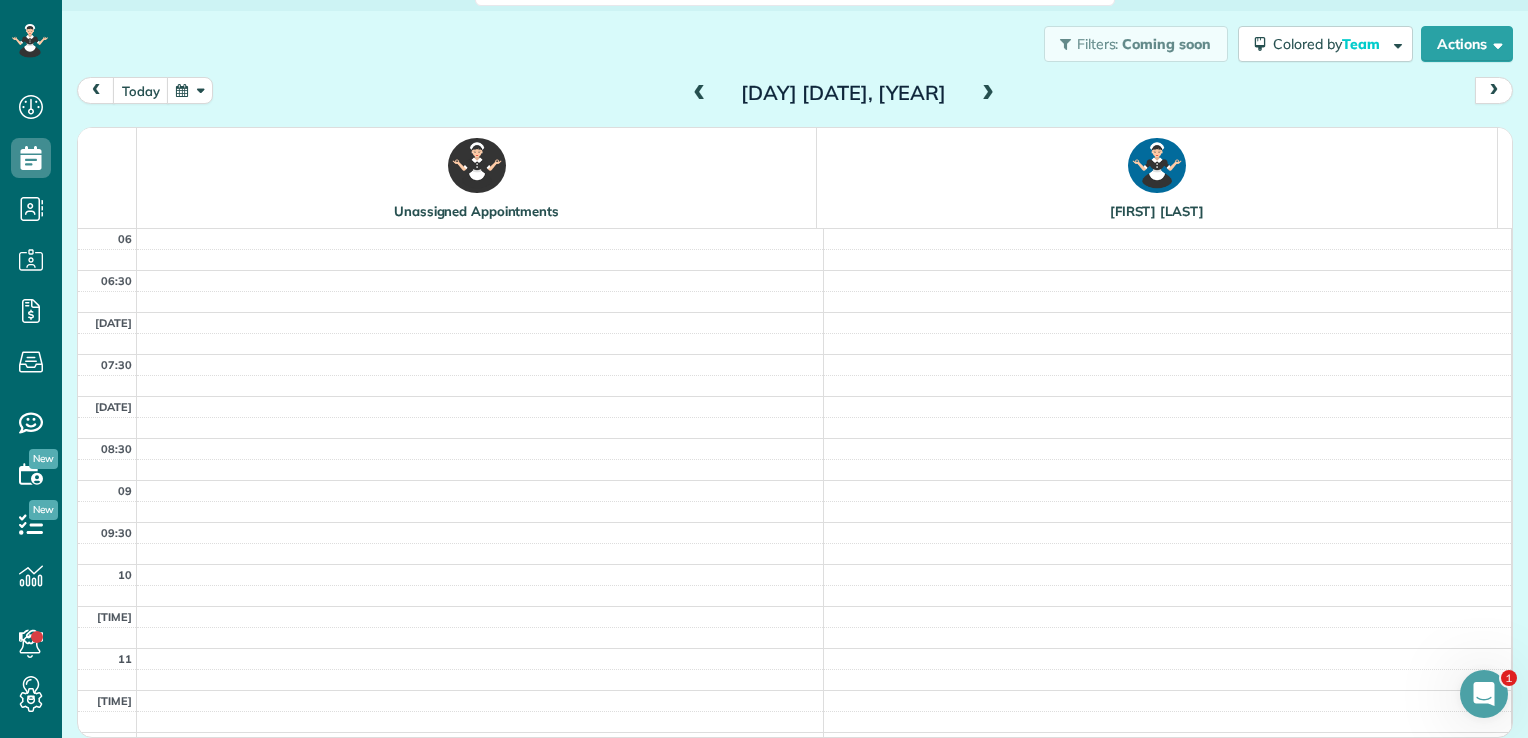 click at bounding box center [988, 94] 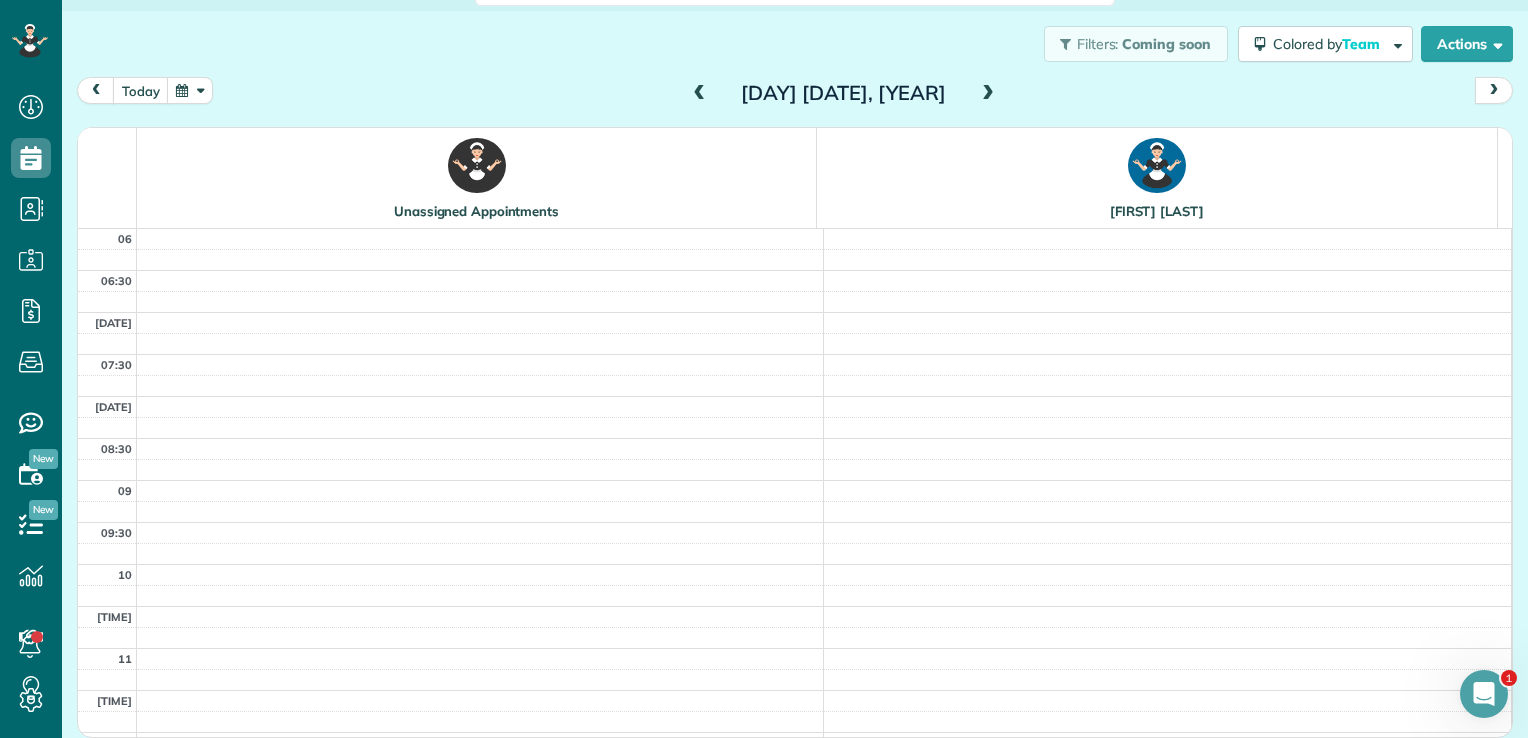 click at bounding box center (988, 94) 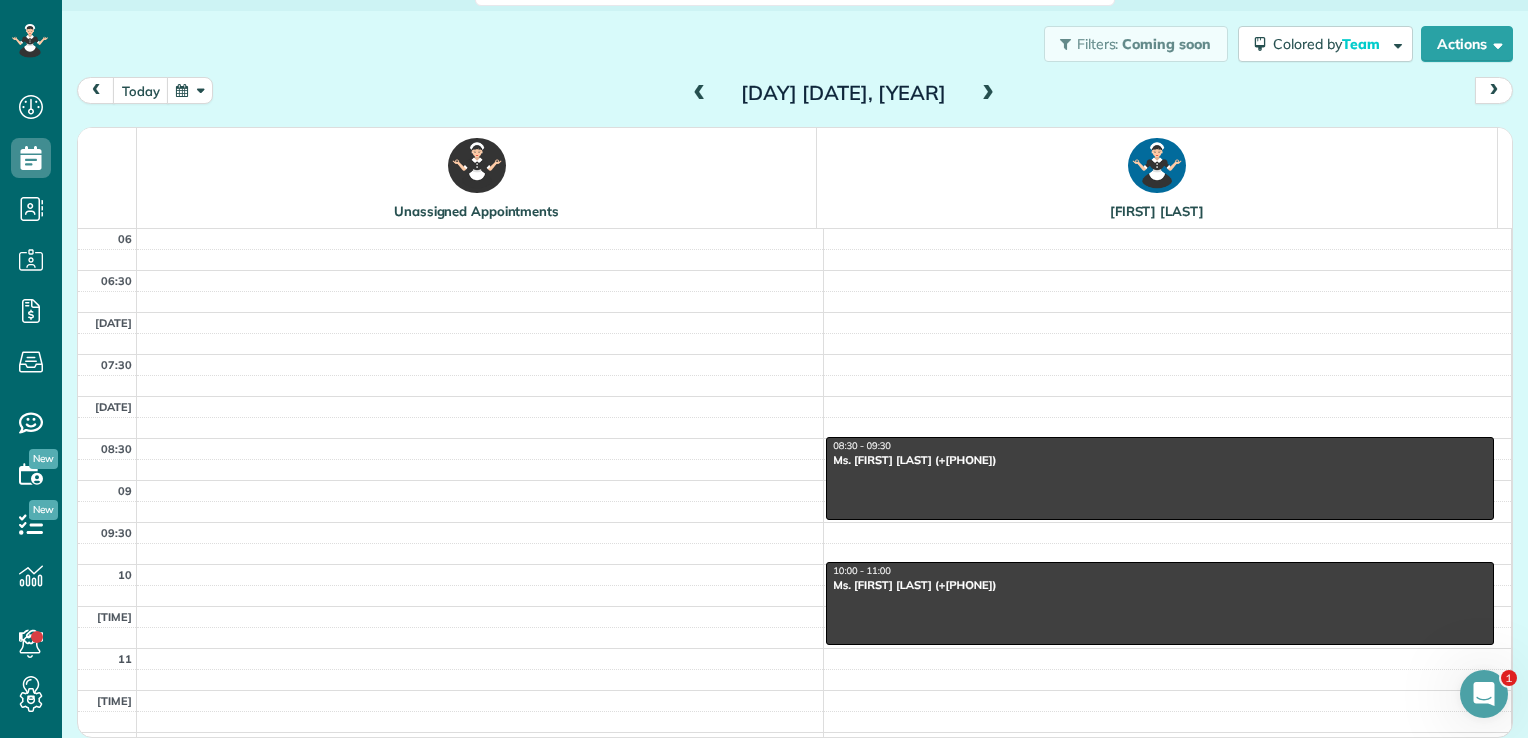 click at bounding box center [988, 94] 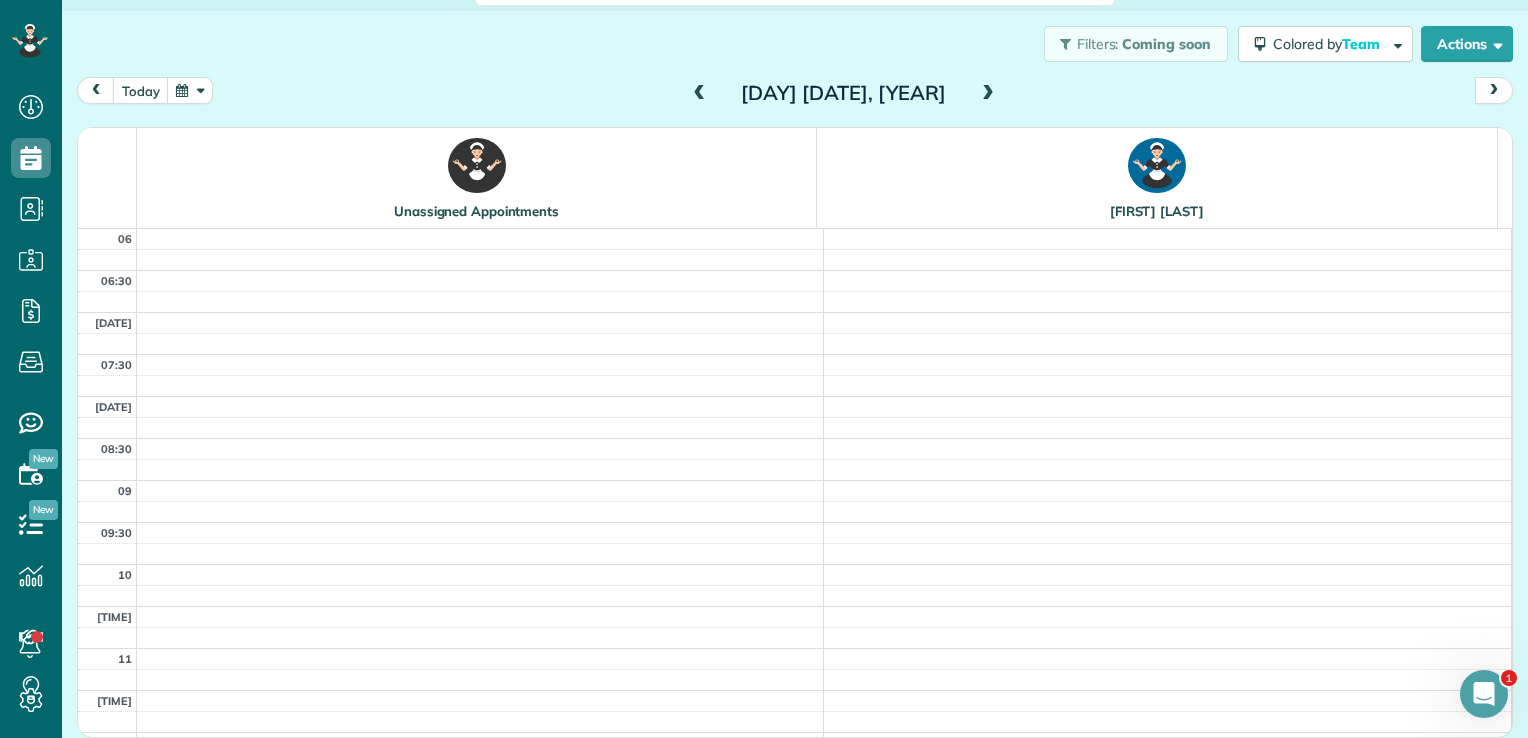 click at bounding box center [988, 94] 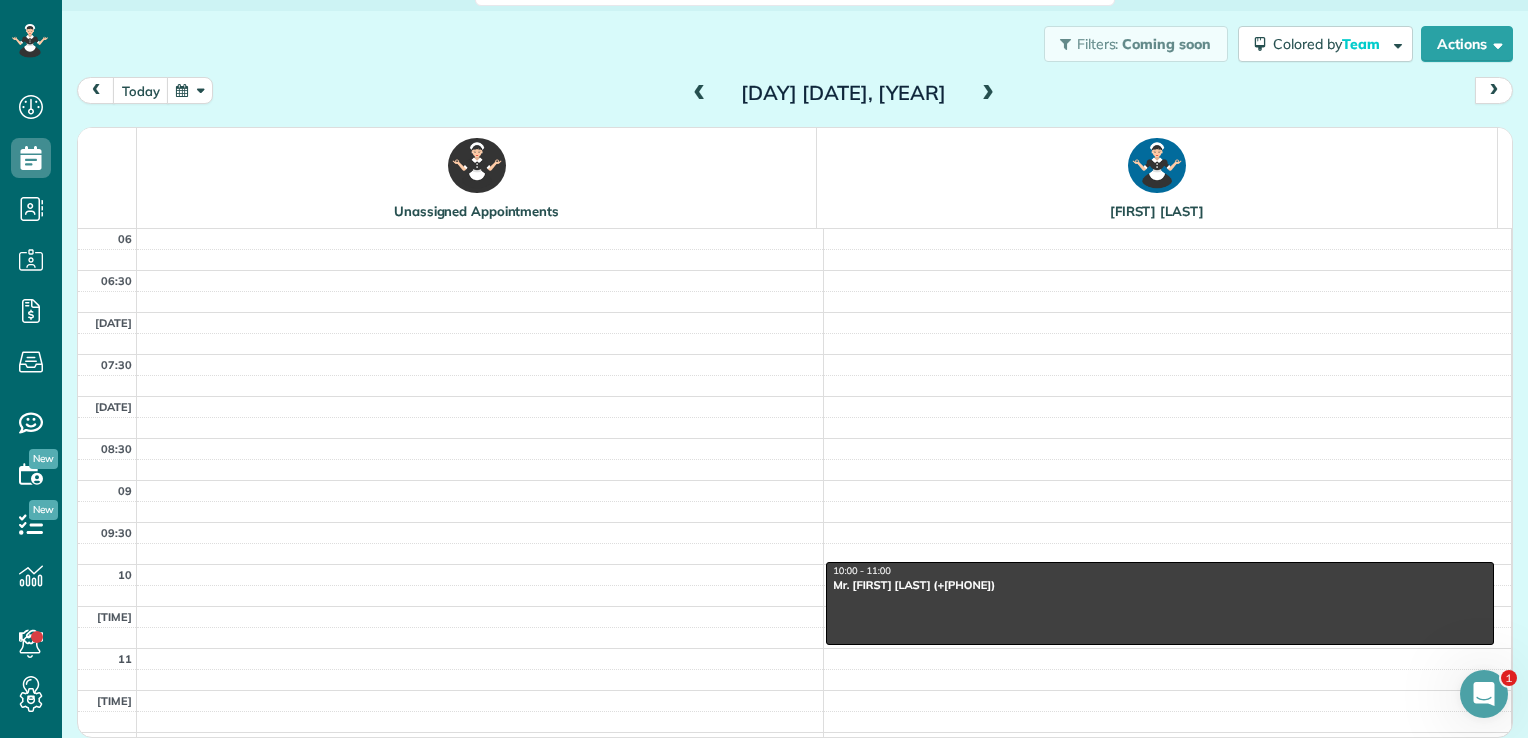 click at bounding box center (988, 94) 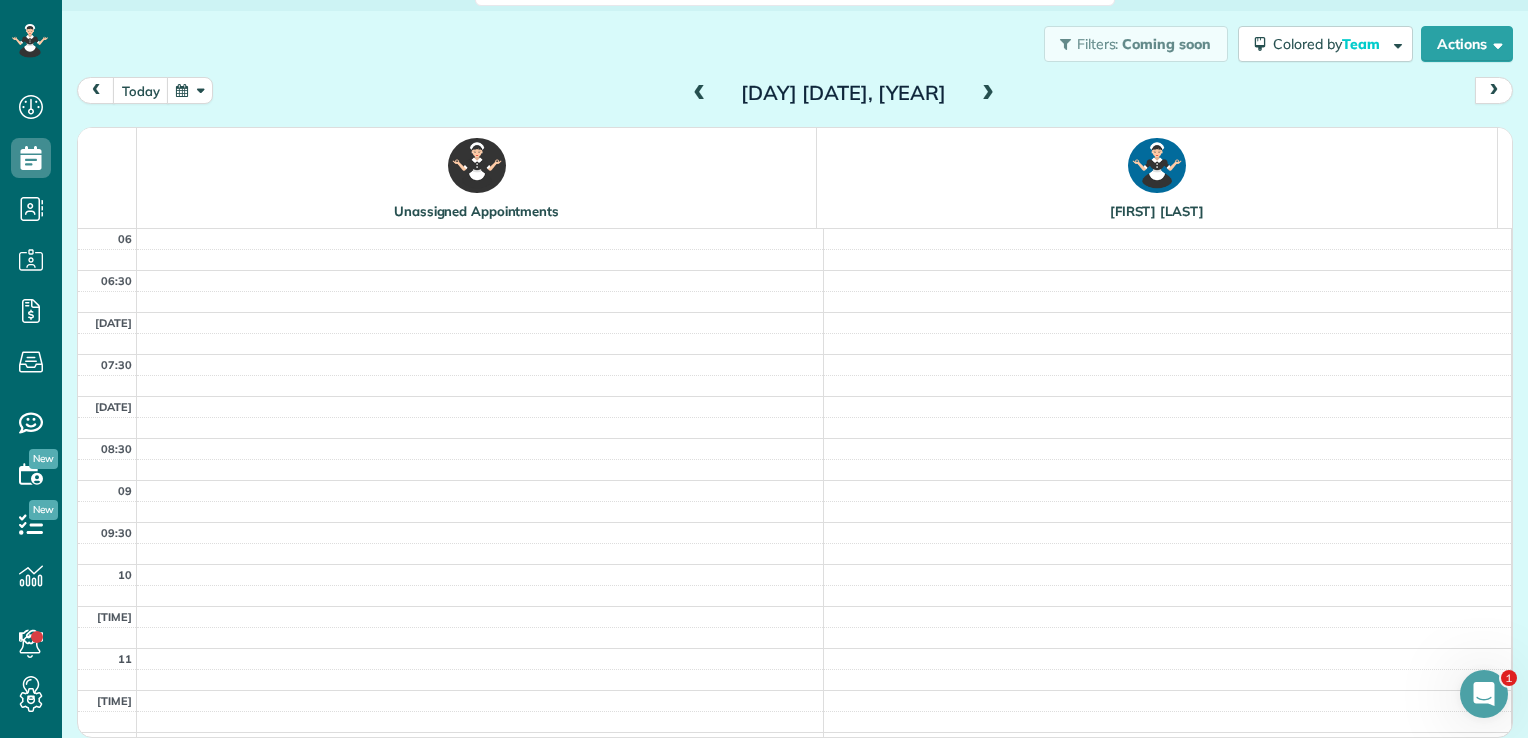 click at bounding box center (988, 94) 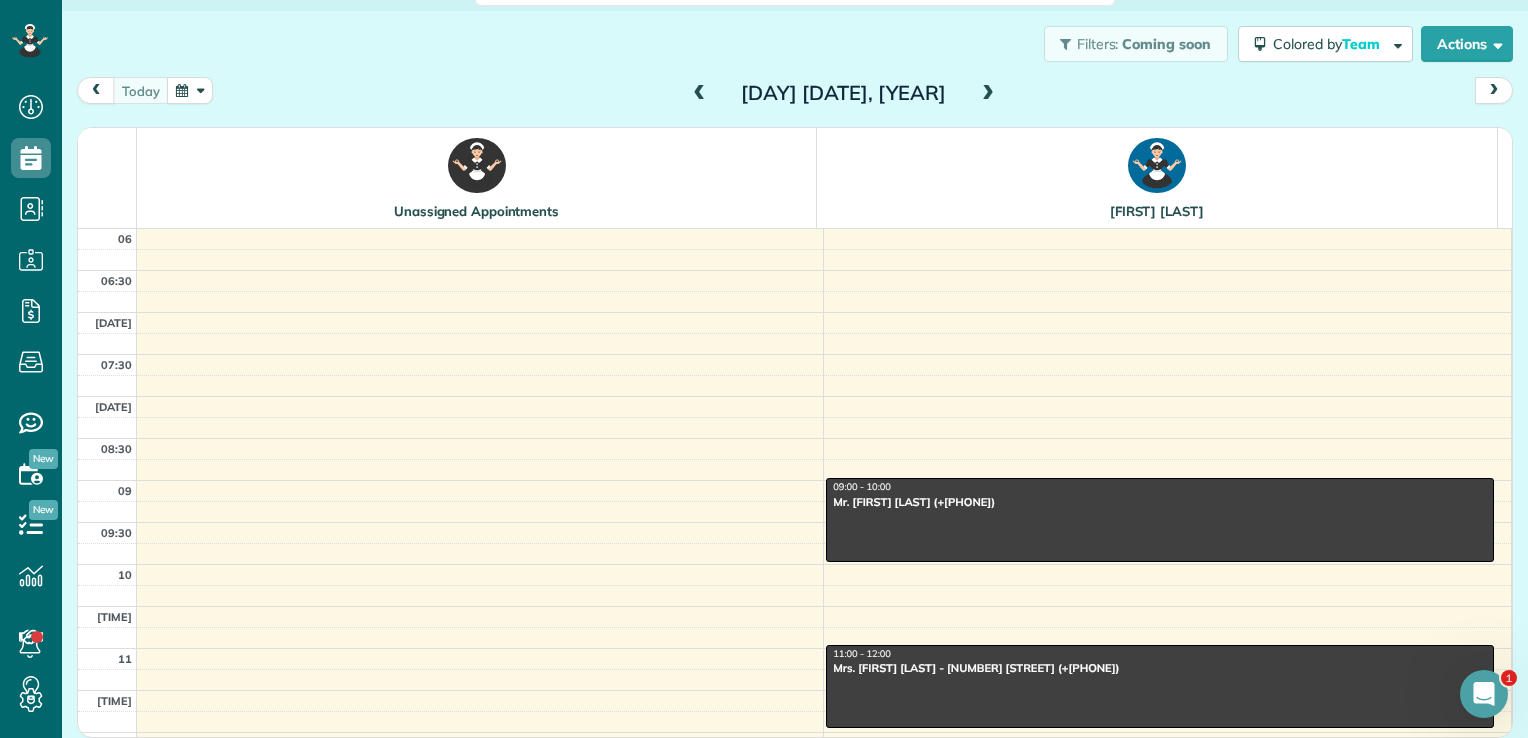 click at bounding box center (988, 94) 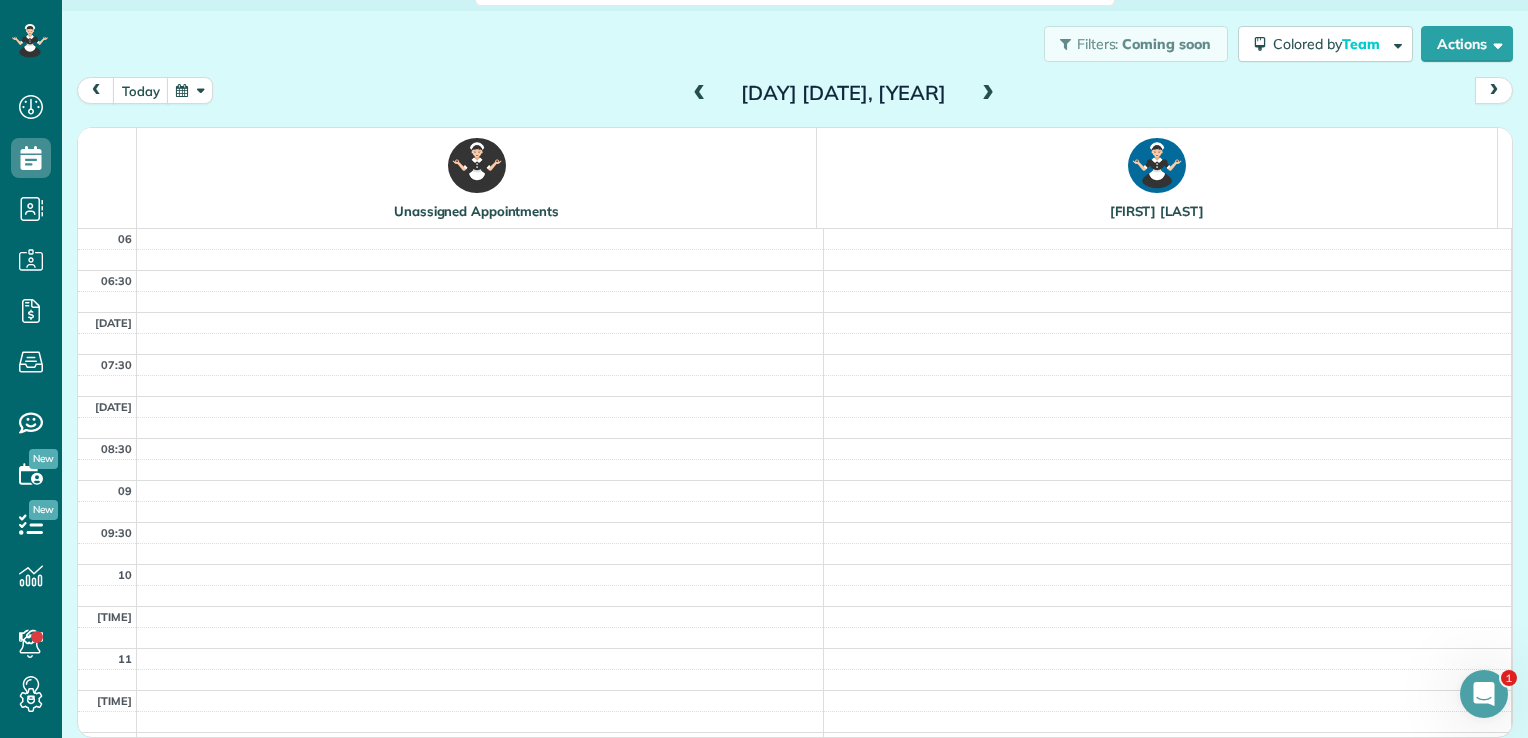 click at bounding box center [988, 94] 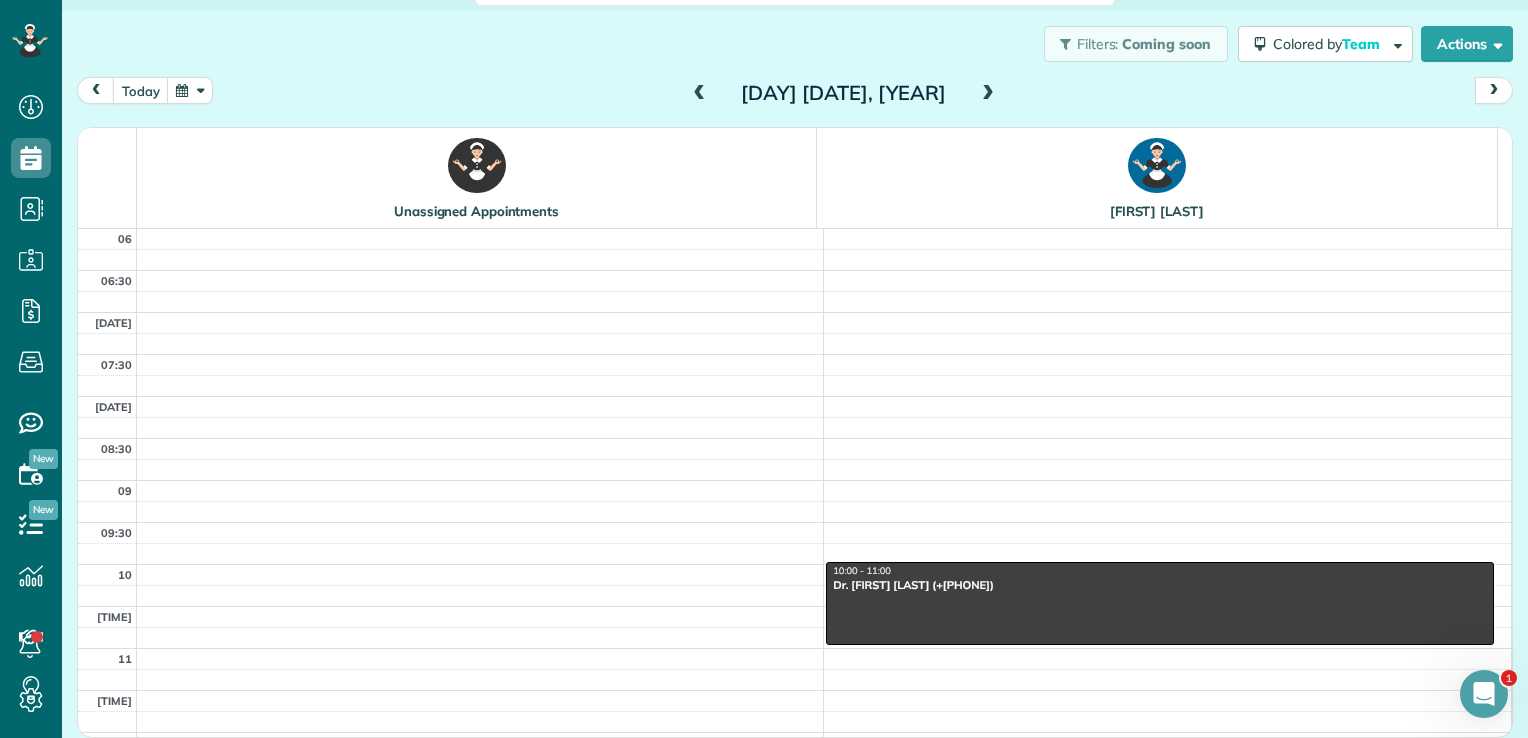 click at bounding box center (988, 94) 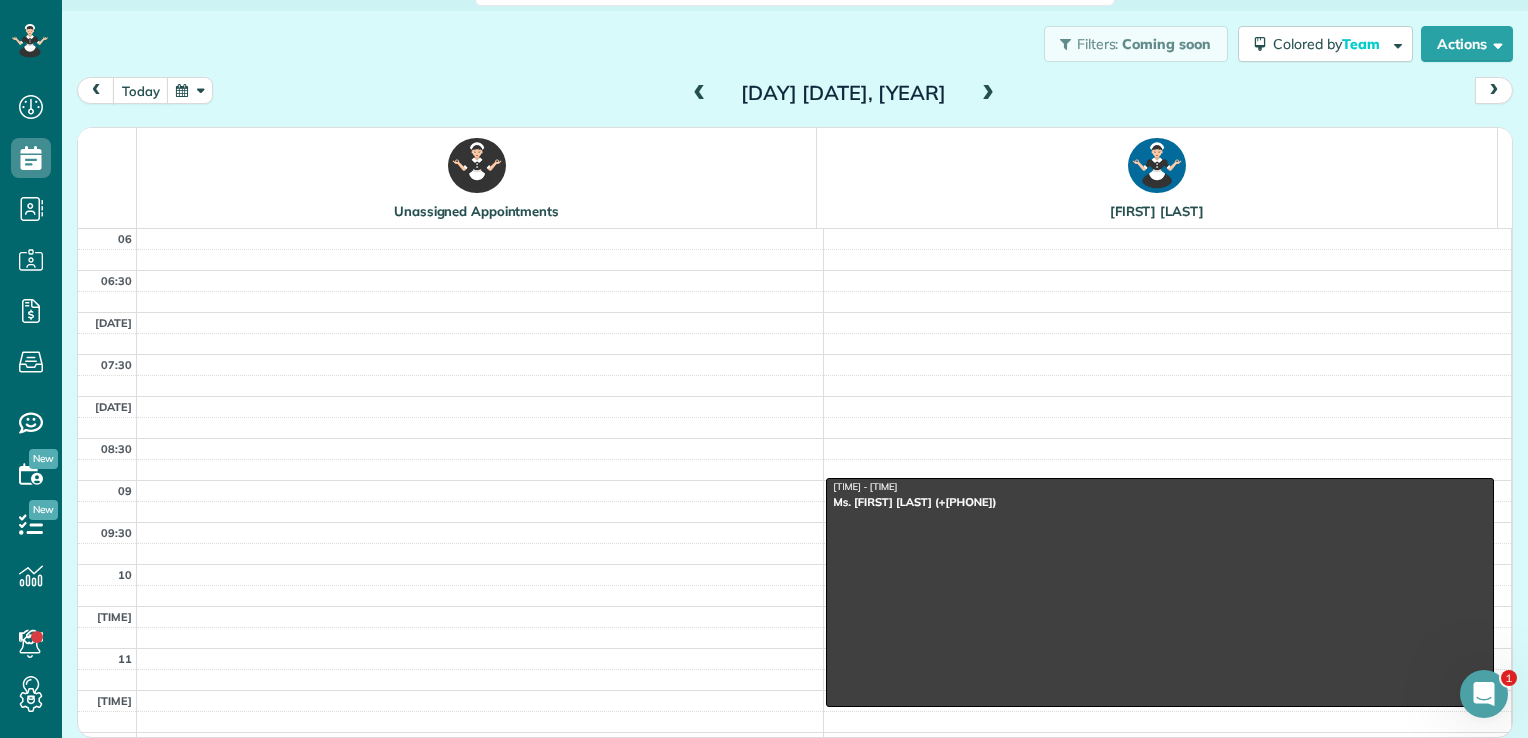 click at bounding box center [988, 94] 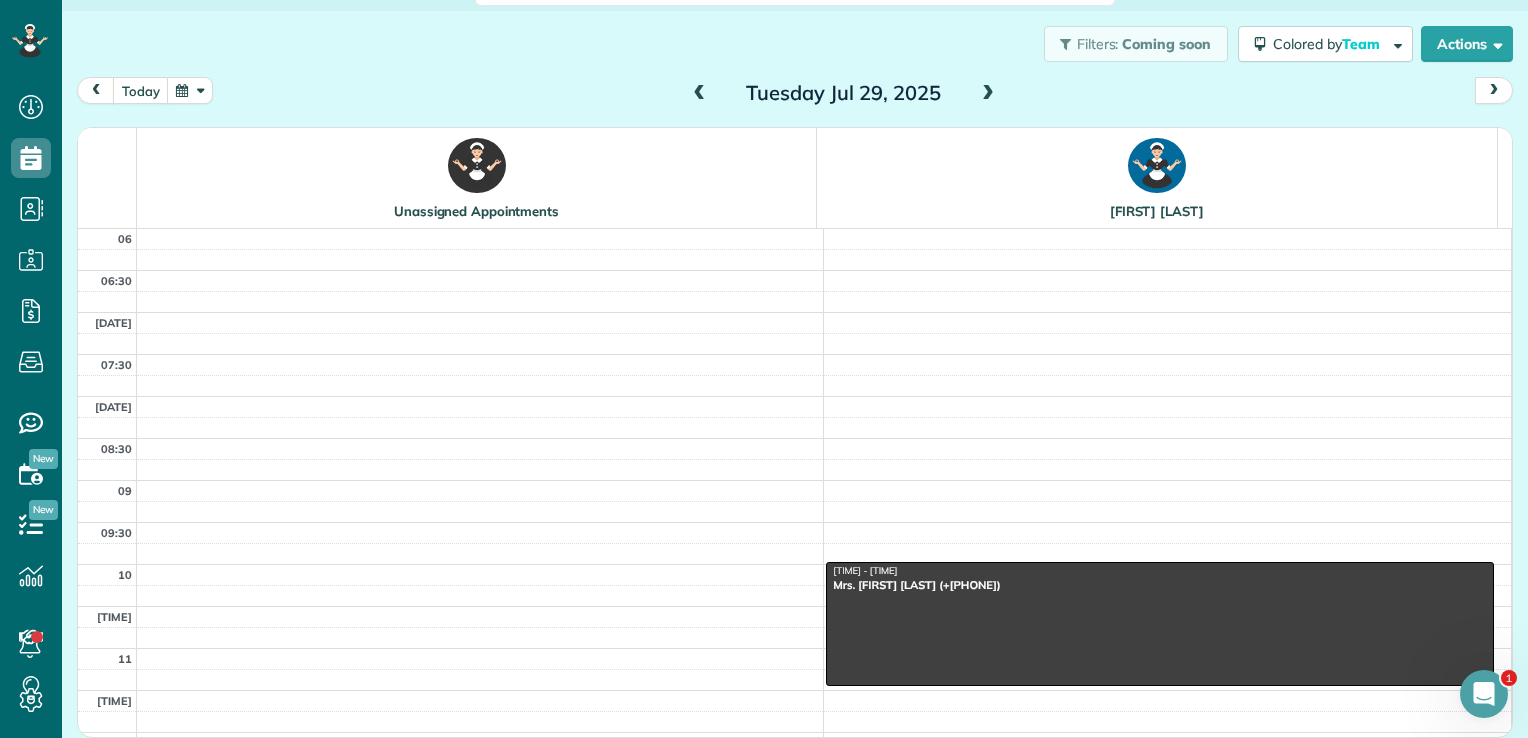 click at bounding box center [988, 94] 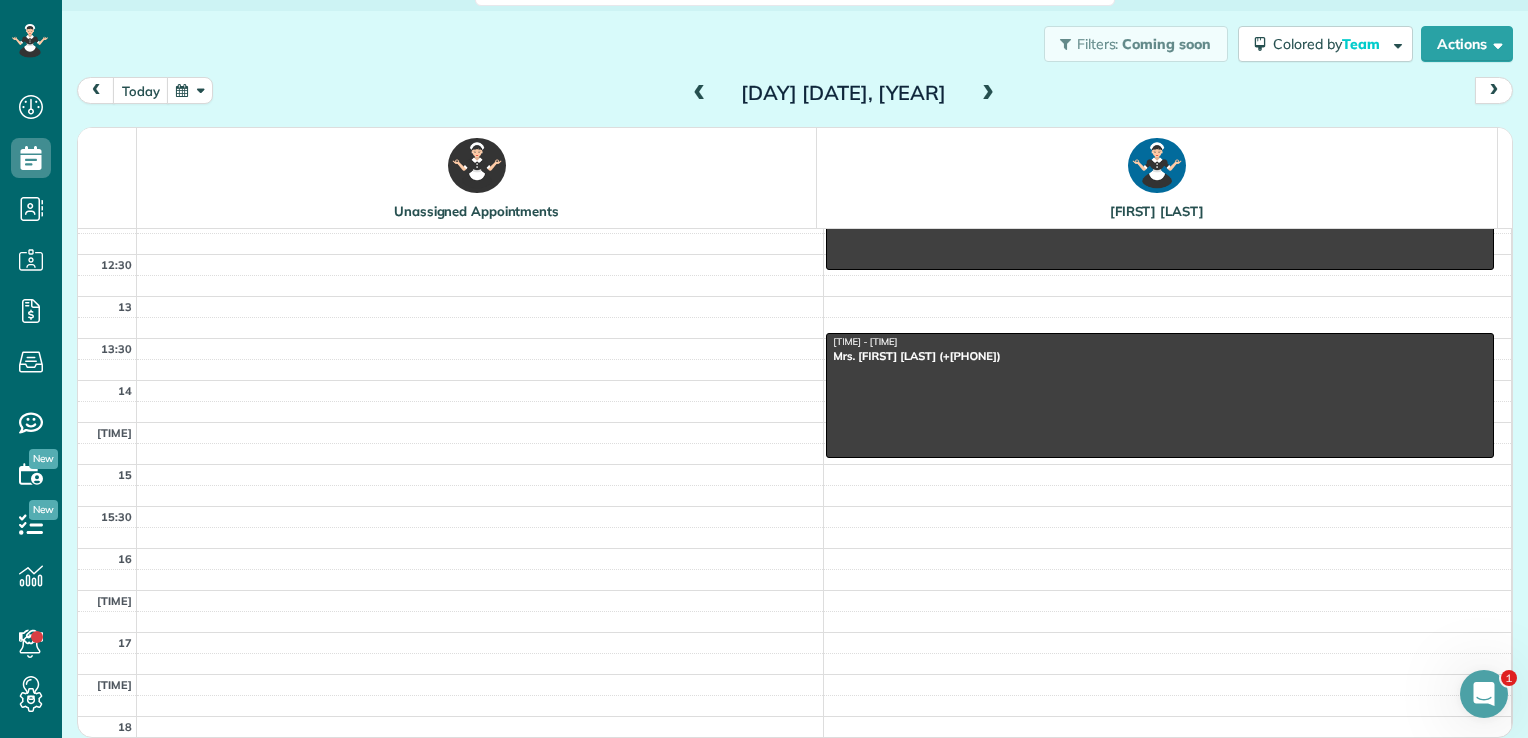 scroll, scrollTop: 522, scrollLeft: 0, axis: vertical 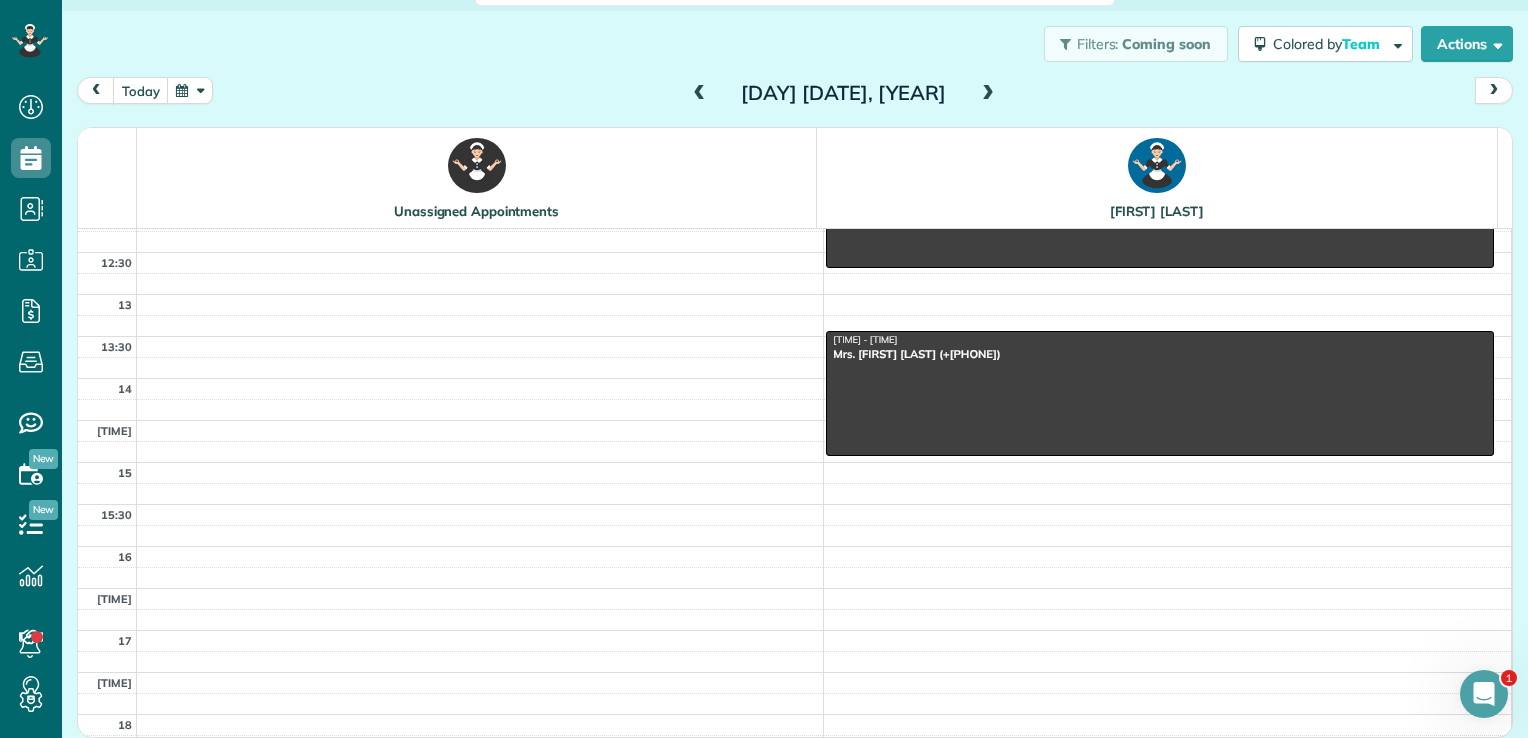 click at bounding box center (988, 94) 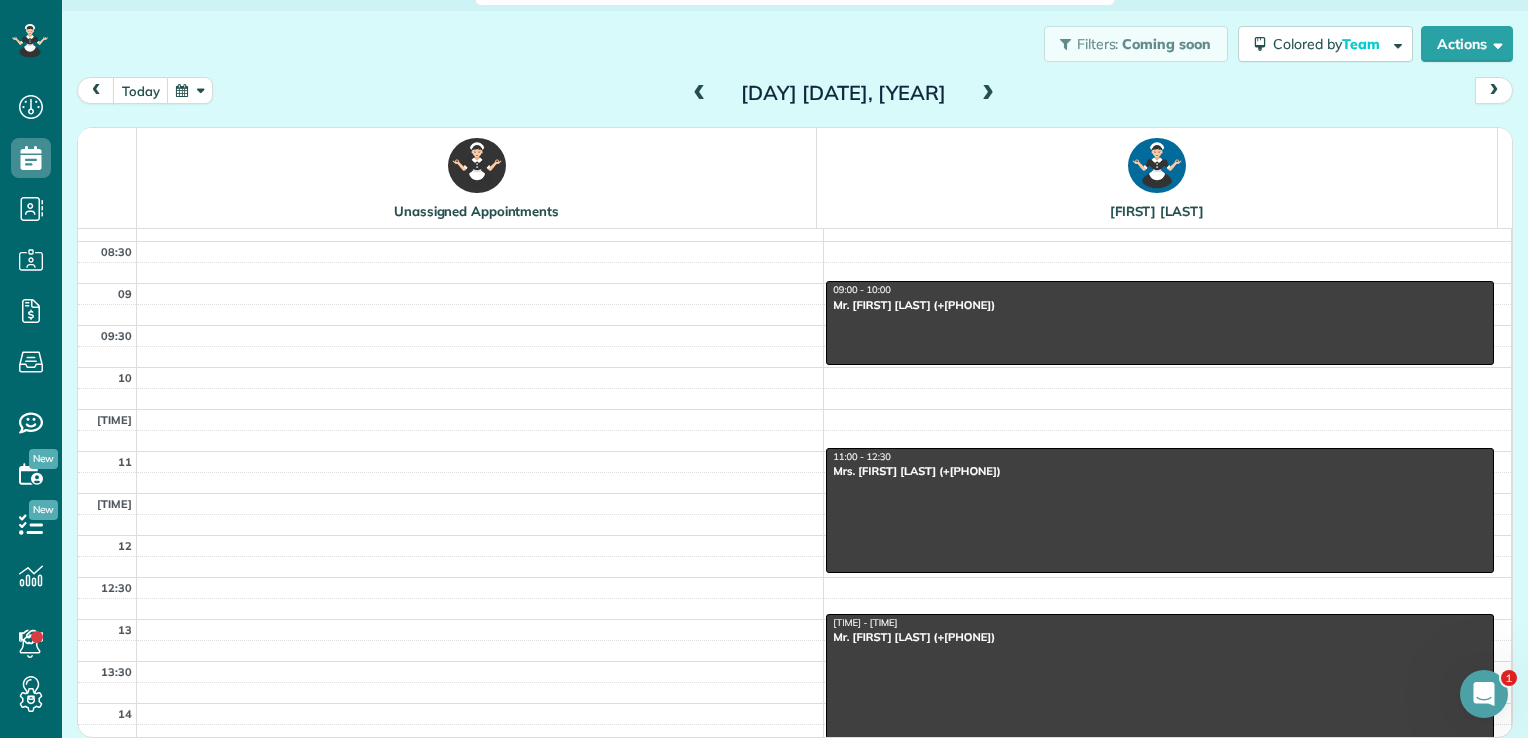 scroll, scrollTop: 228, scrollLeft: 0, axis: vertical 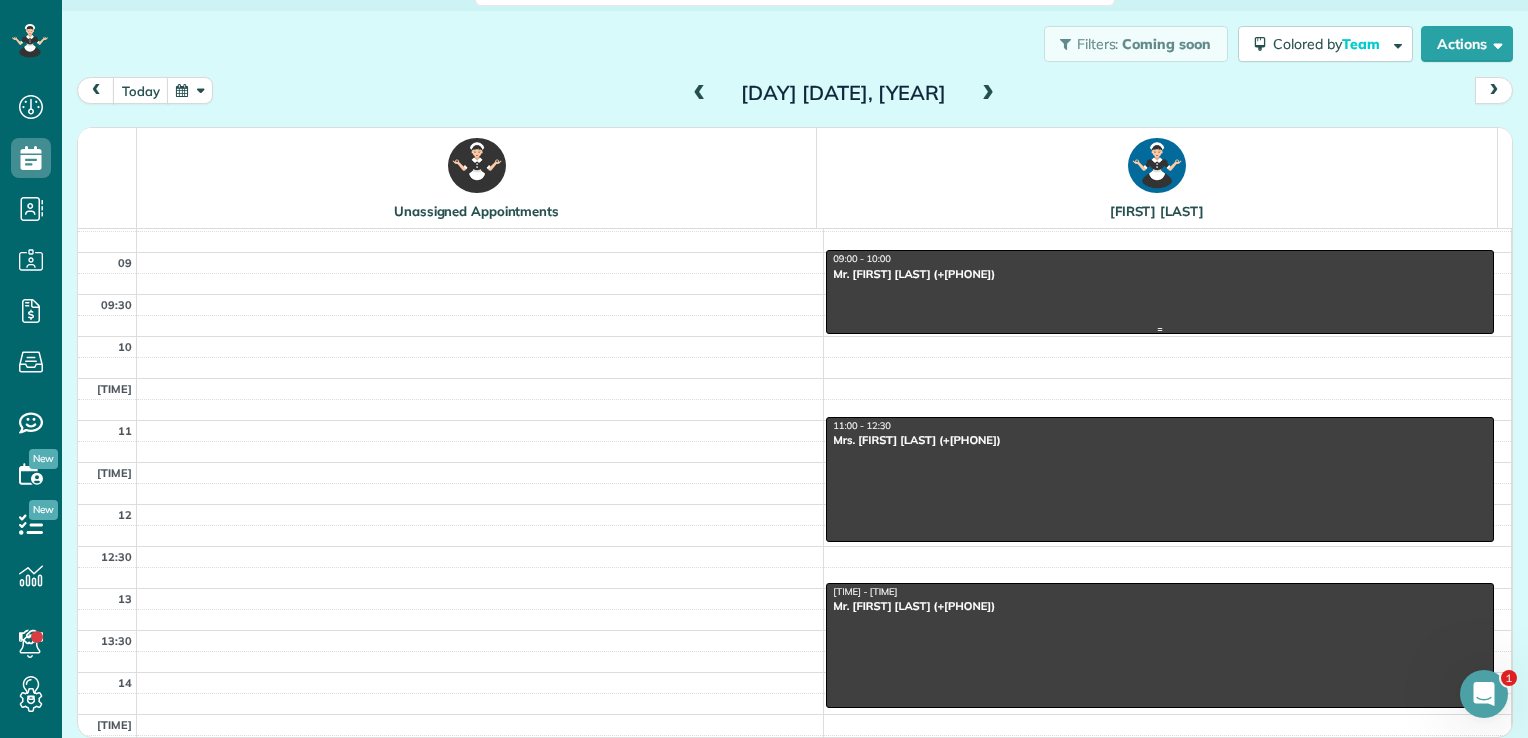 click on "Mr. [FIRST] [LAST] (+[PHONE])" at bounding box center (1160, 274) 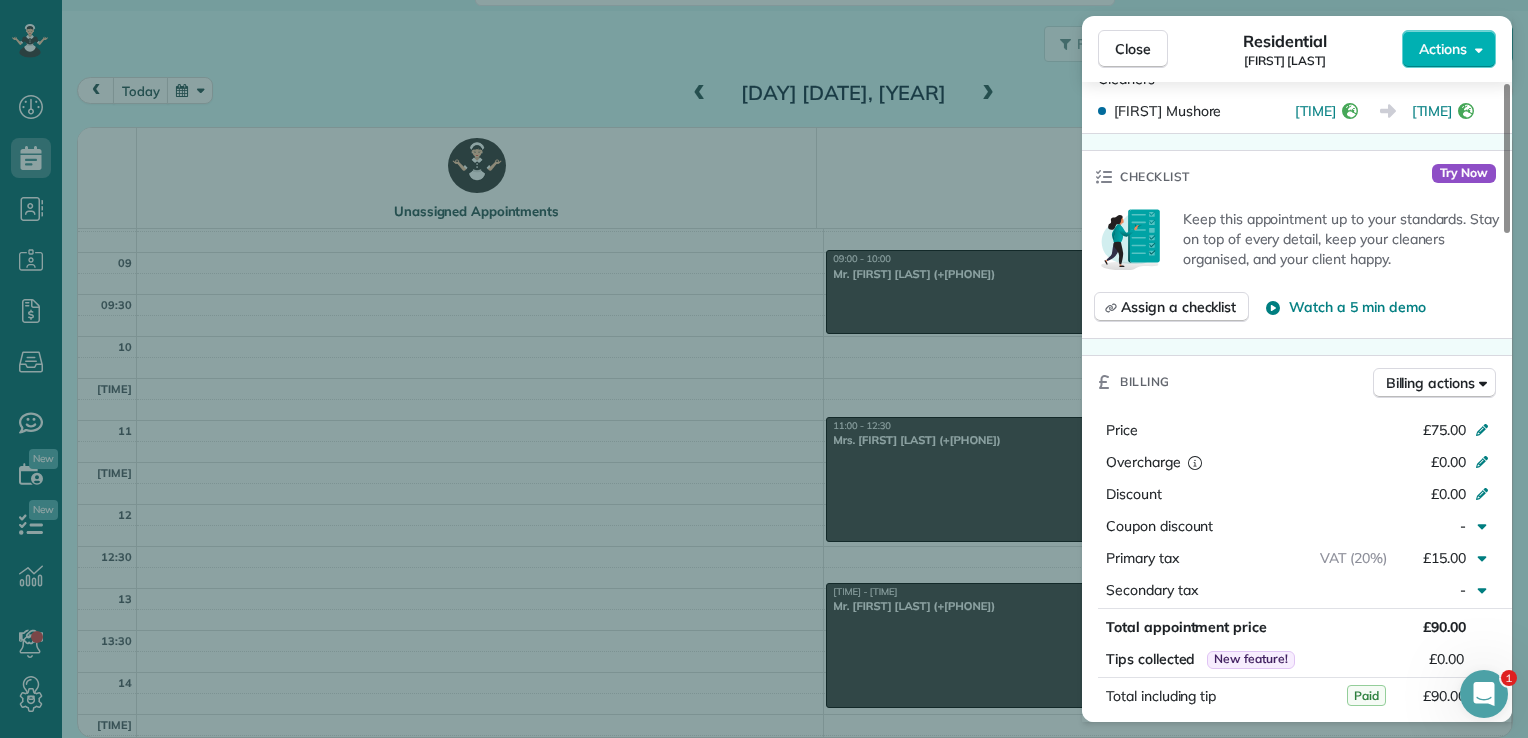 scroll, scrollTop: 546, scrollLeft: 0, axis: vertical 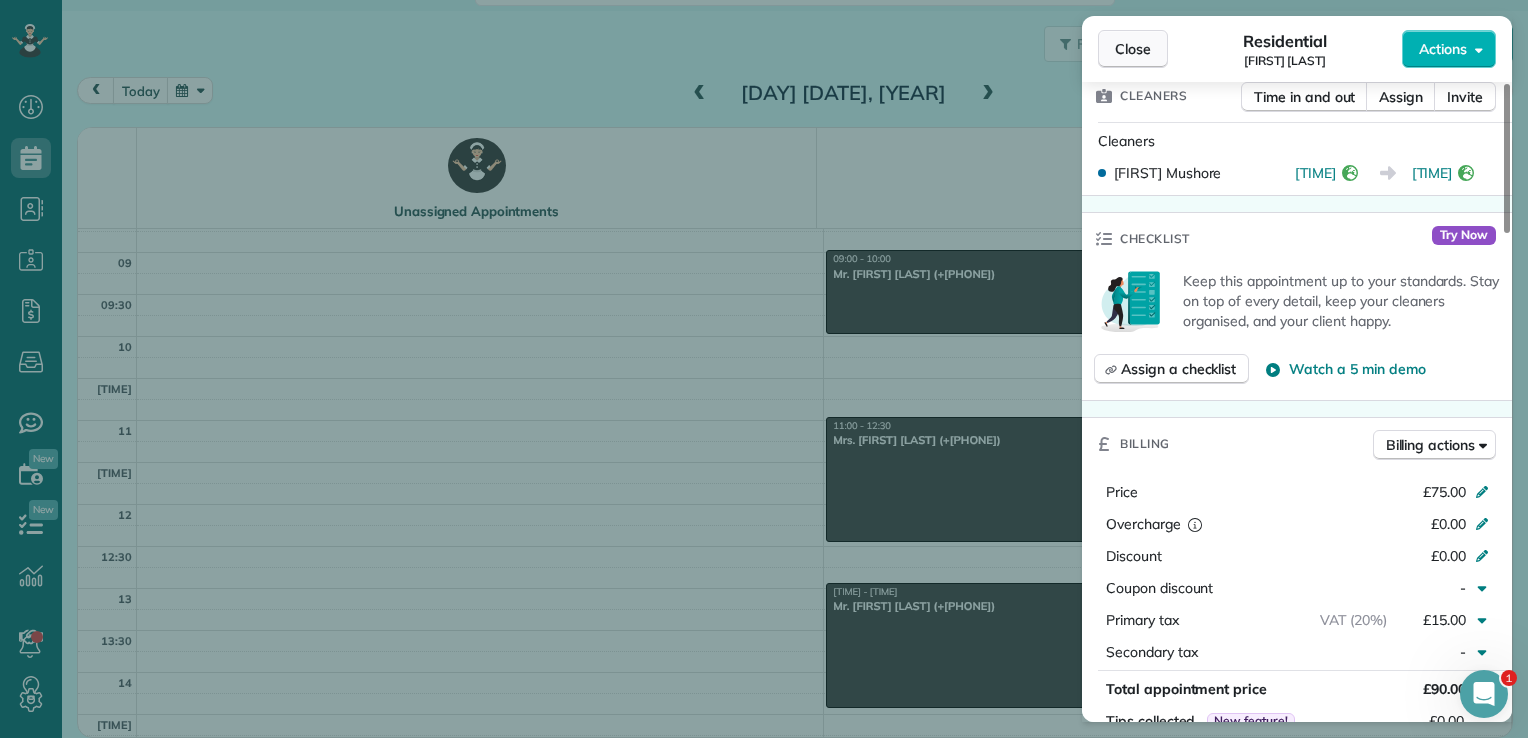 click on "Close" at bounding box center (1133, 49) 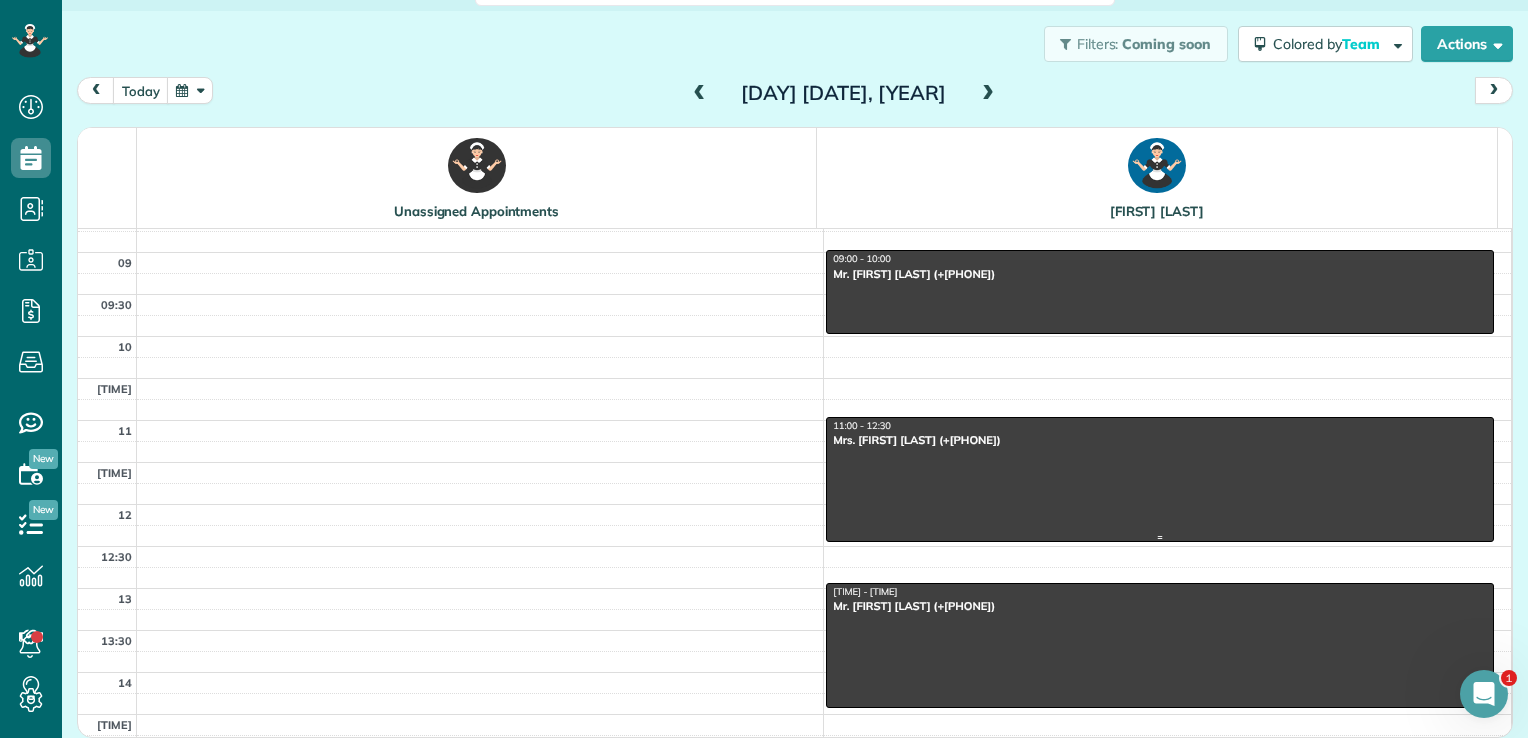click on "11:00 - 12:30" at bounding box center (1160, 426) 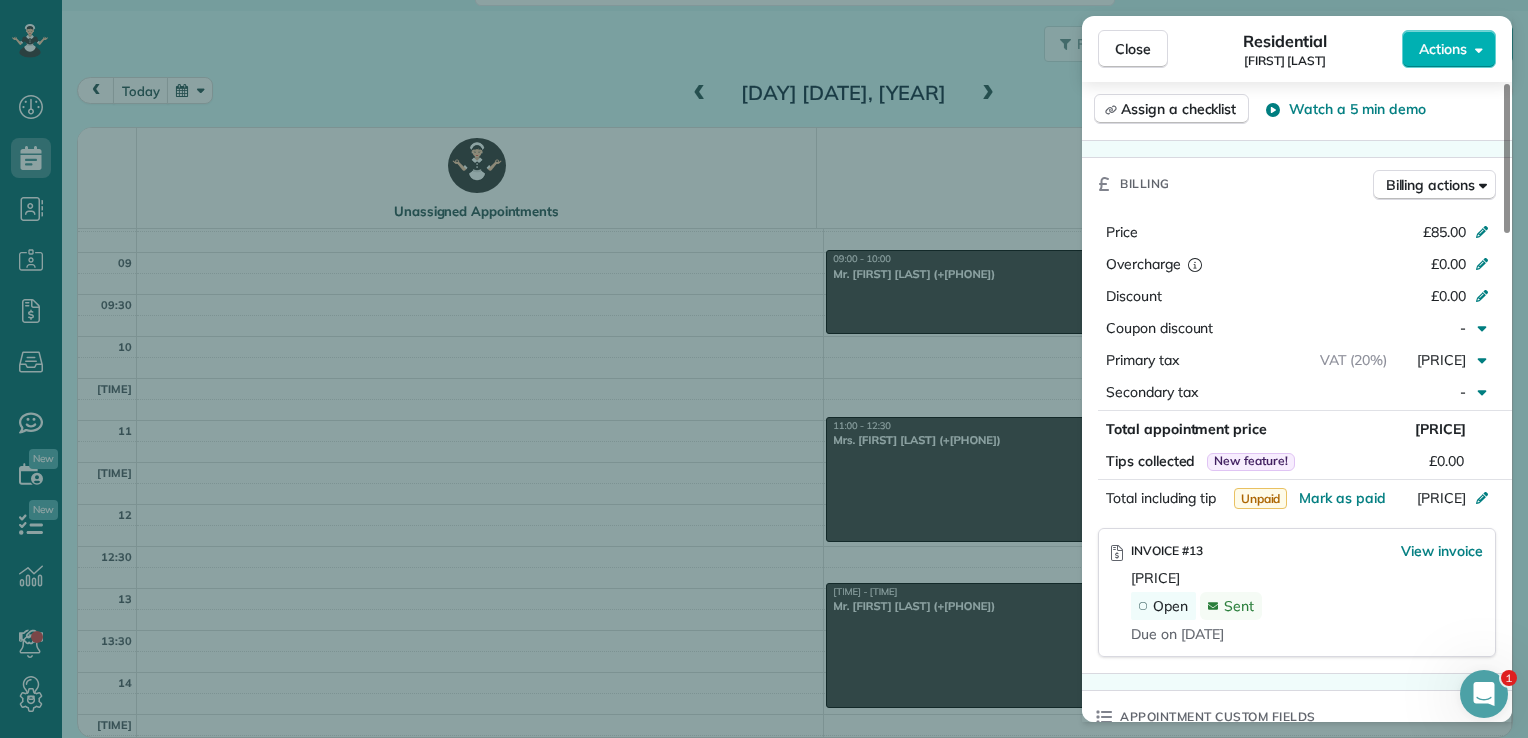 scroll, scrollTop: 839, scrollLeft: 0, axis: vertical 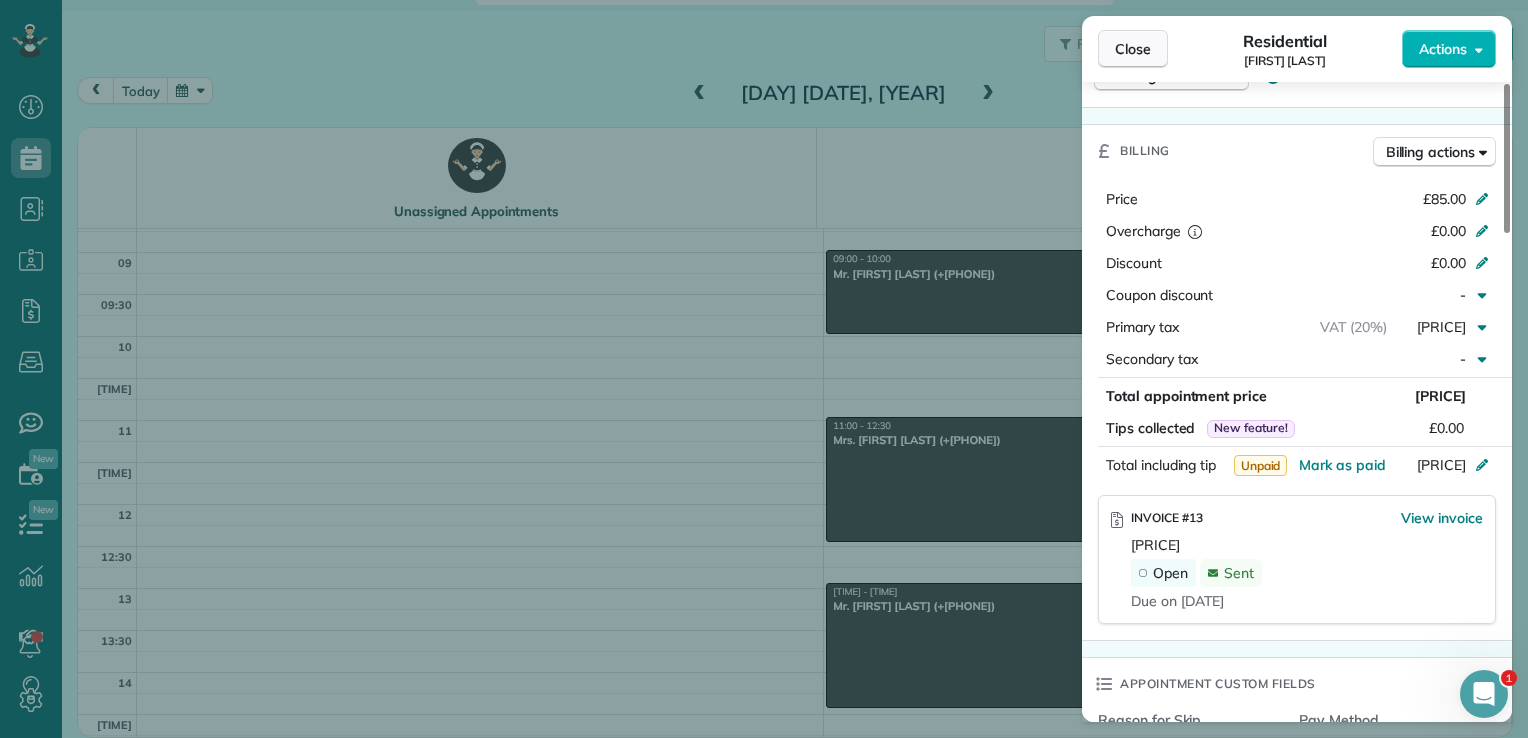 click on "Close" at bounding box center [1133, 49] 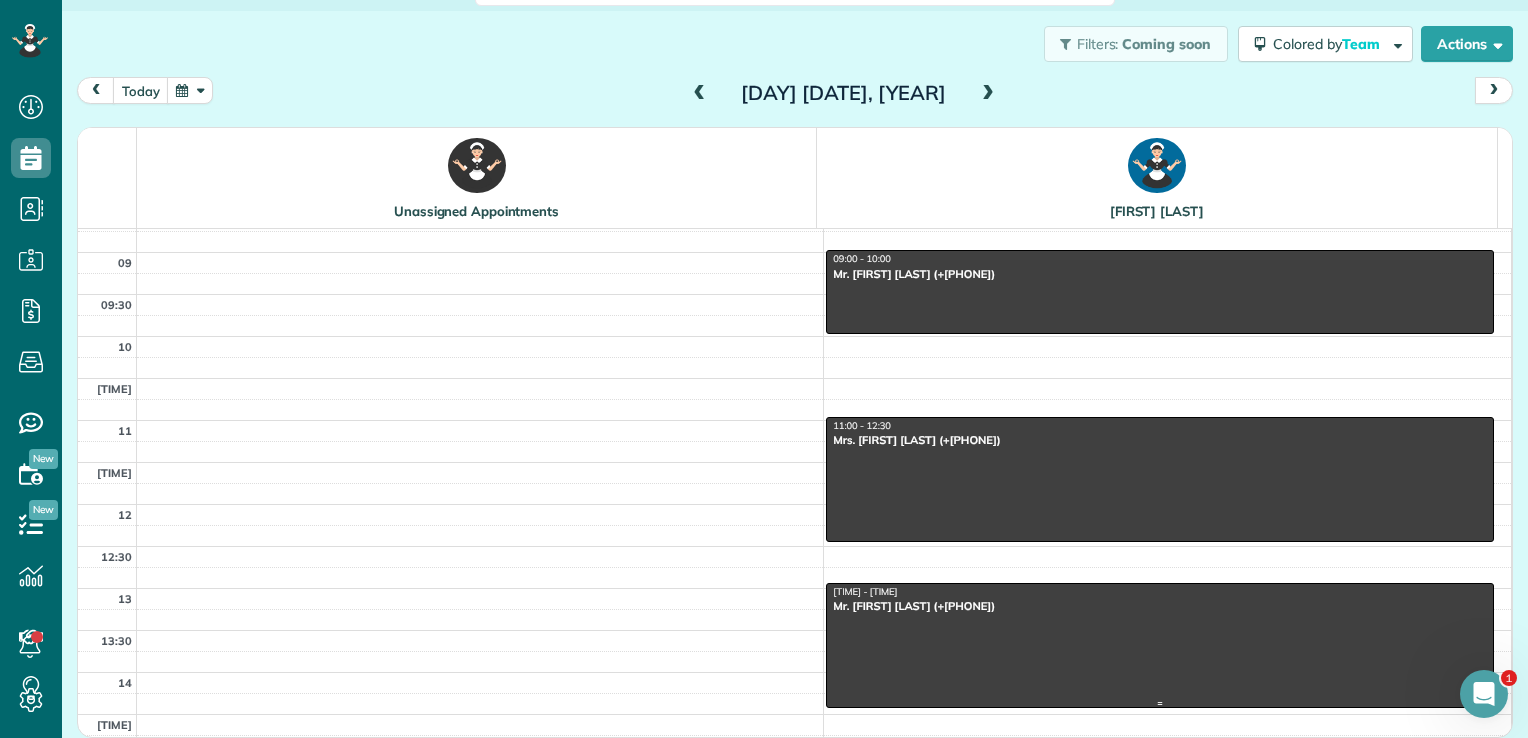 click on "Mr. [FIRST] [LAST] (+[PHONE])" at bounding box center (1160, 606) 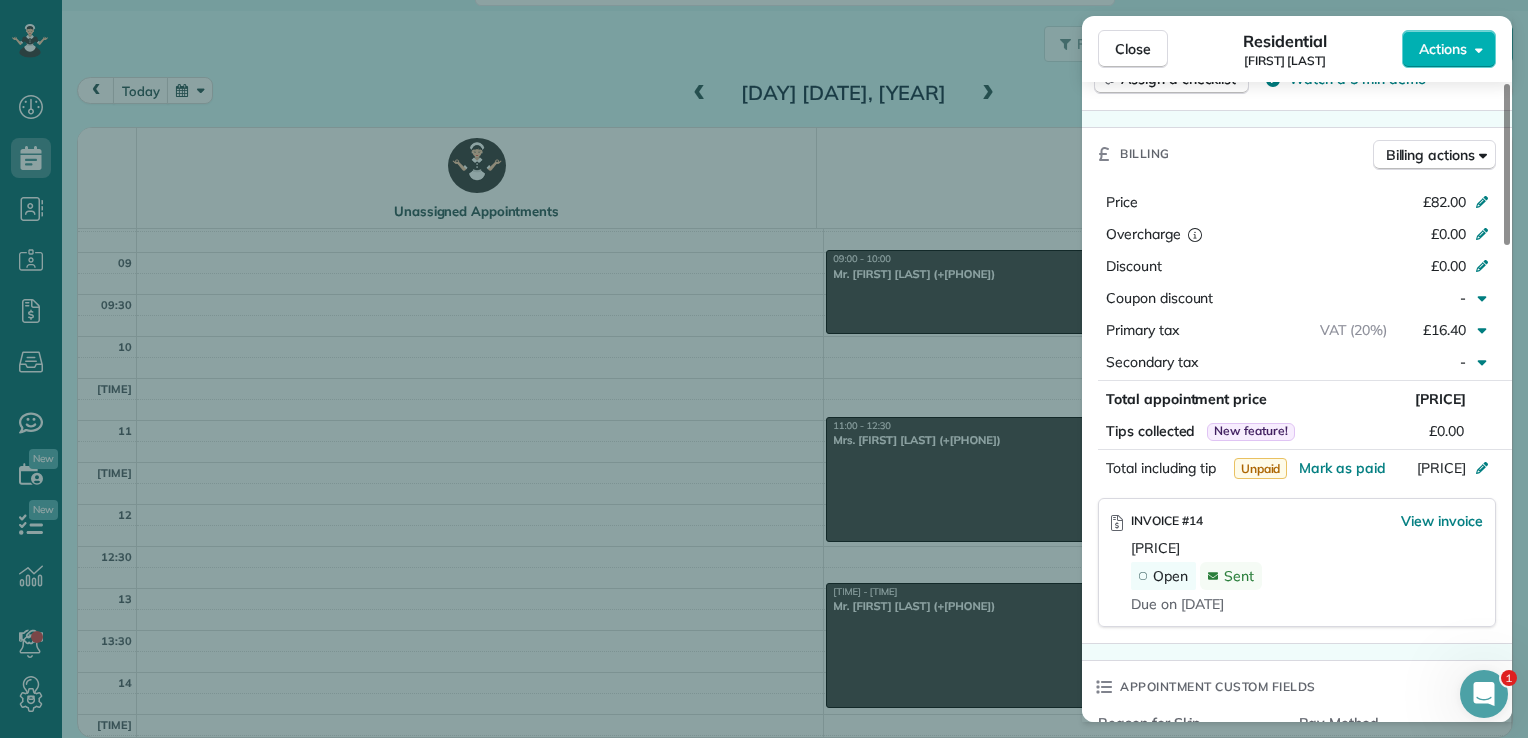 scroll, scrollTop: 840, scrollLeft: 0, axis: vertical 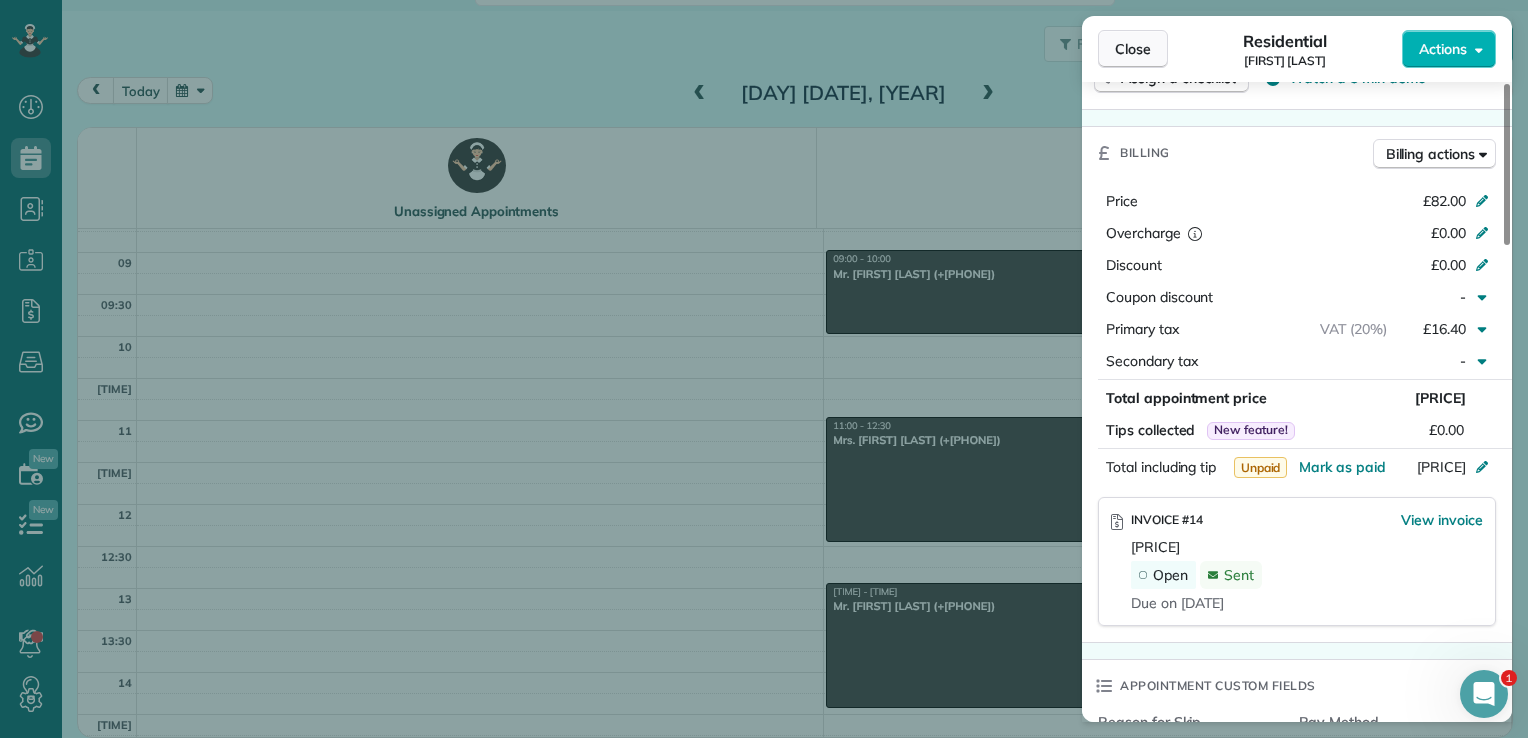 click on "Close" at bounding box center (1133, 49) 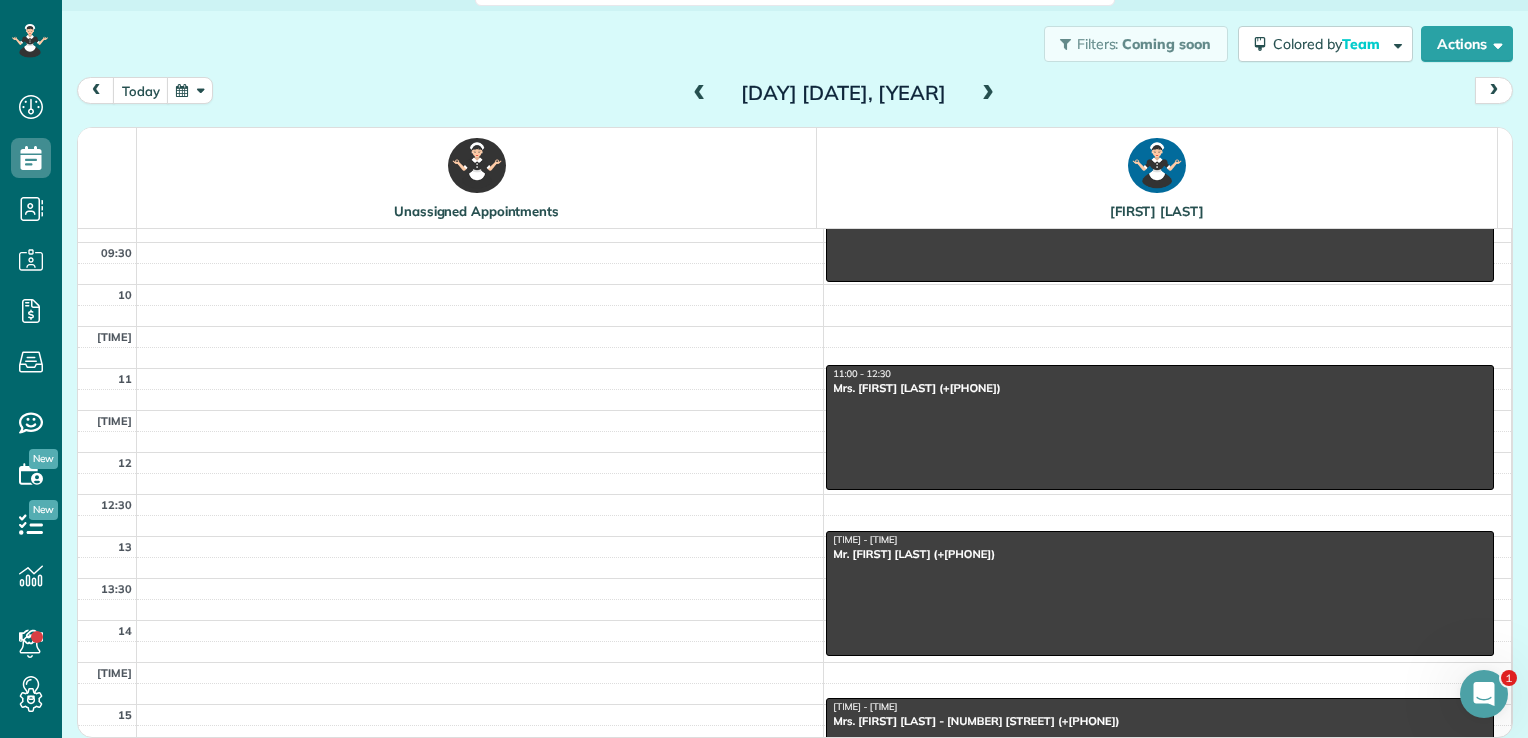 scroll, scrollTop: 283, scrollLeft: 0, axis: vertical 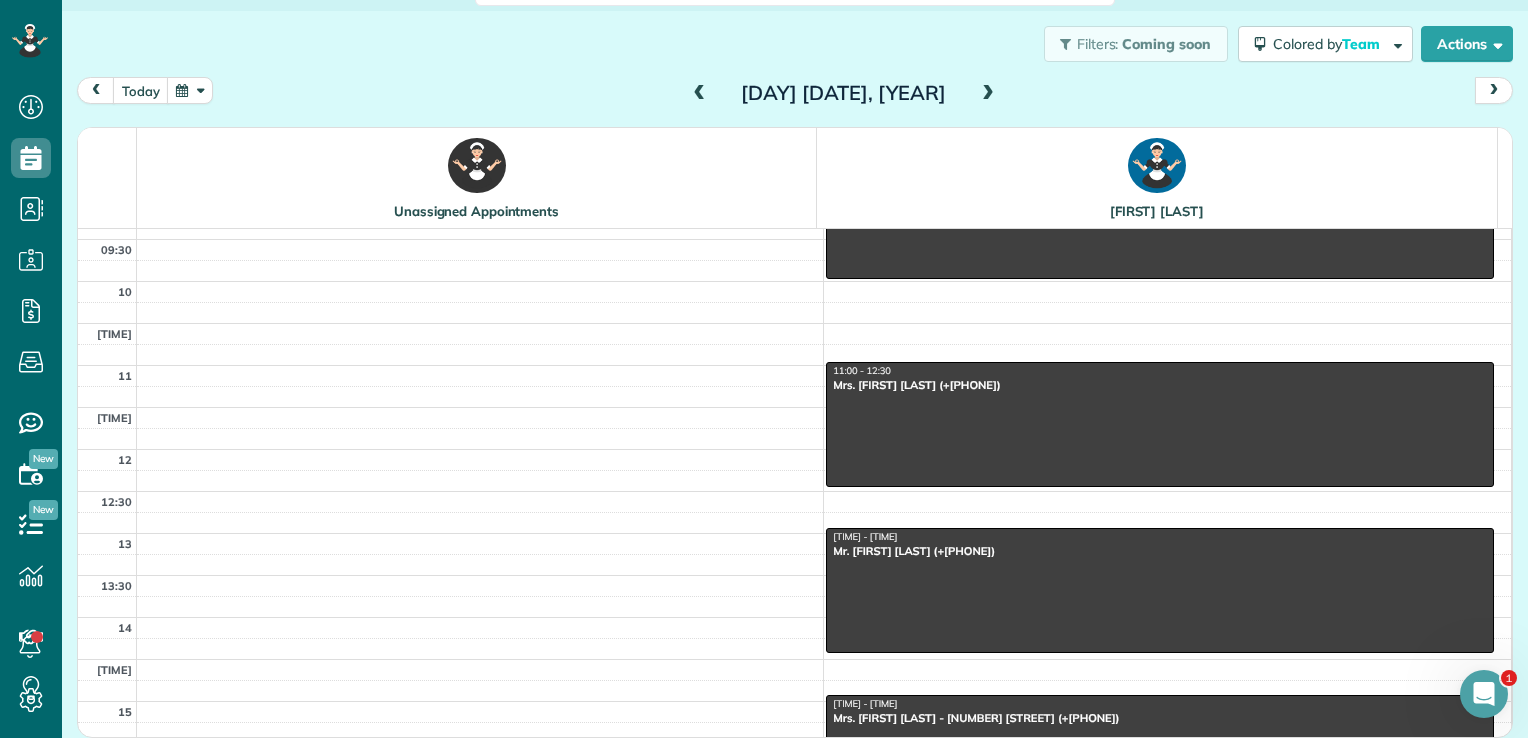 click on "[DAY] [DATE], [YEAR]" at bounding box center (844, 93) 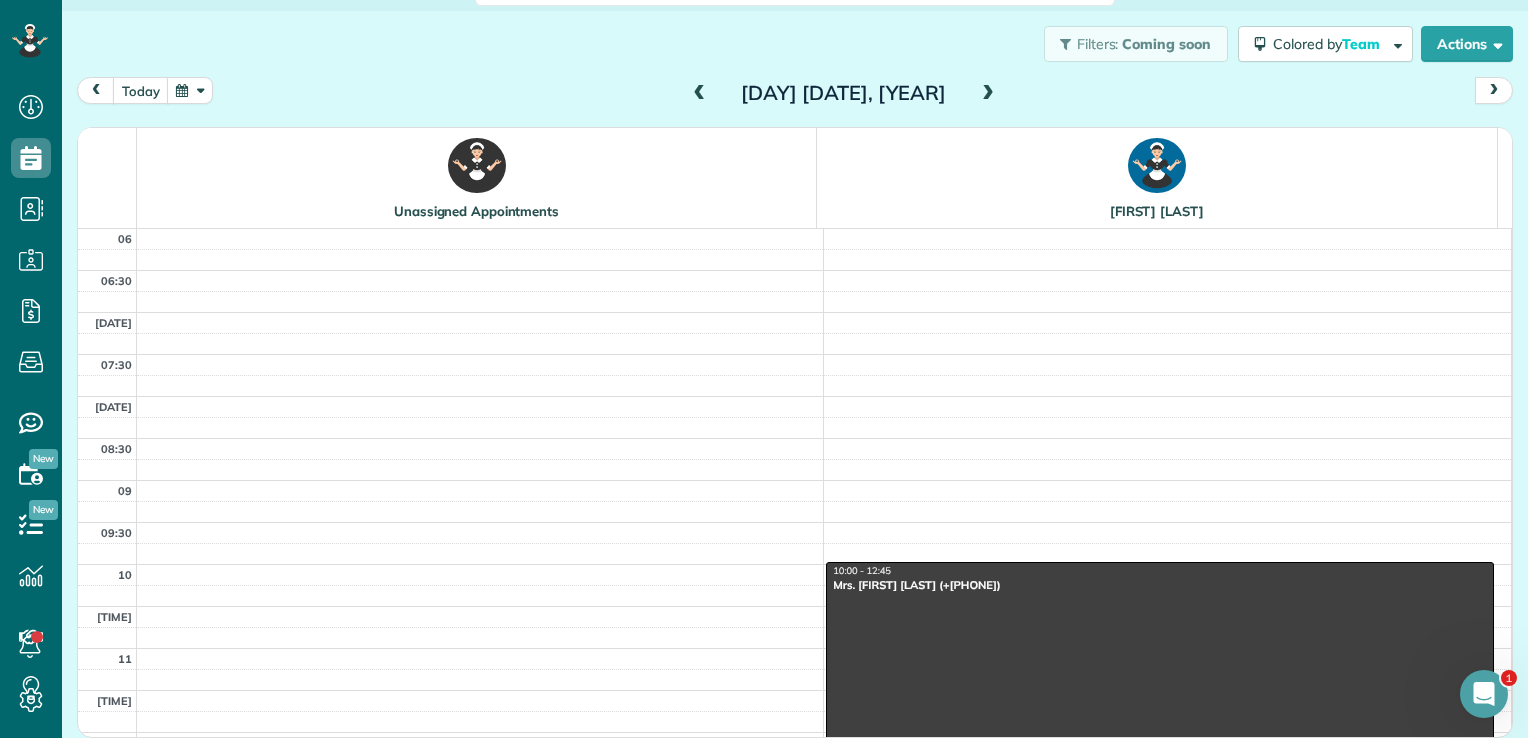 click at bounding box center [700, 94] 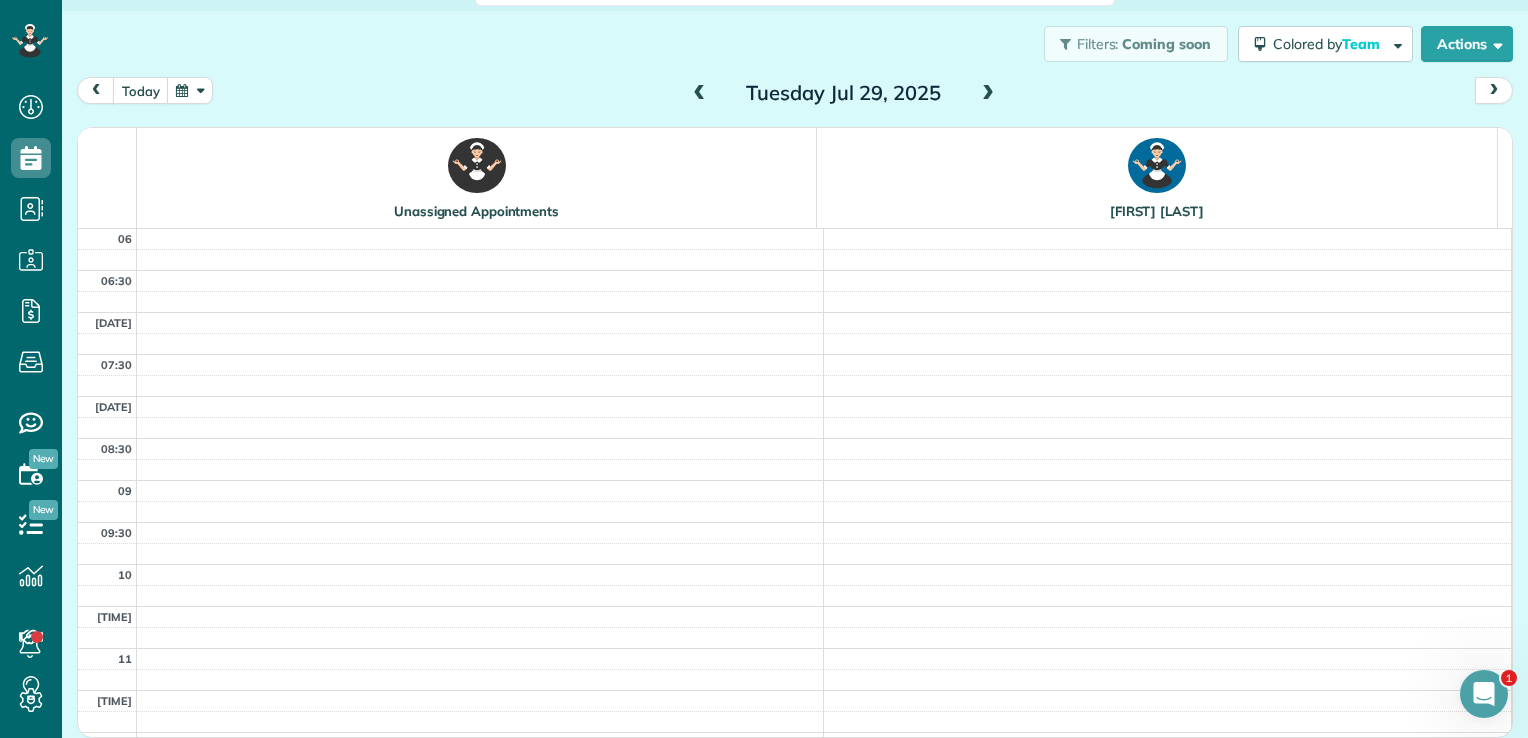 click at bounding box center (700, 94) 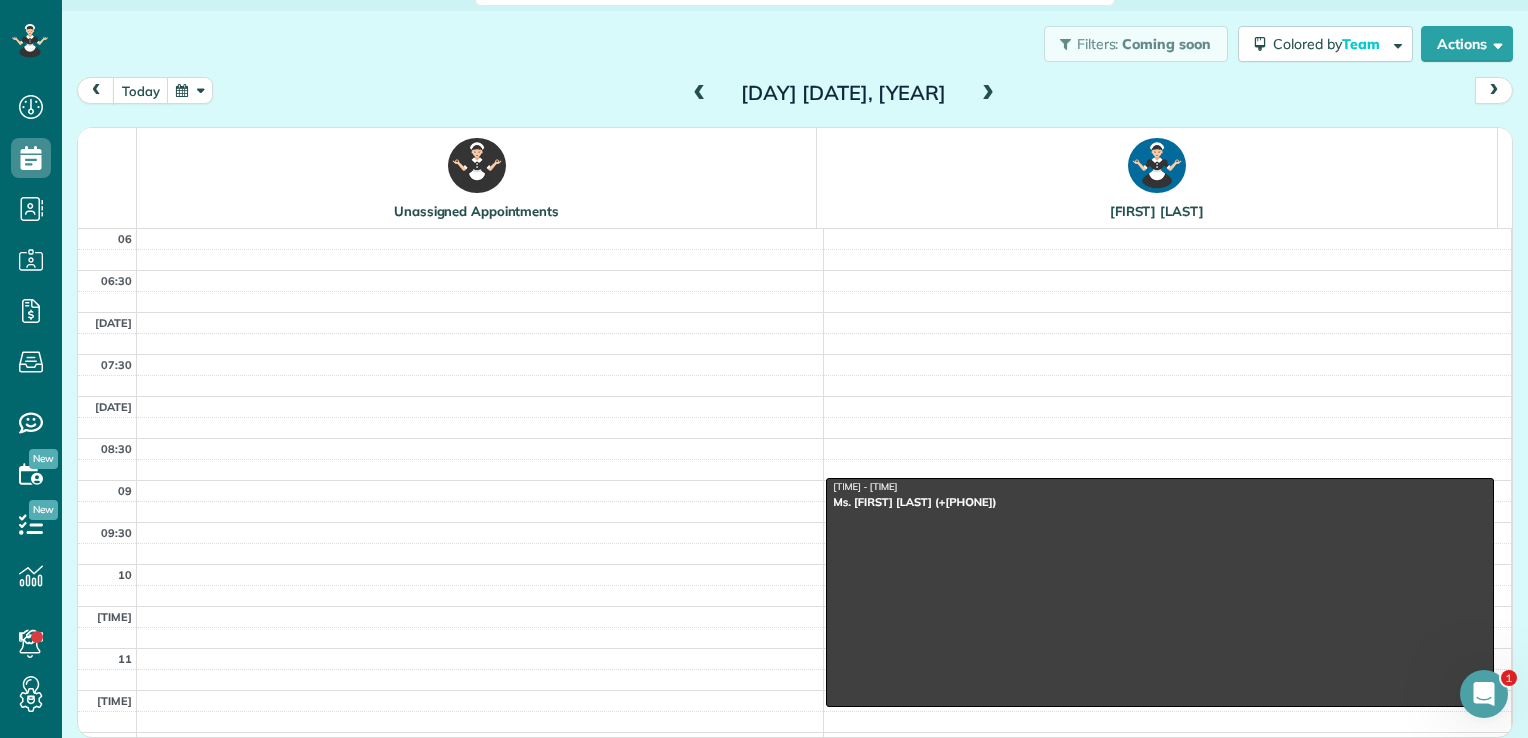 click at bounding box center (700, 94) 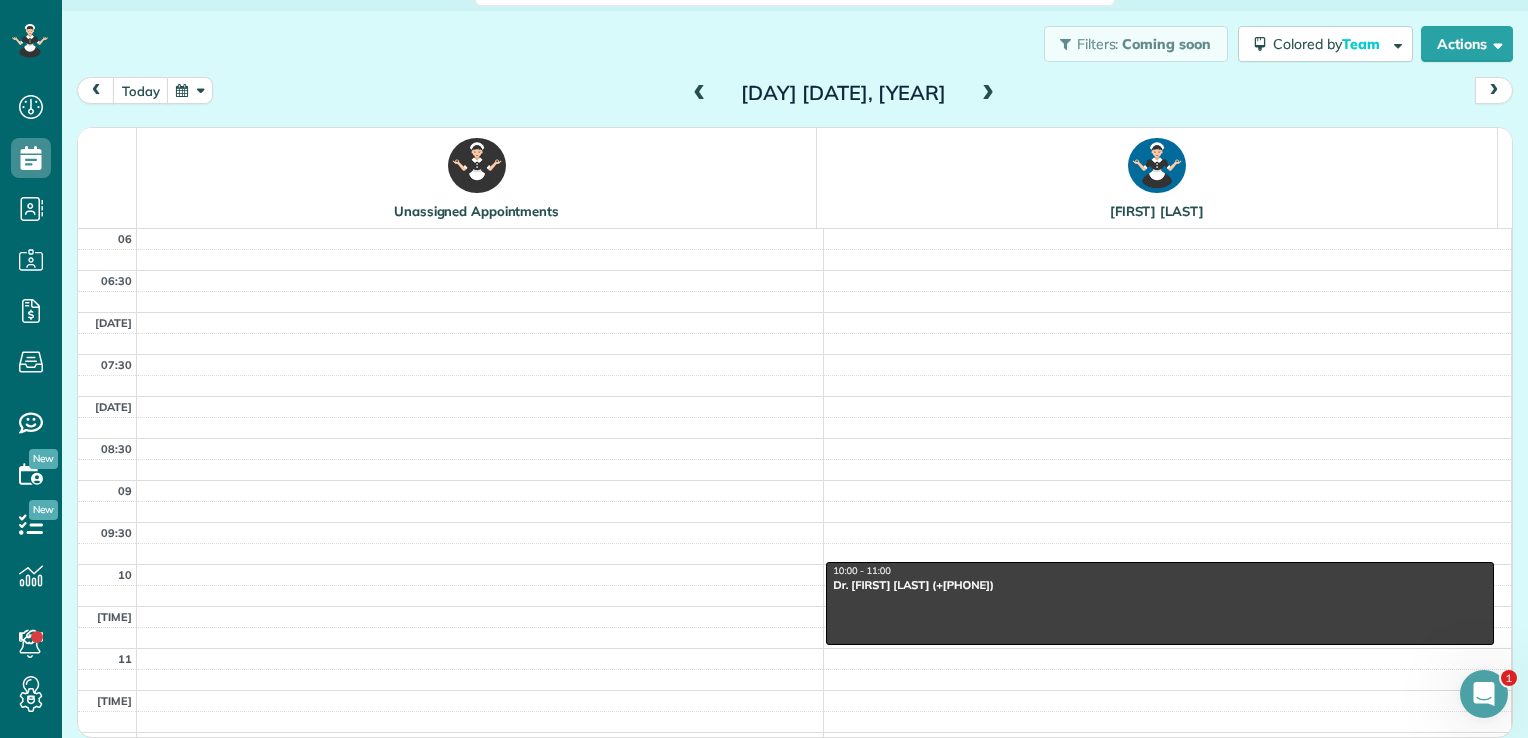 click at bounding box center (700, 94) 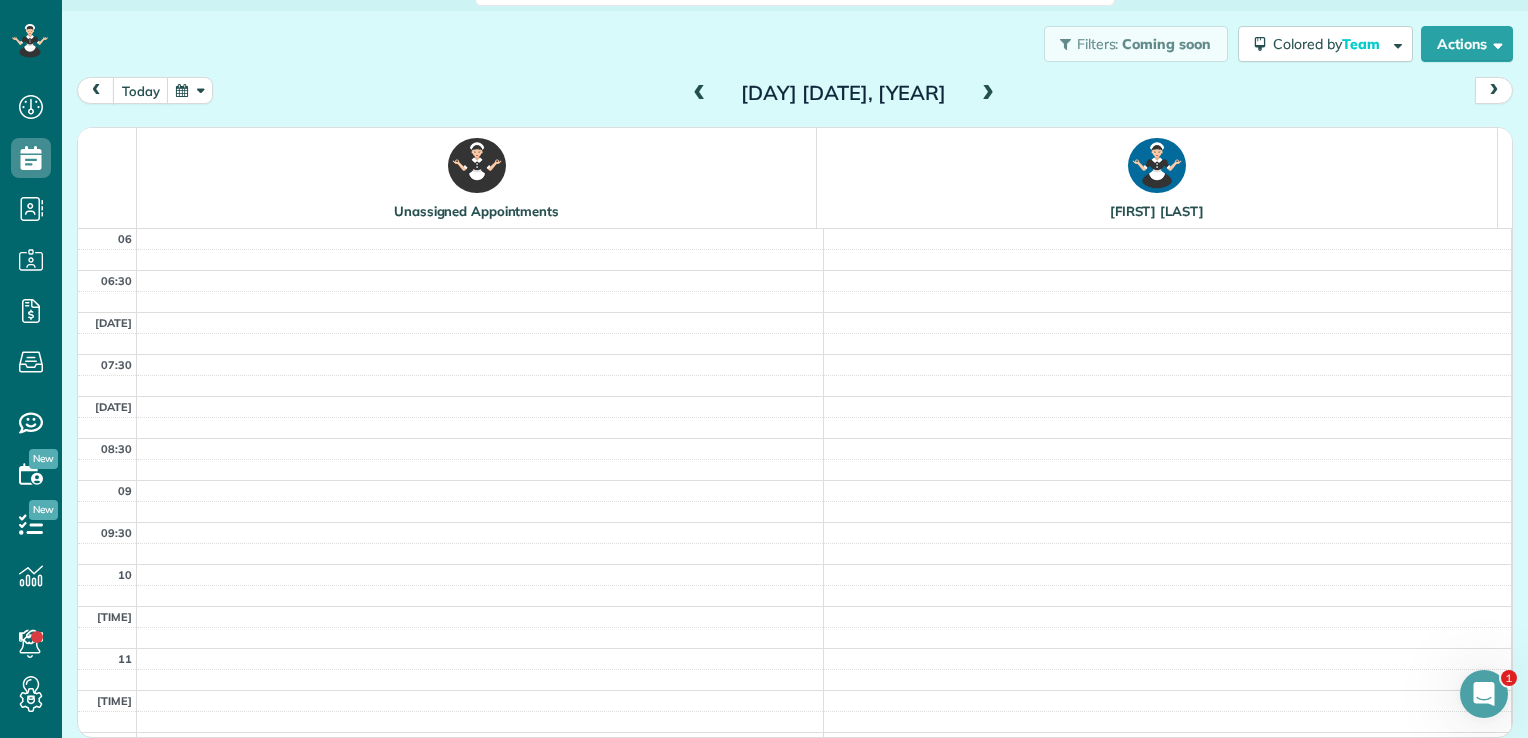 click at bounding box center (700, 94) 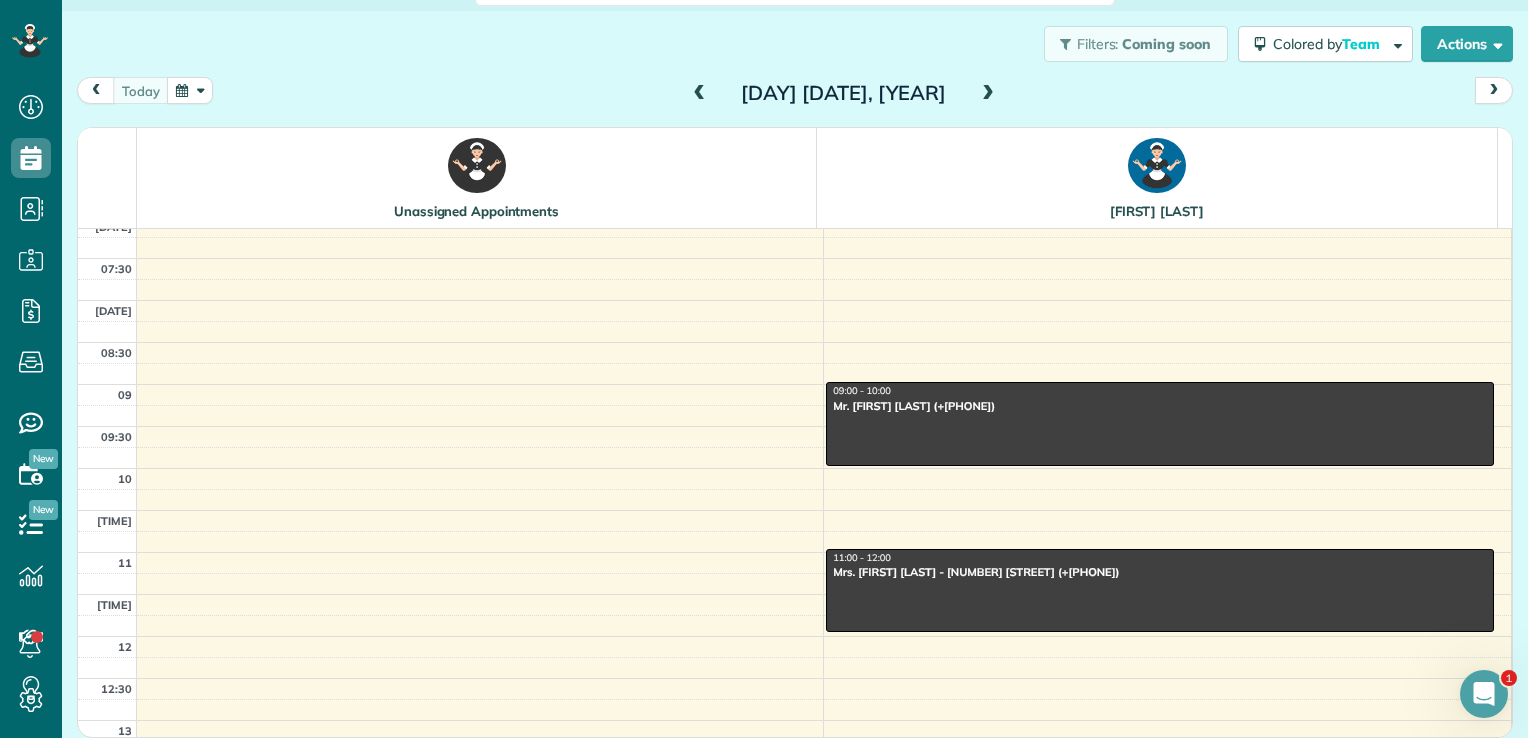 scroll, scrollTop: 0, scrollLeft: 0, axis: both 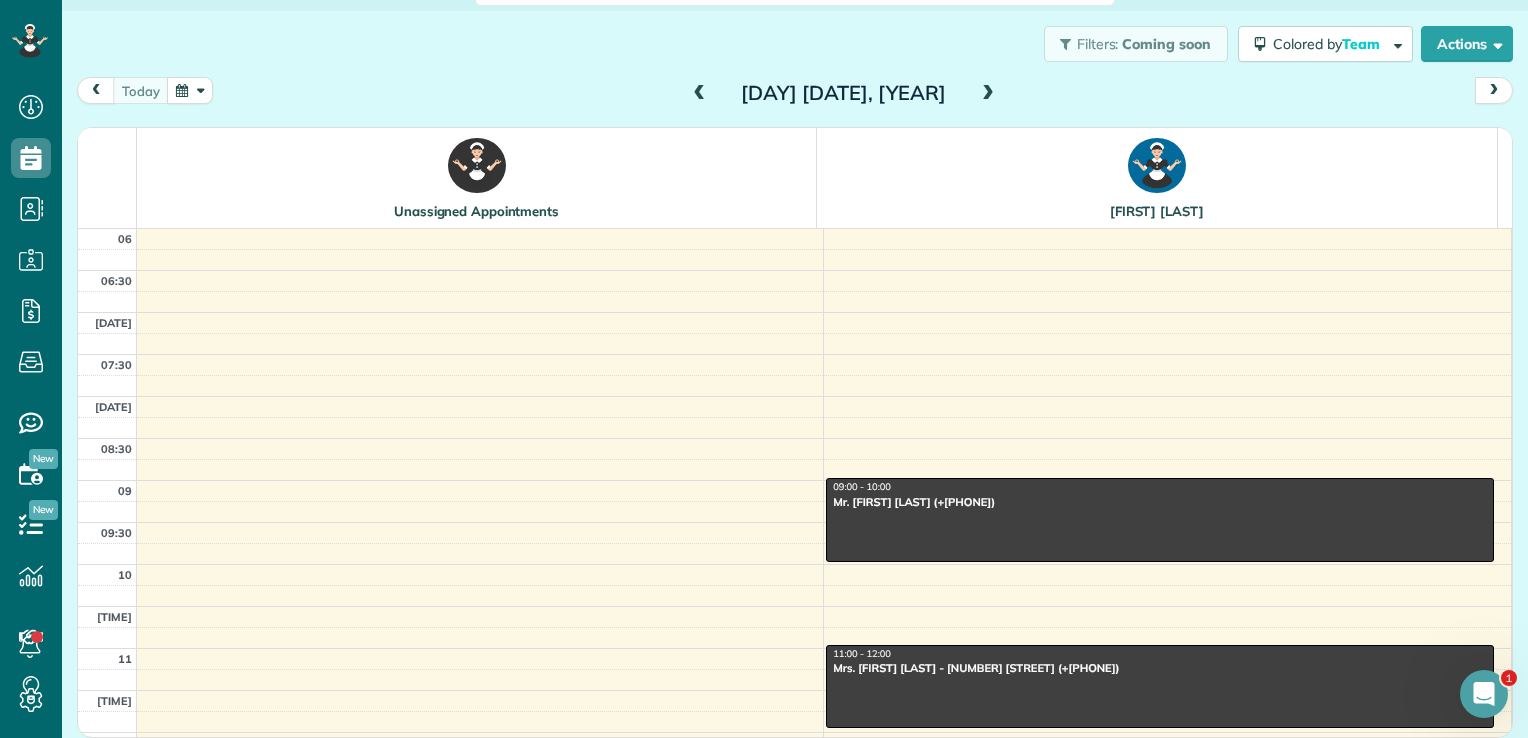 click at bounding box center [700, 94] 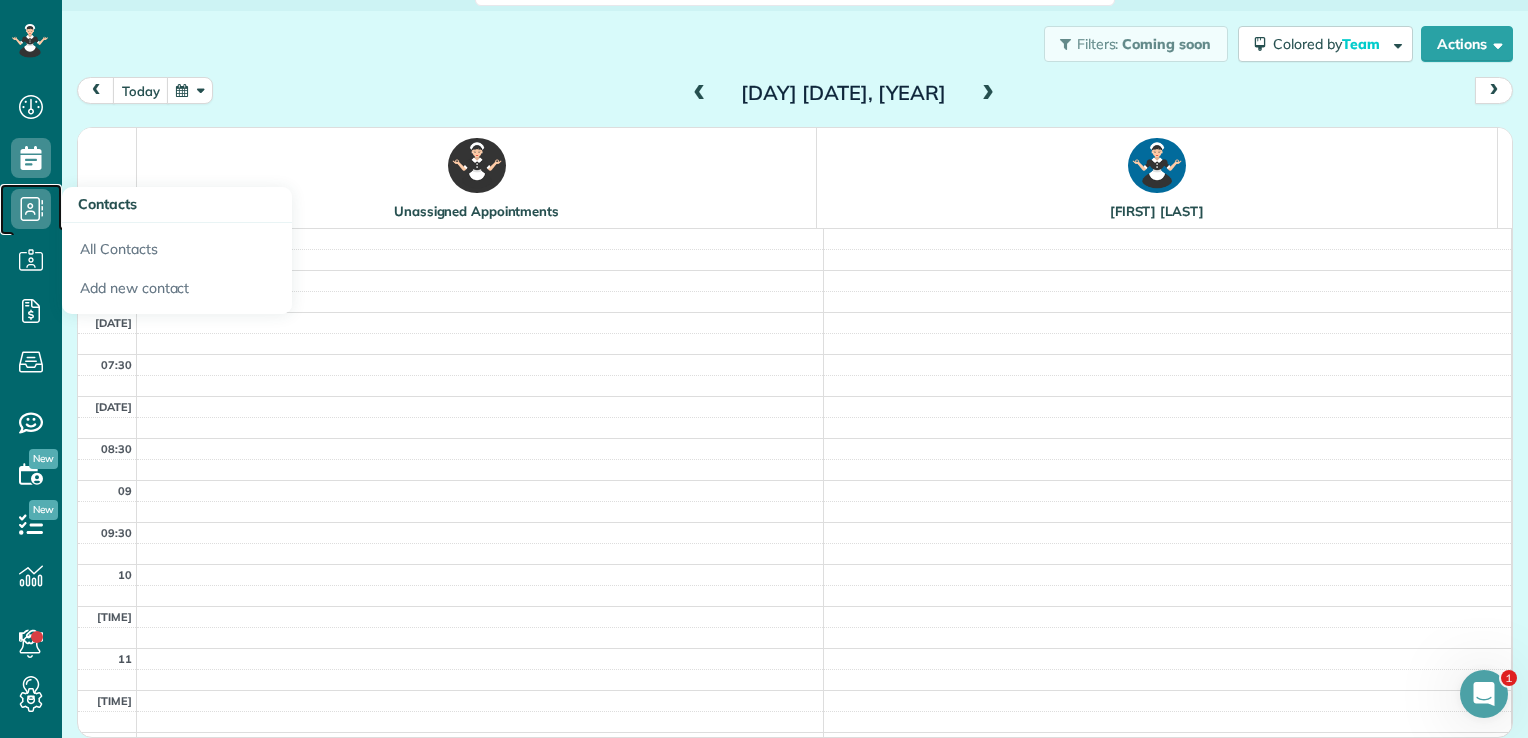 click 